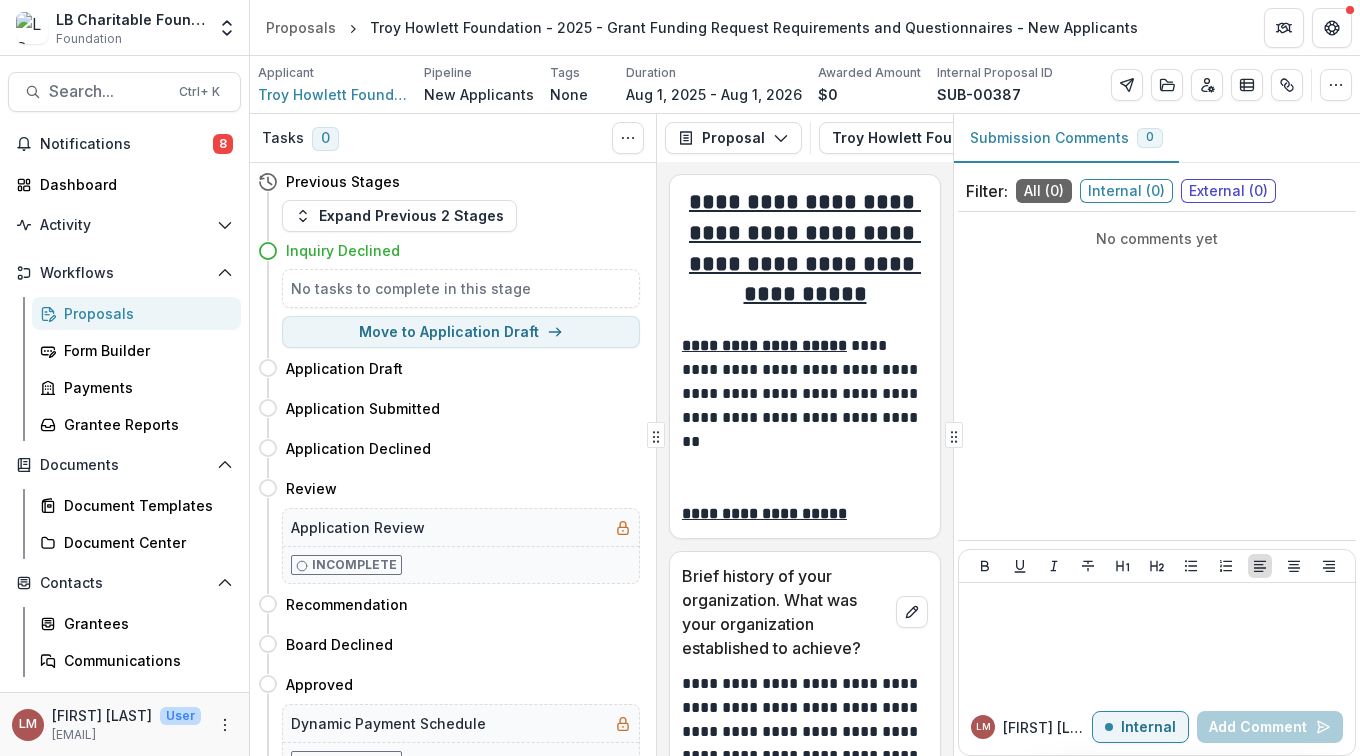 scroll, scrollTop: 0, scrollLeft: 0, axis: both 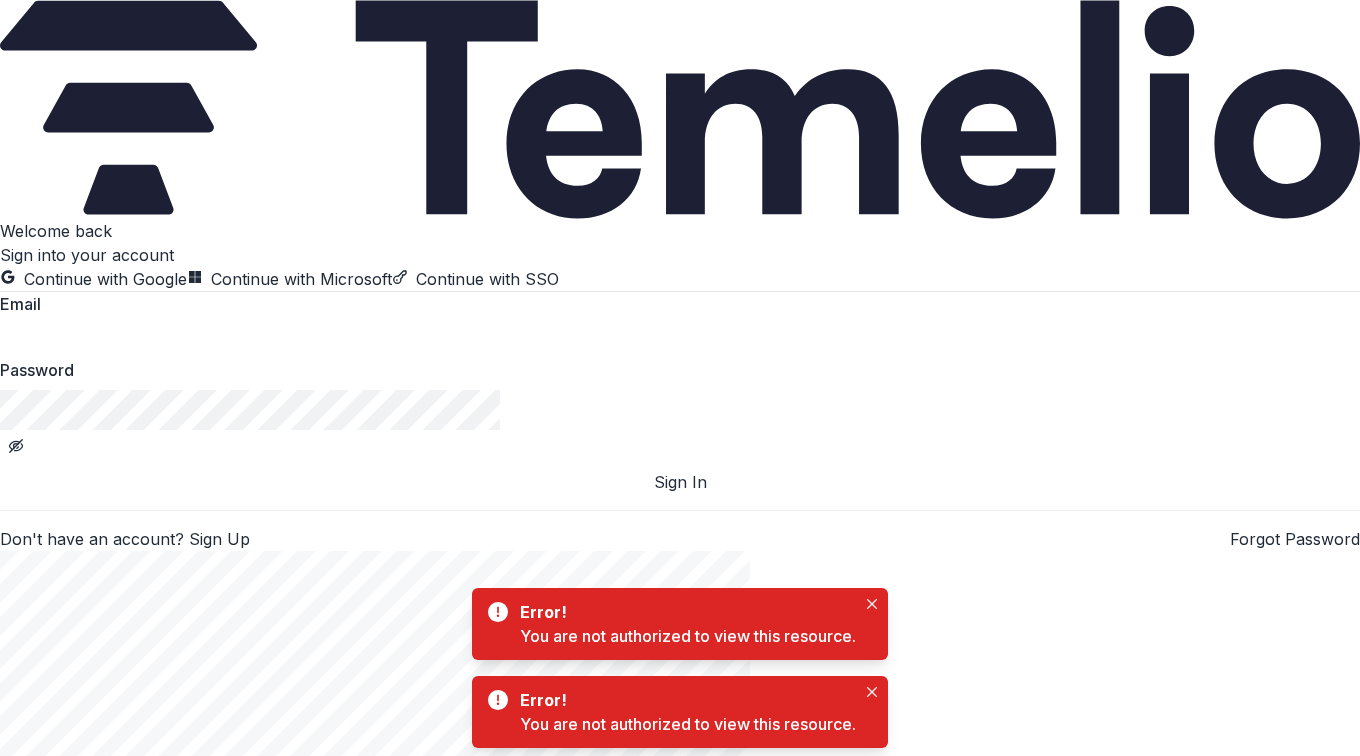 click at bounding box center (80, 338) 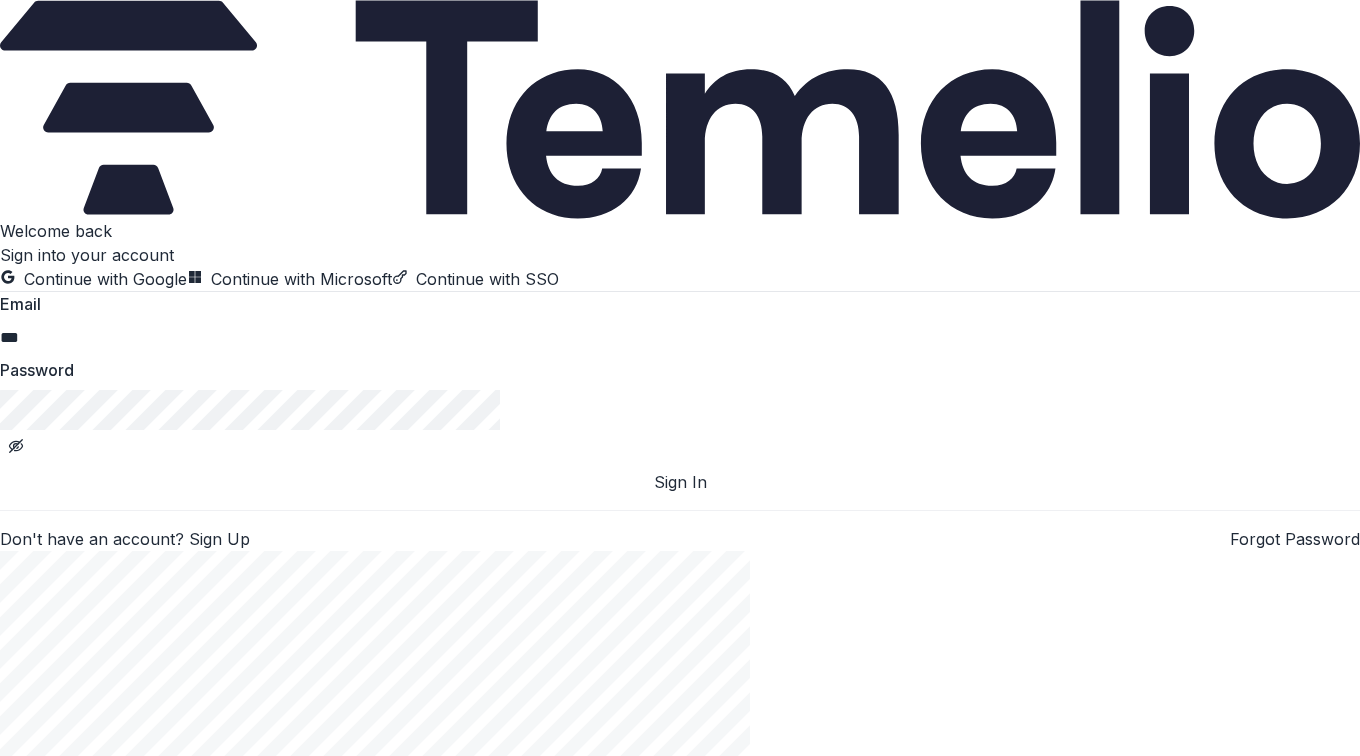 type on "**********" 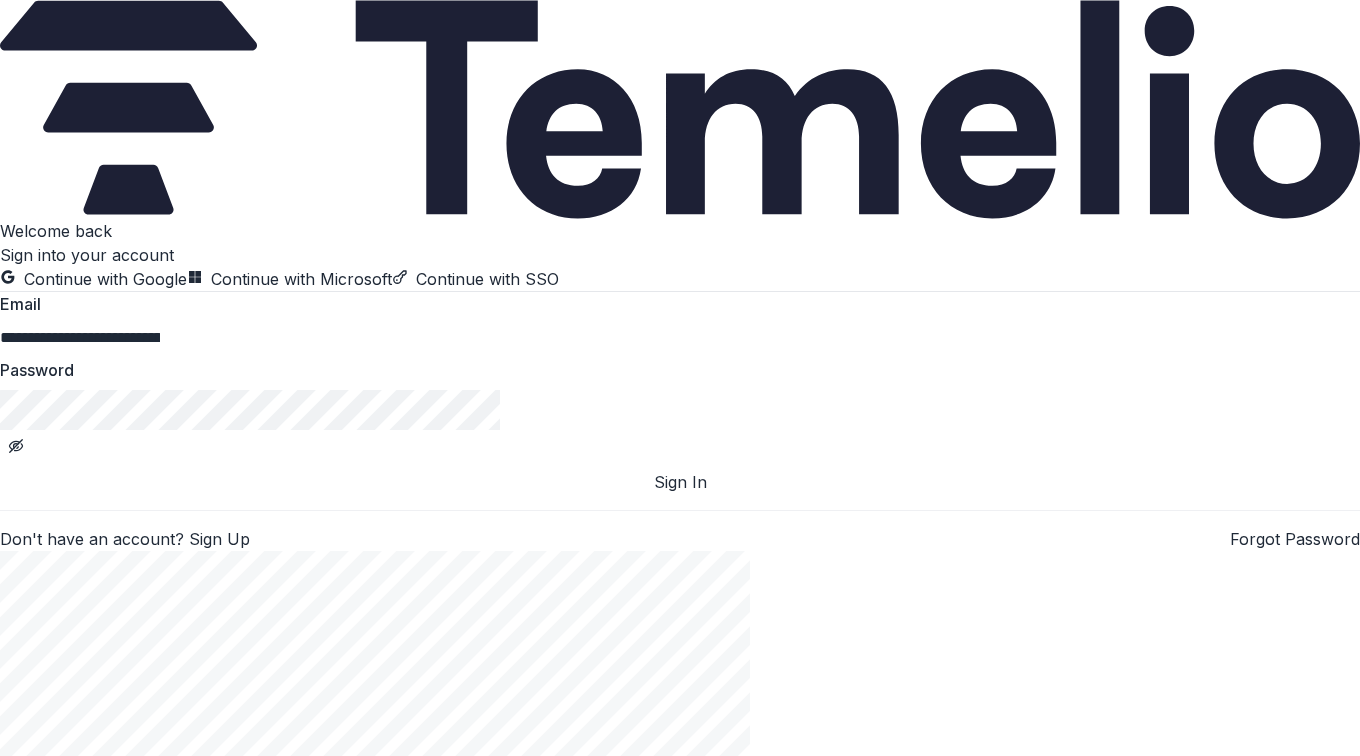 click on "Sign In" at bounding box center (680, 482) 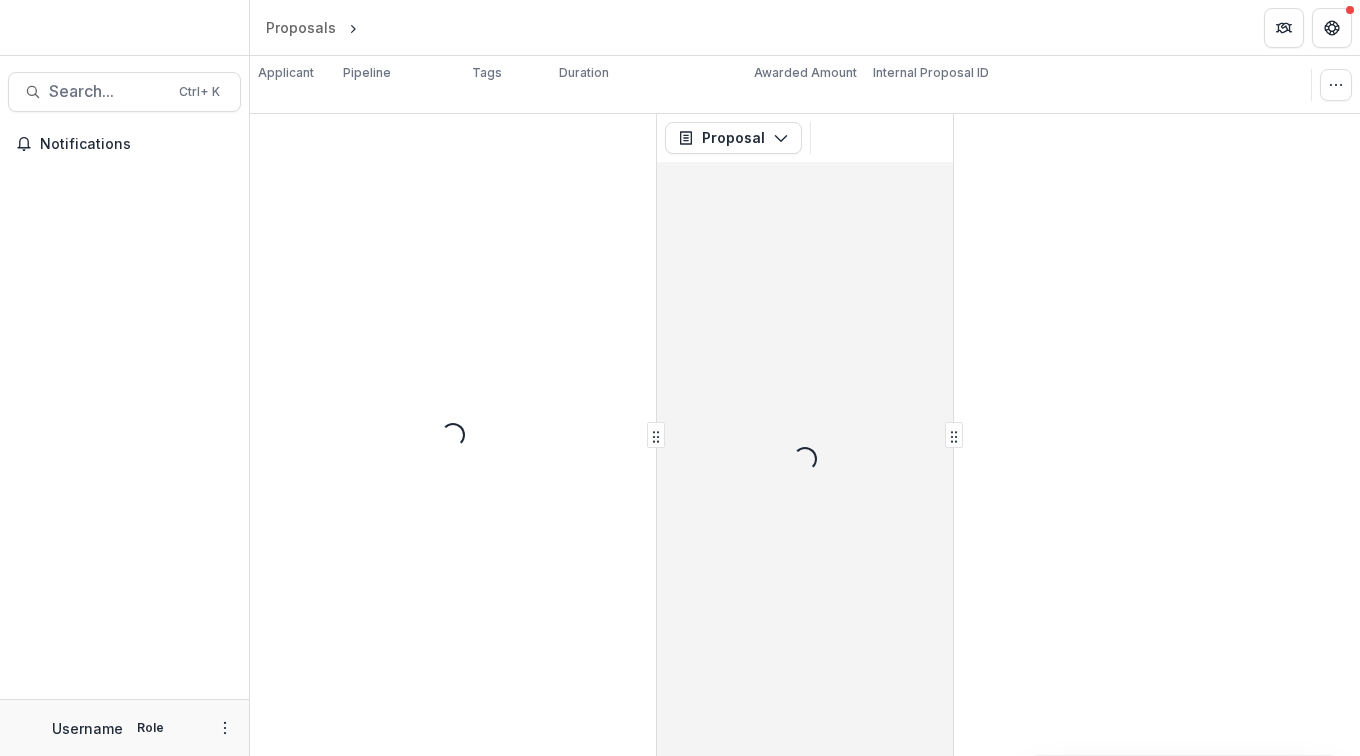 scroll, scrollTop: 0, scrollLeft: 0, axis: both 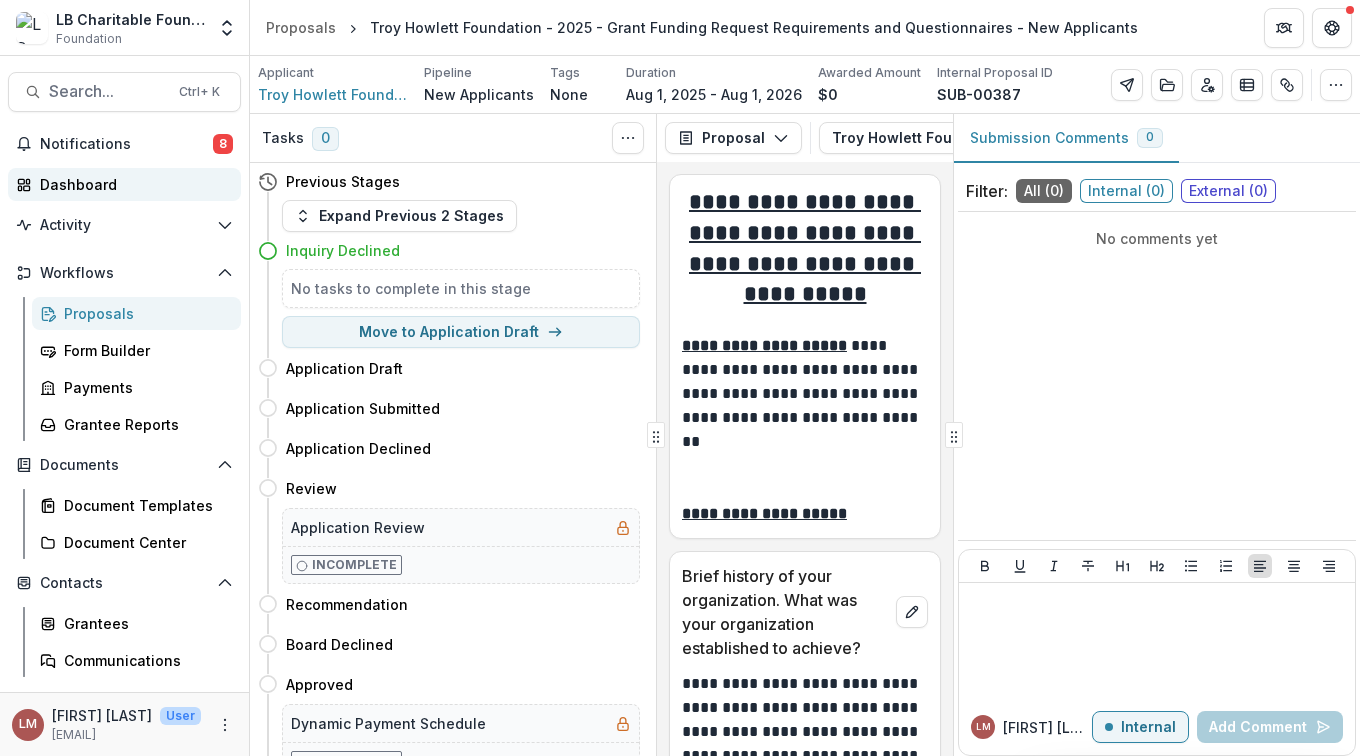 click on "Dashboard" at bounding box center (132, 184) 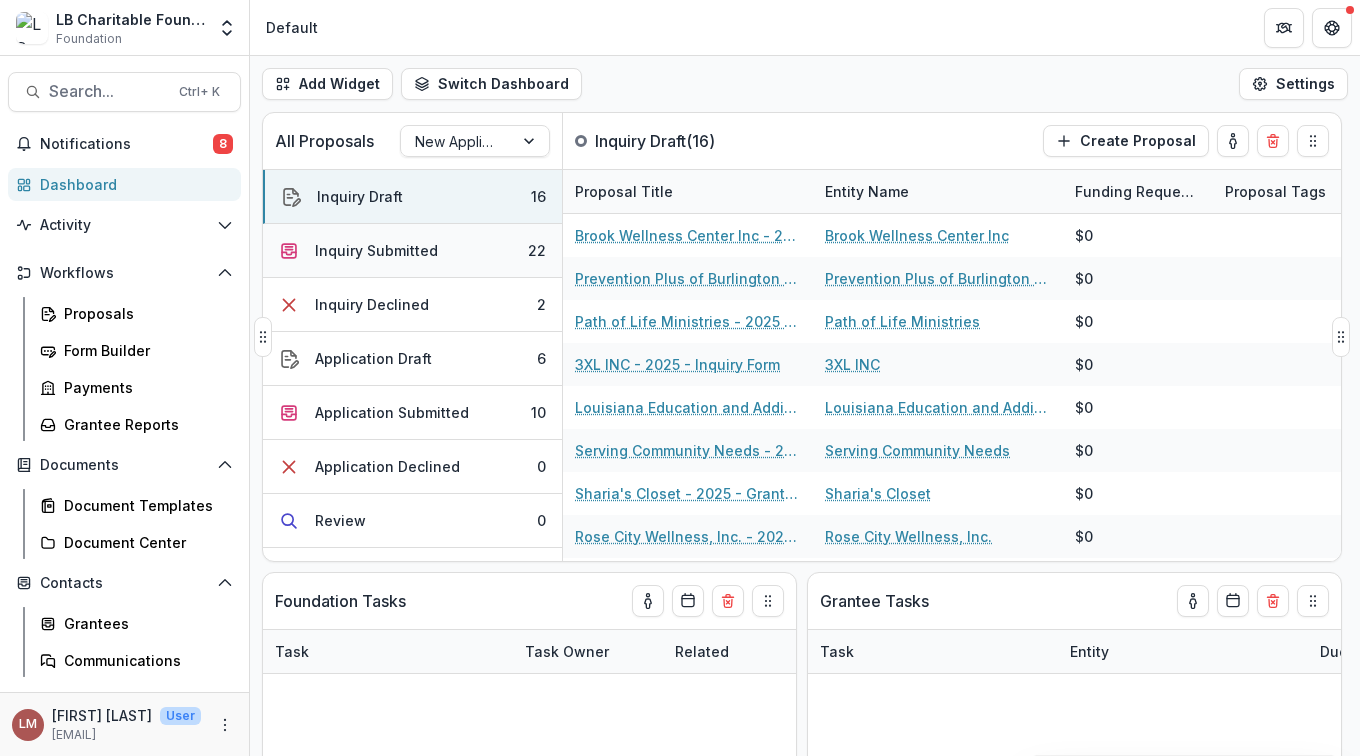 click on "Inquiry Submitted" at bounding box center (376, 250) 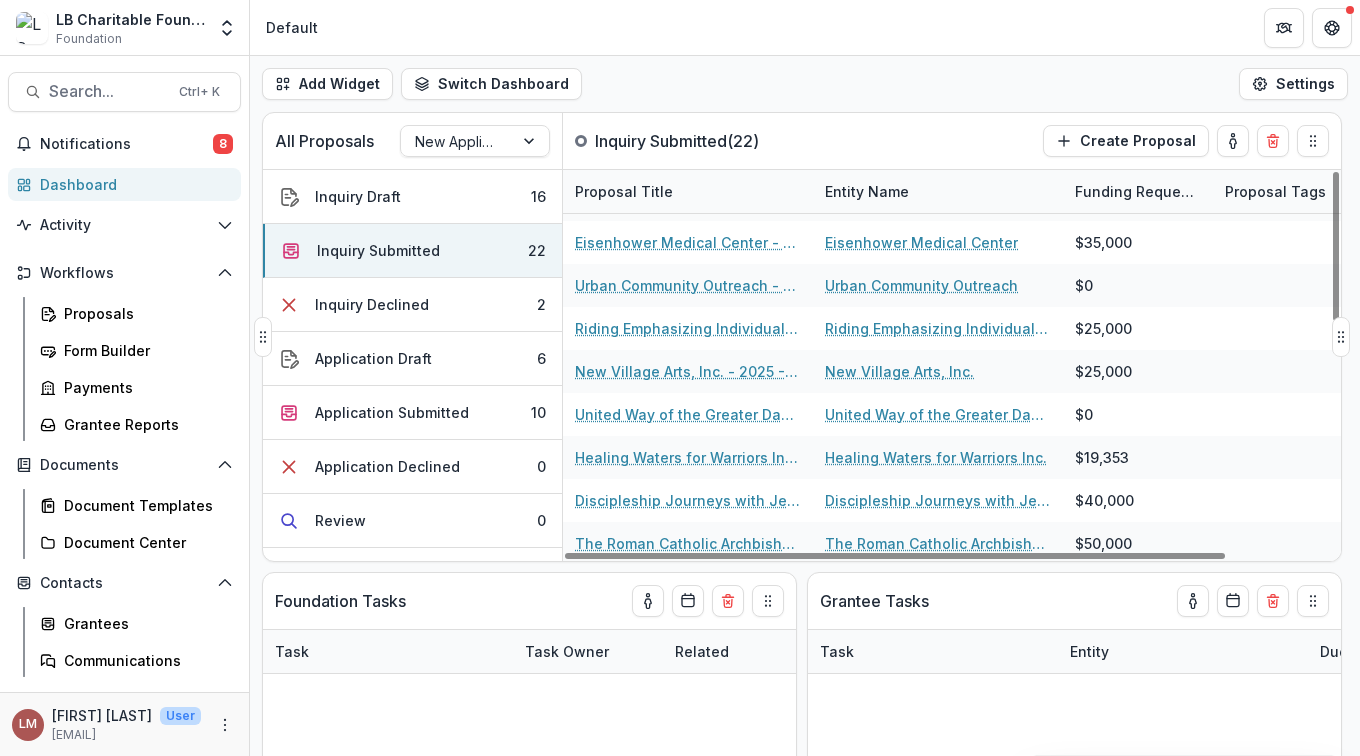 scroll, scrollTop: 599, scrollLeft: 0, axis: vertical 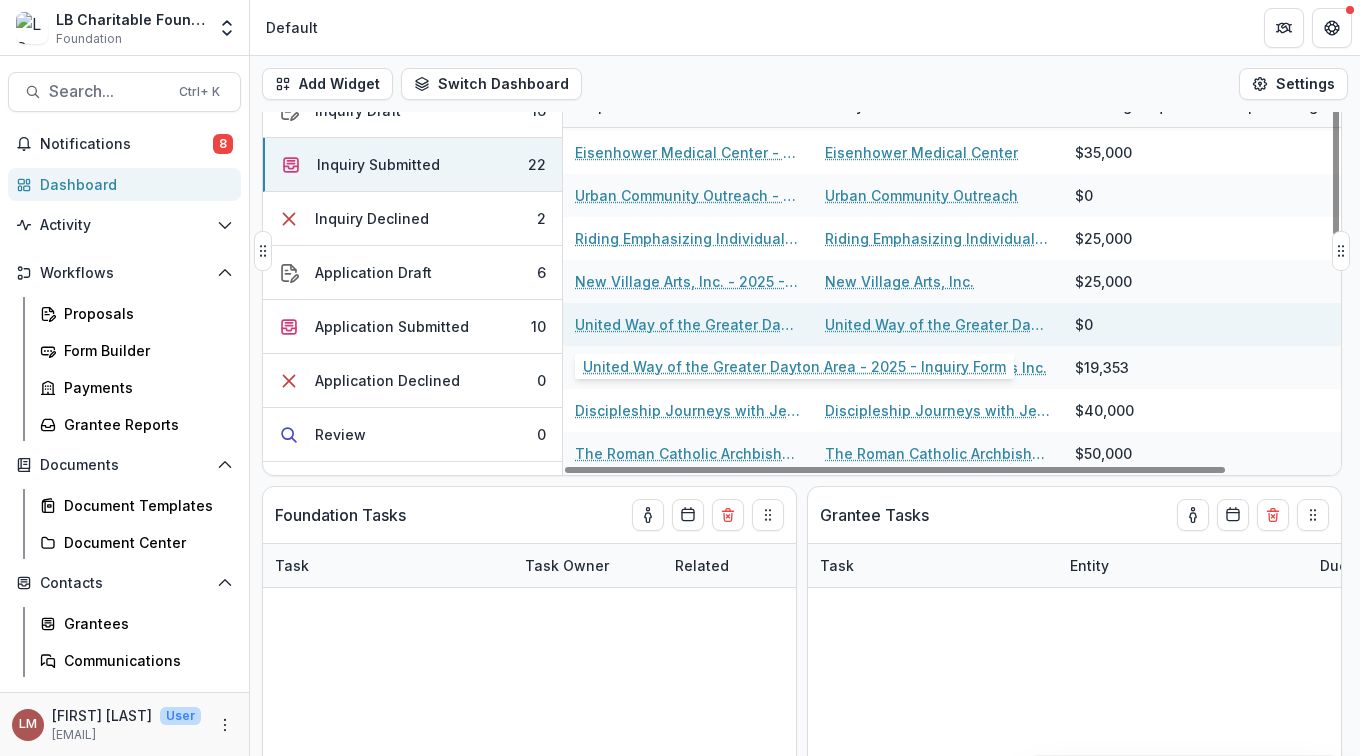 click on "United Way of the Greater Dayton Area - 2025 - Inquiry Form" at bounding box center [688, 324] 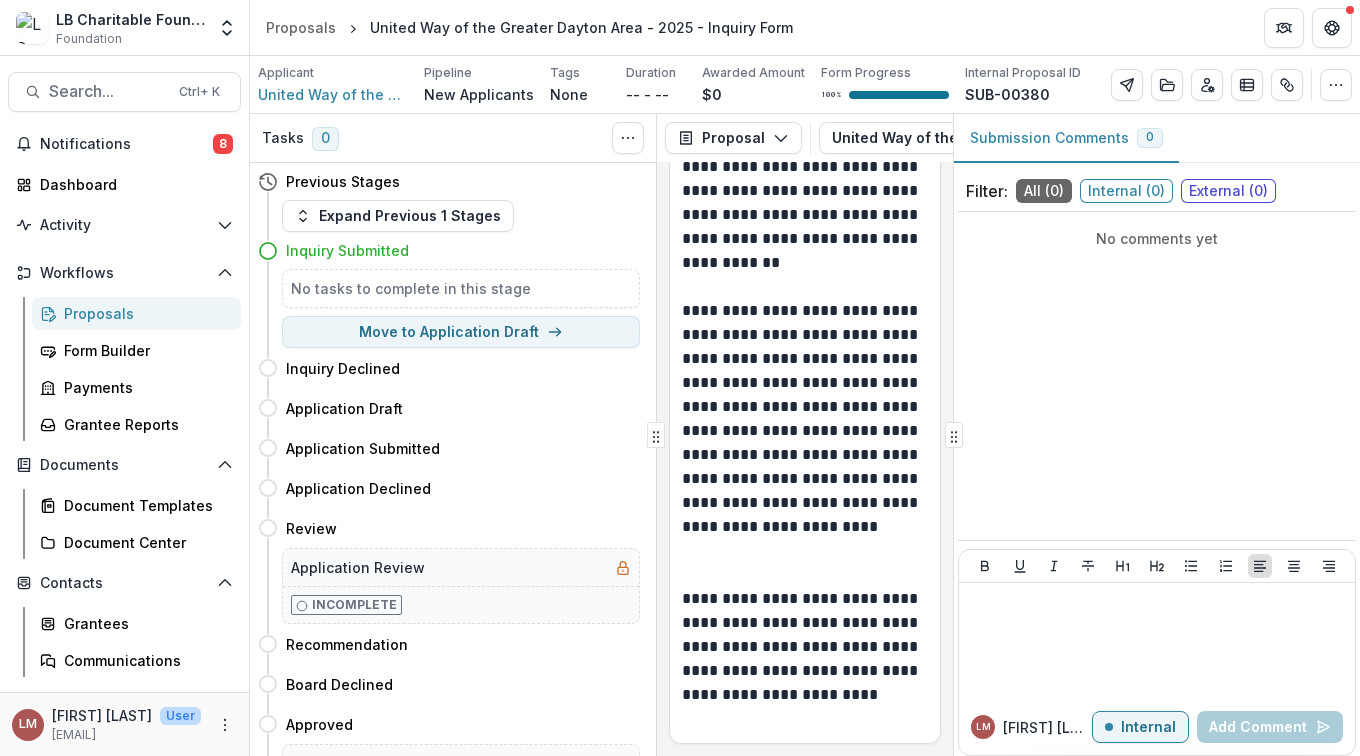 scroll, scrollTop: 1119, scrollLeft: 0, axis: vertical 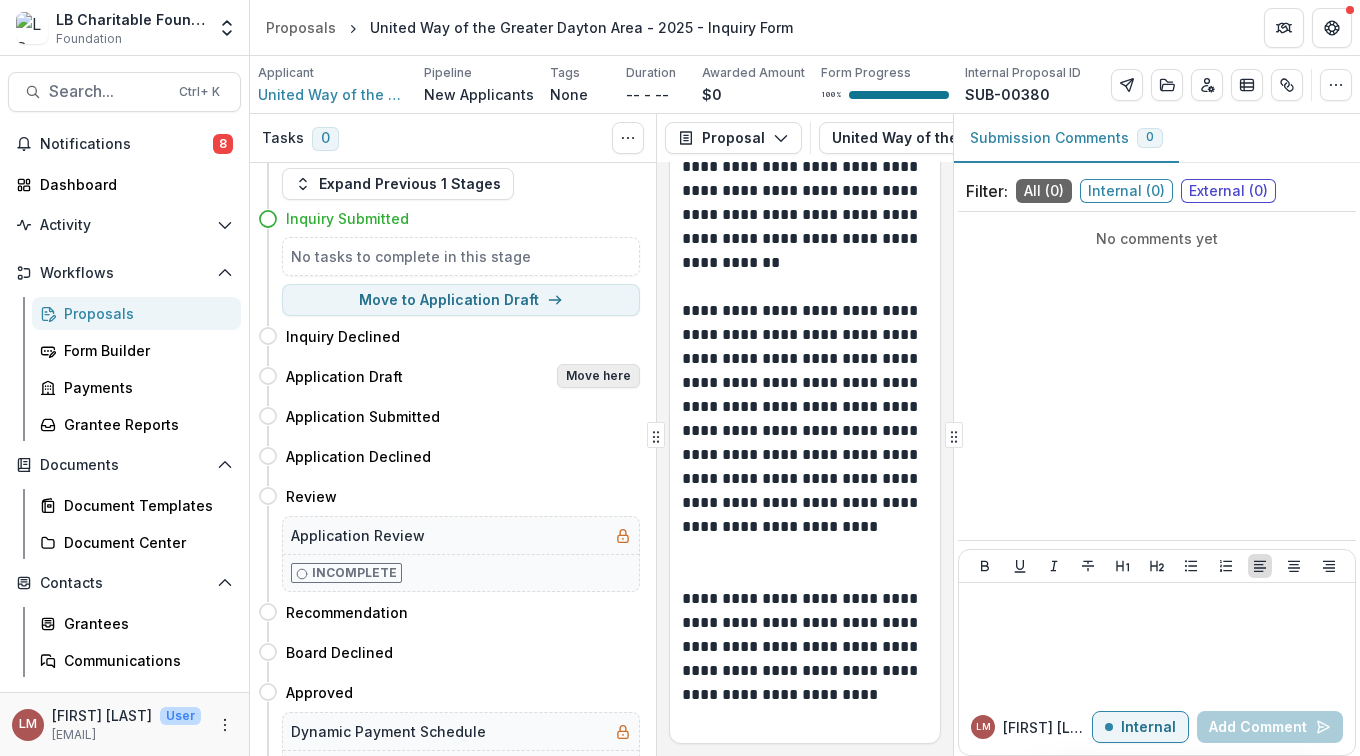 click on "Move here" at bounding box center [598, 376] 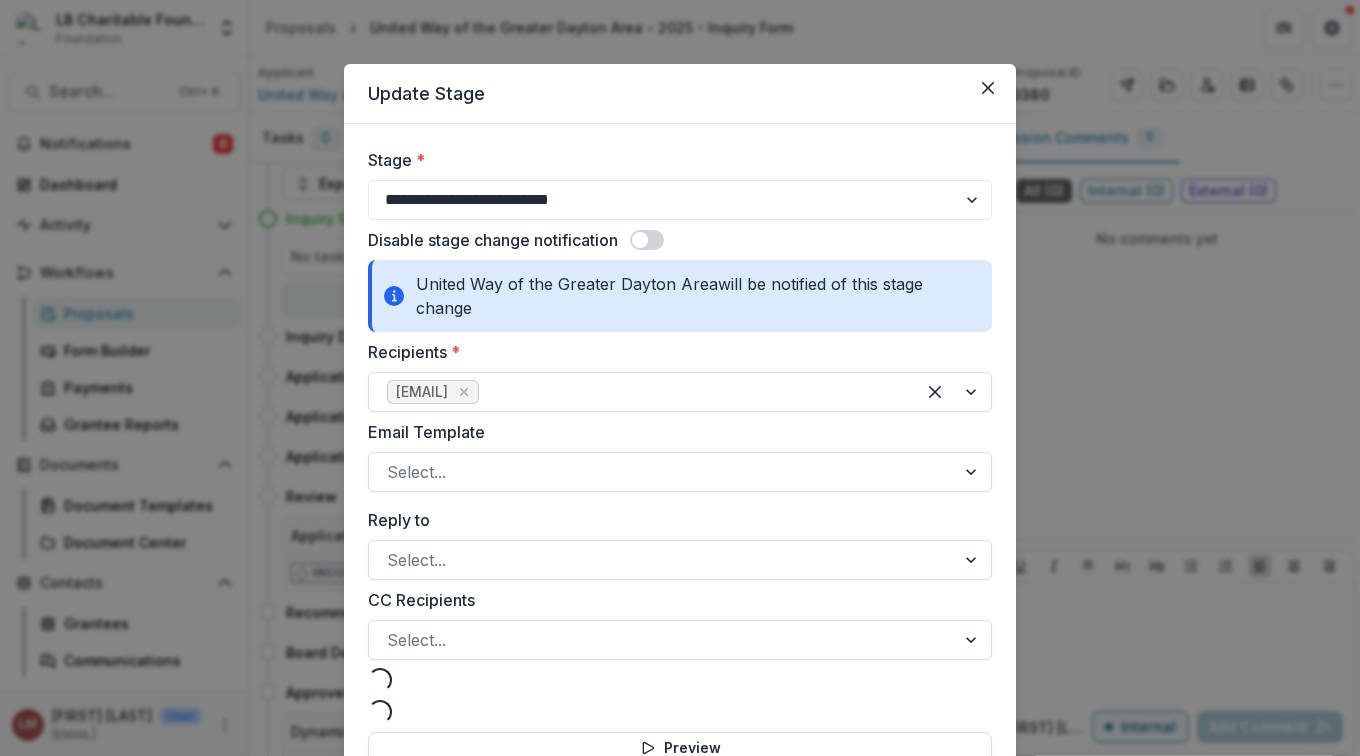 select on "**********" 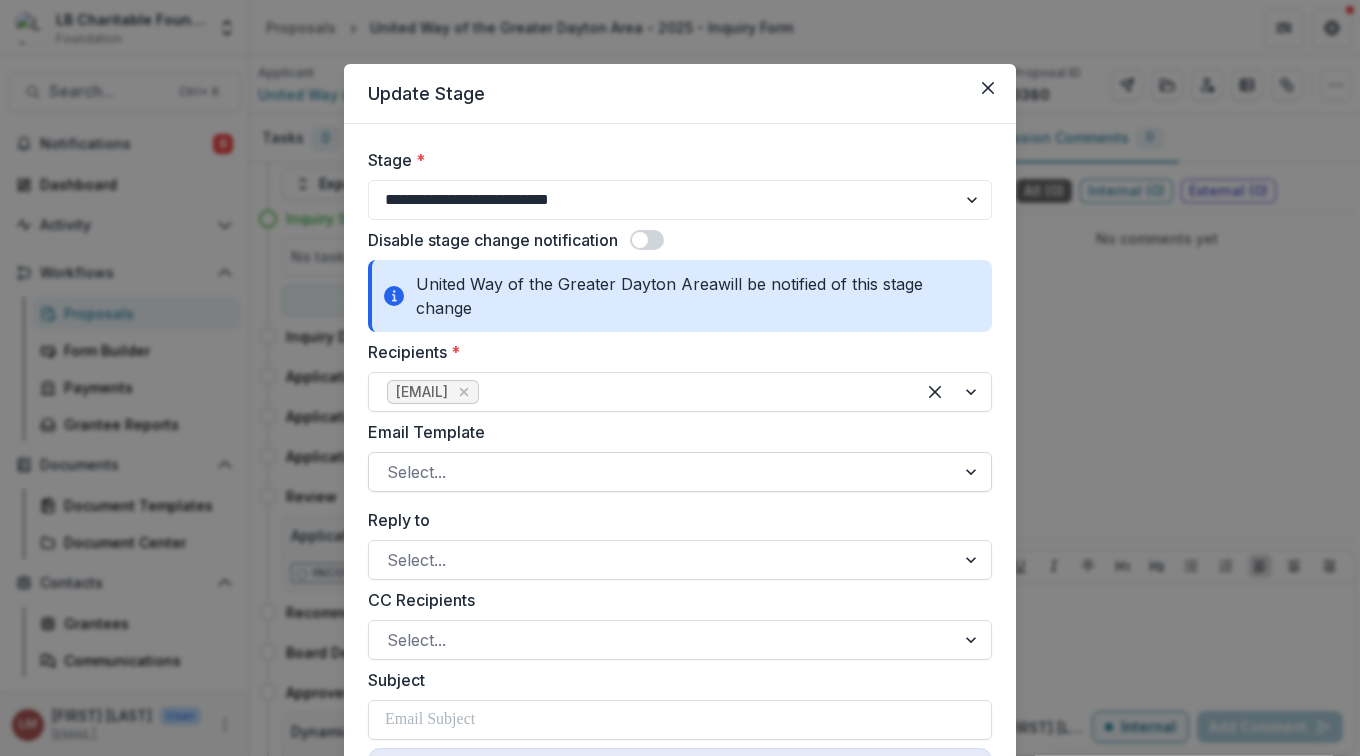 click at bounding box center [973, 472] 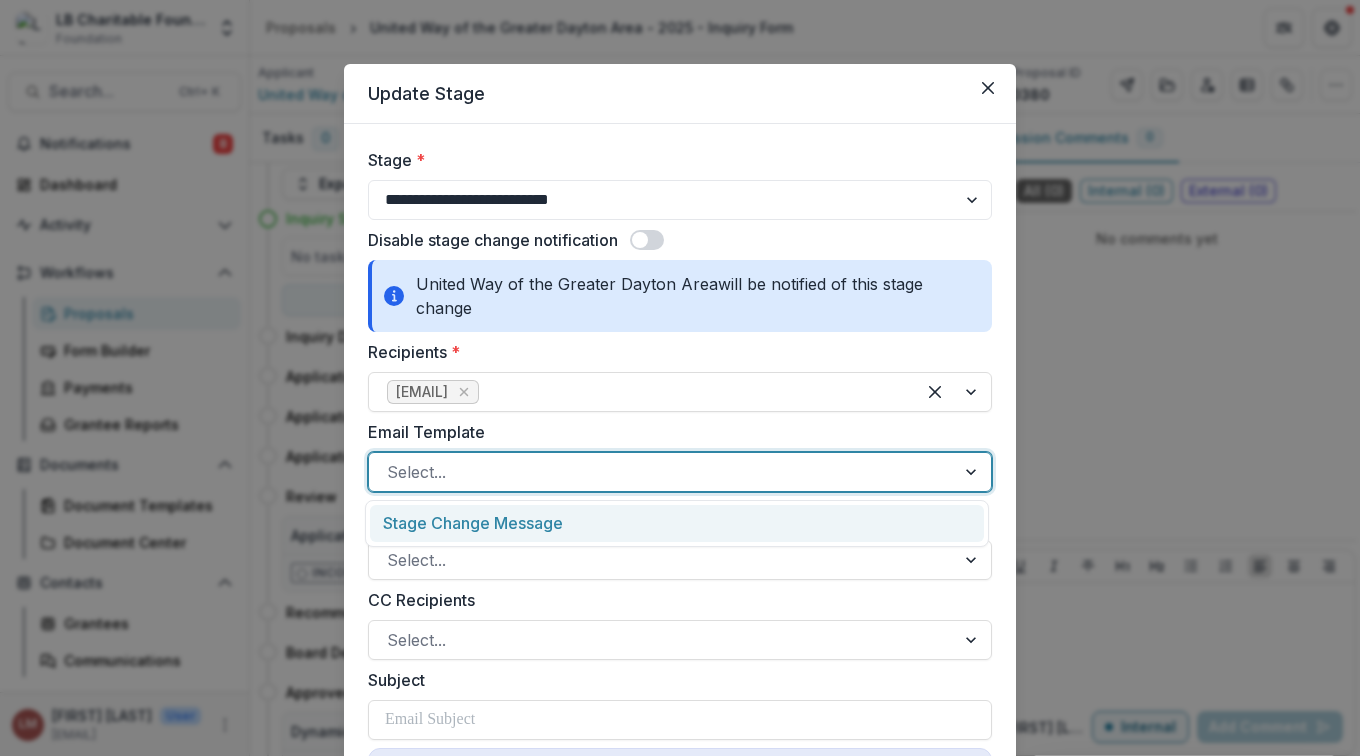 click on "Stage Change Message" at bounding box center [677, 523] 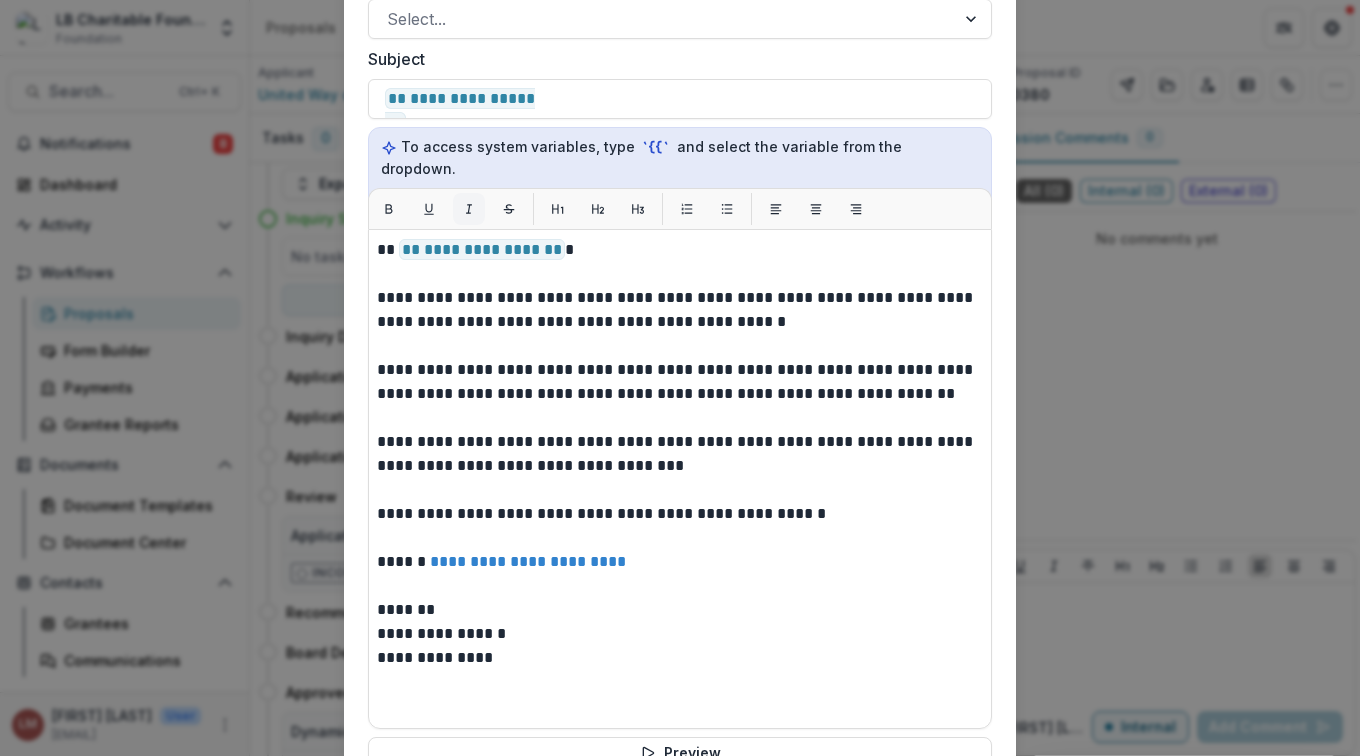 scroll, scrollTop: 497, scrollLeft: 0, axis: vertical 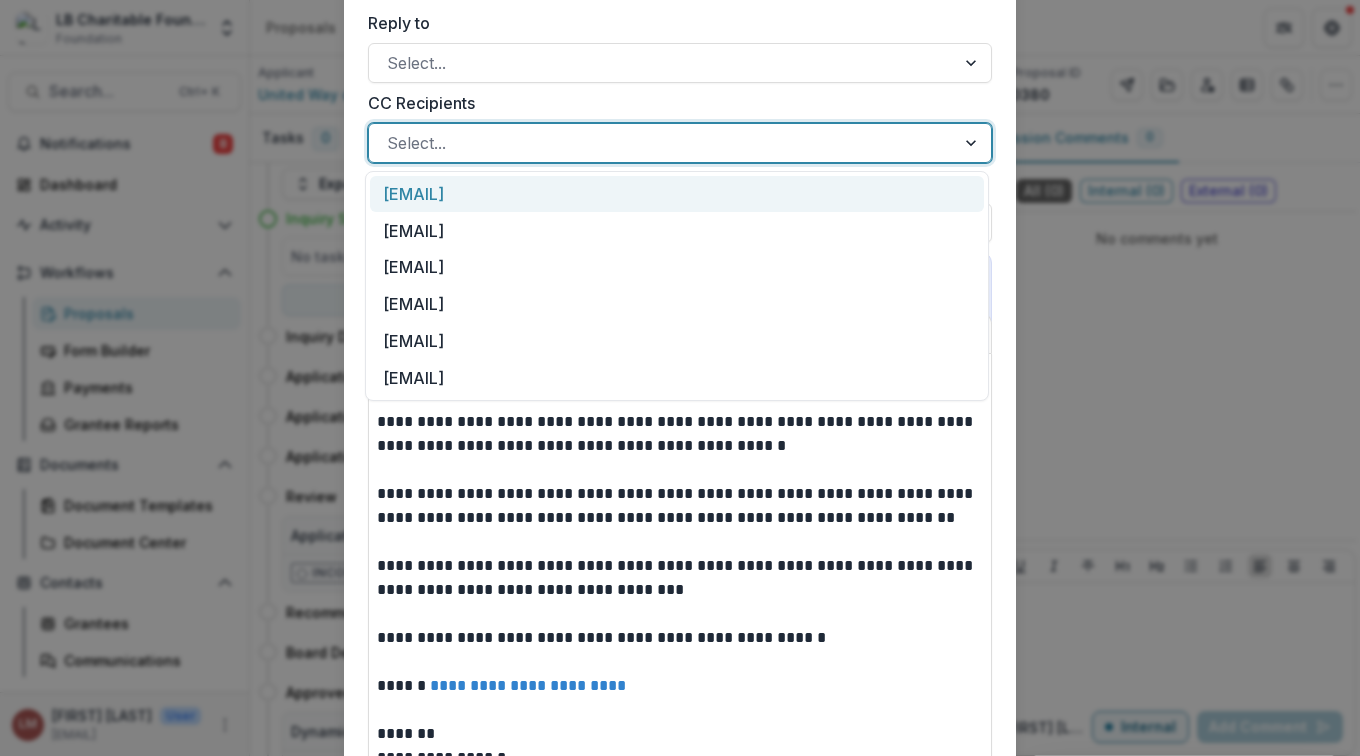 click at bounding box center [662, 143] 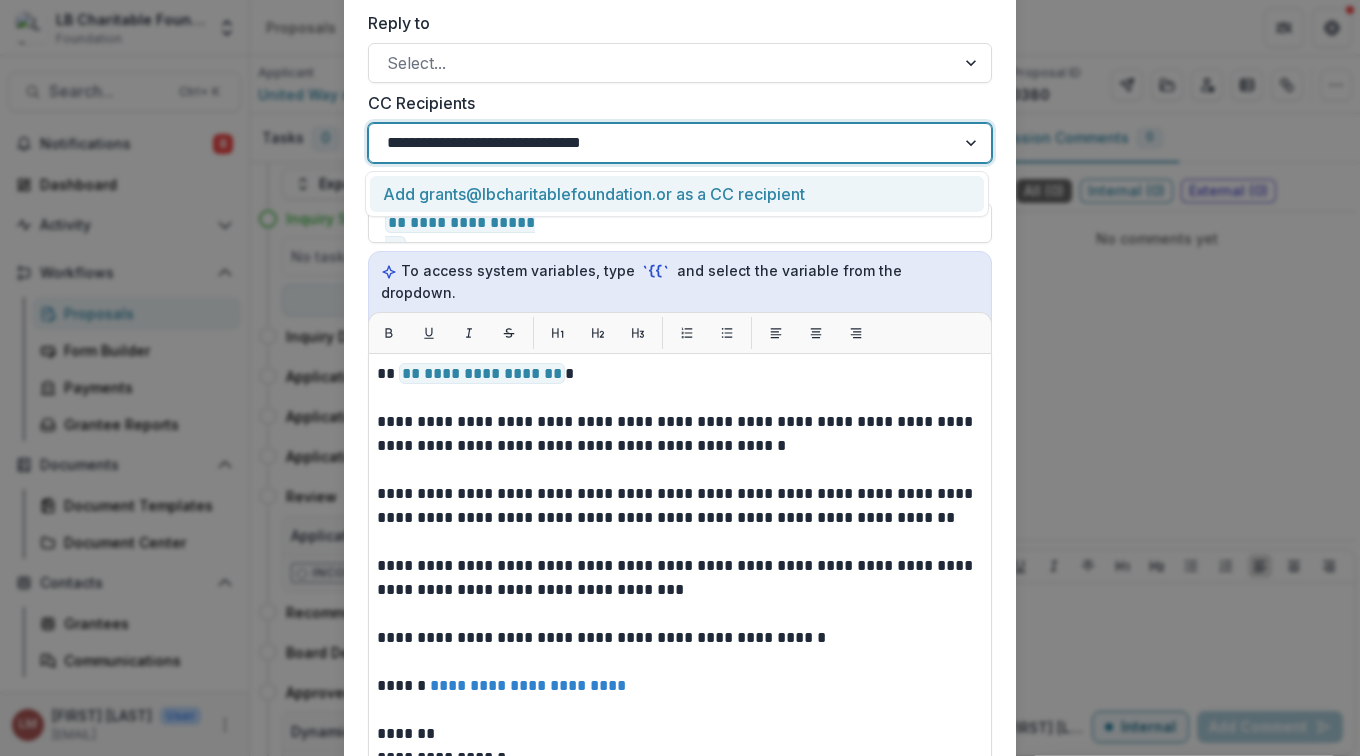 type on "**********" 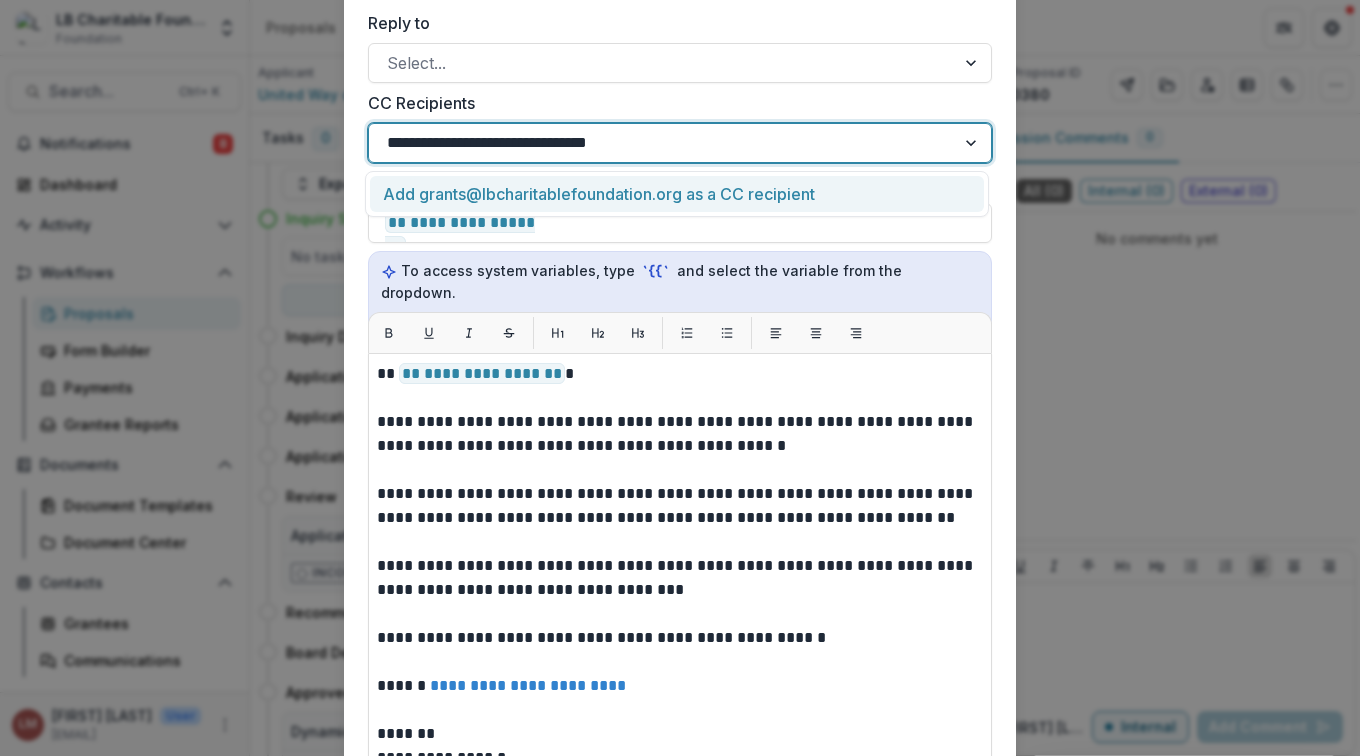 click on "Add grants@lbcharitablefoundation.org as a CC recipient" at bounding box center (677, 194) 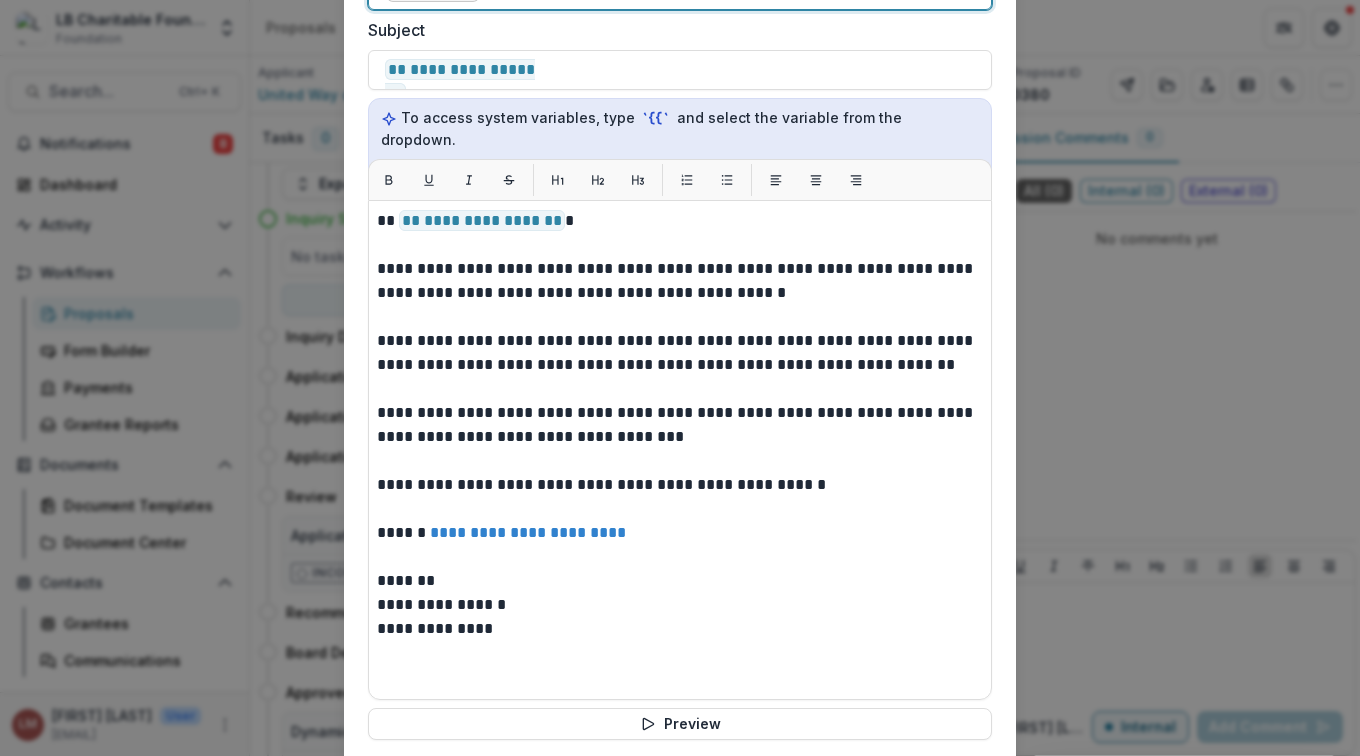 scroll, scrollTop: 666, scrollLeft: 0, axis: vertical 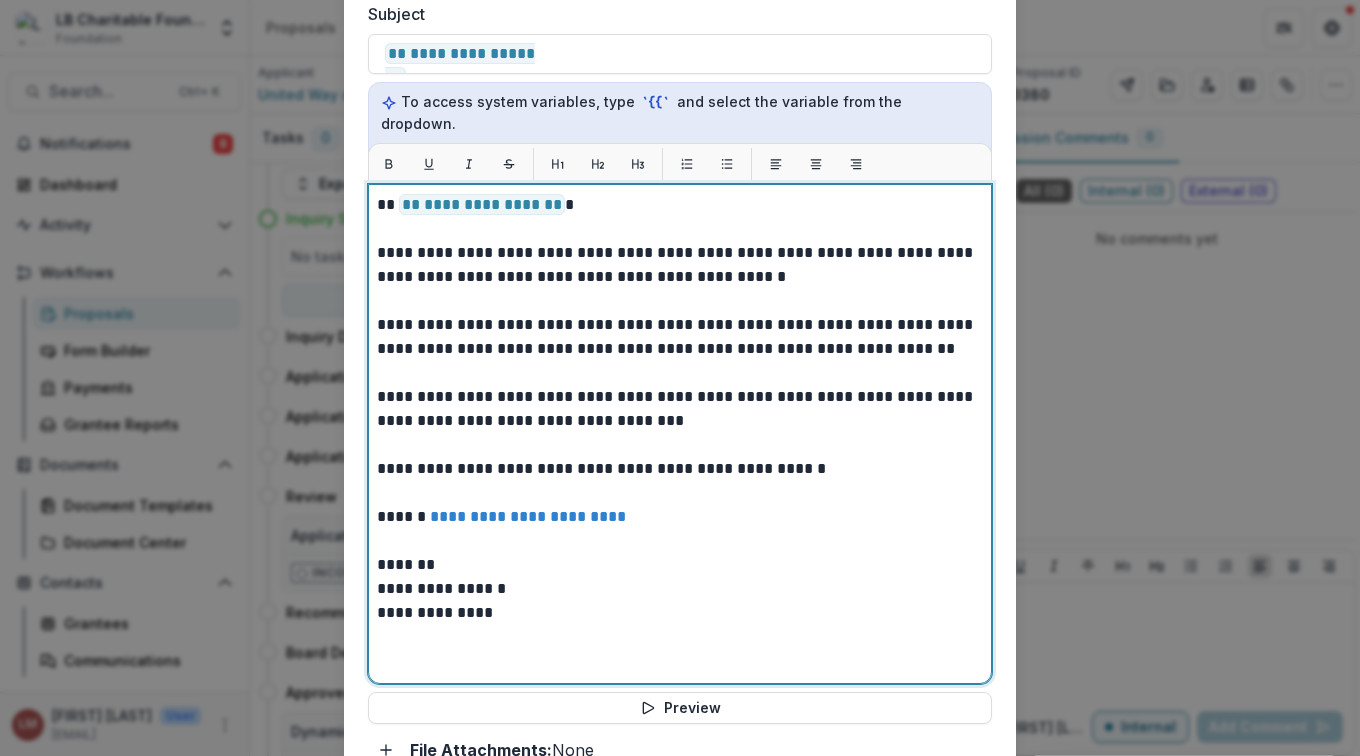 click on "*******" at bounding box center (680, 565) 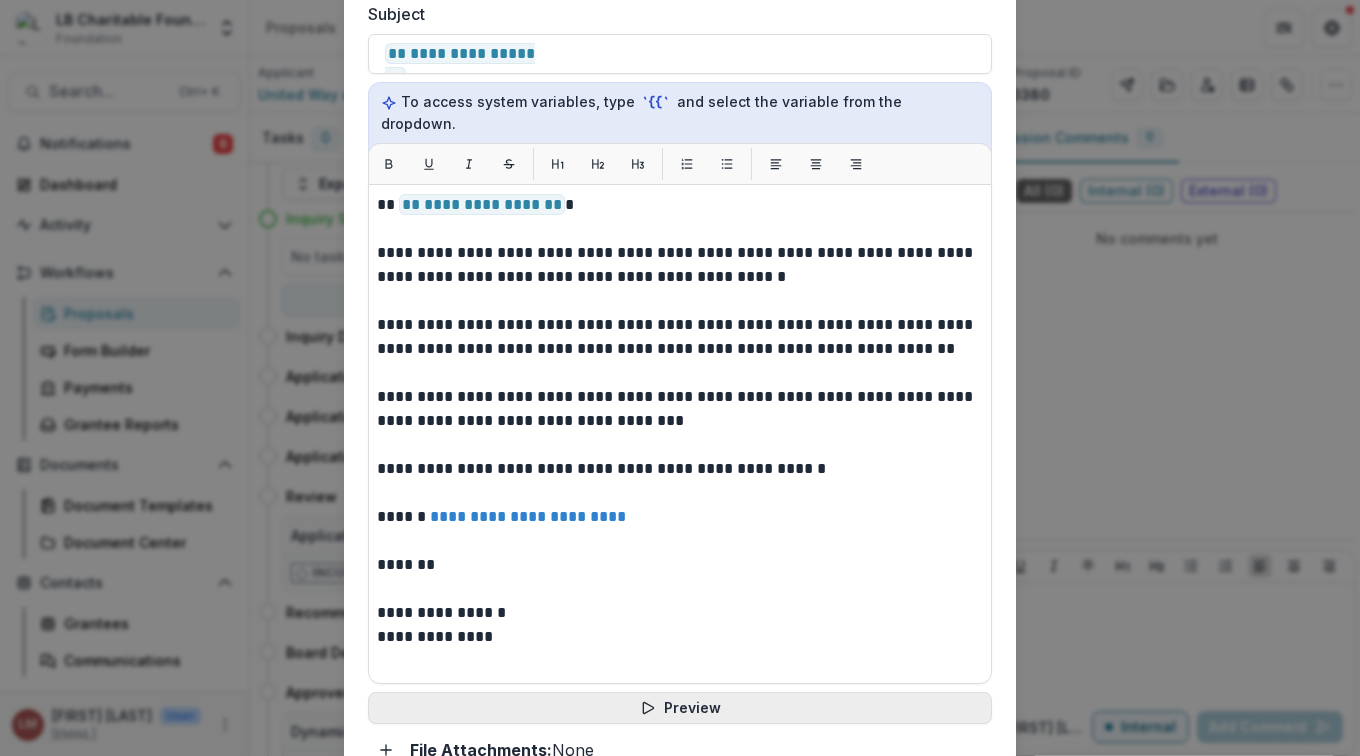 click on "Preview" at bounding box center (680, 708) 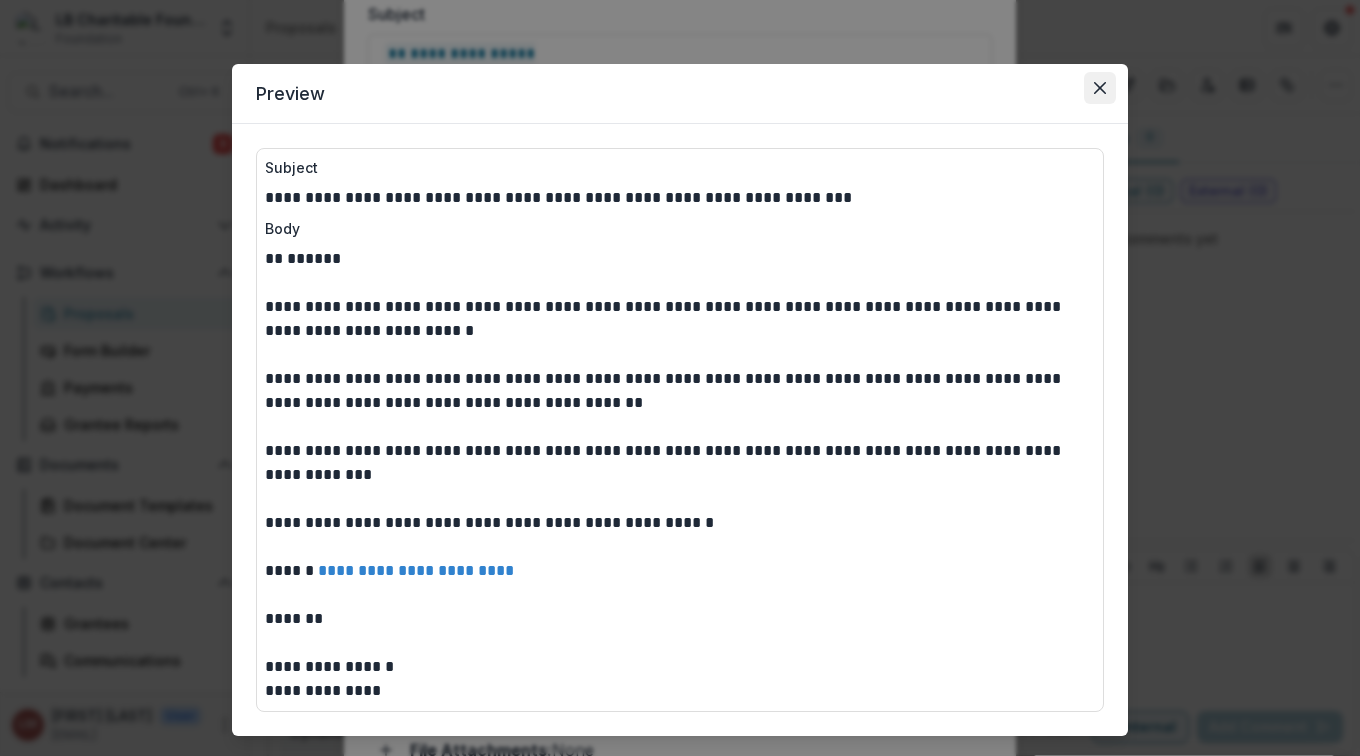 click 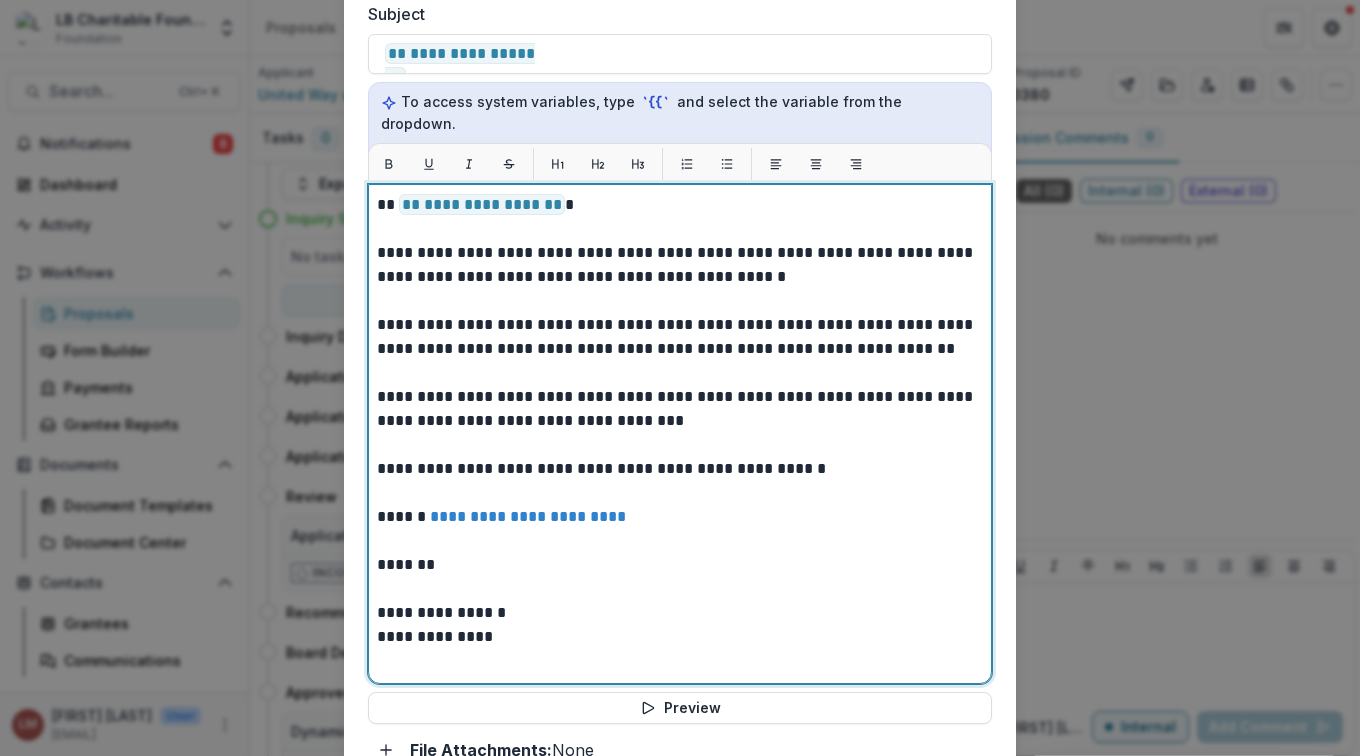 click on "**********" at bounding box center [680, 265] 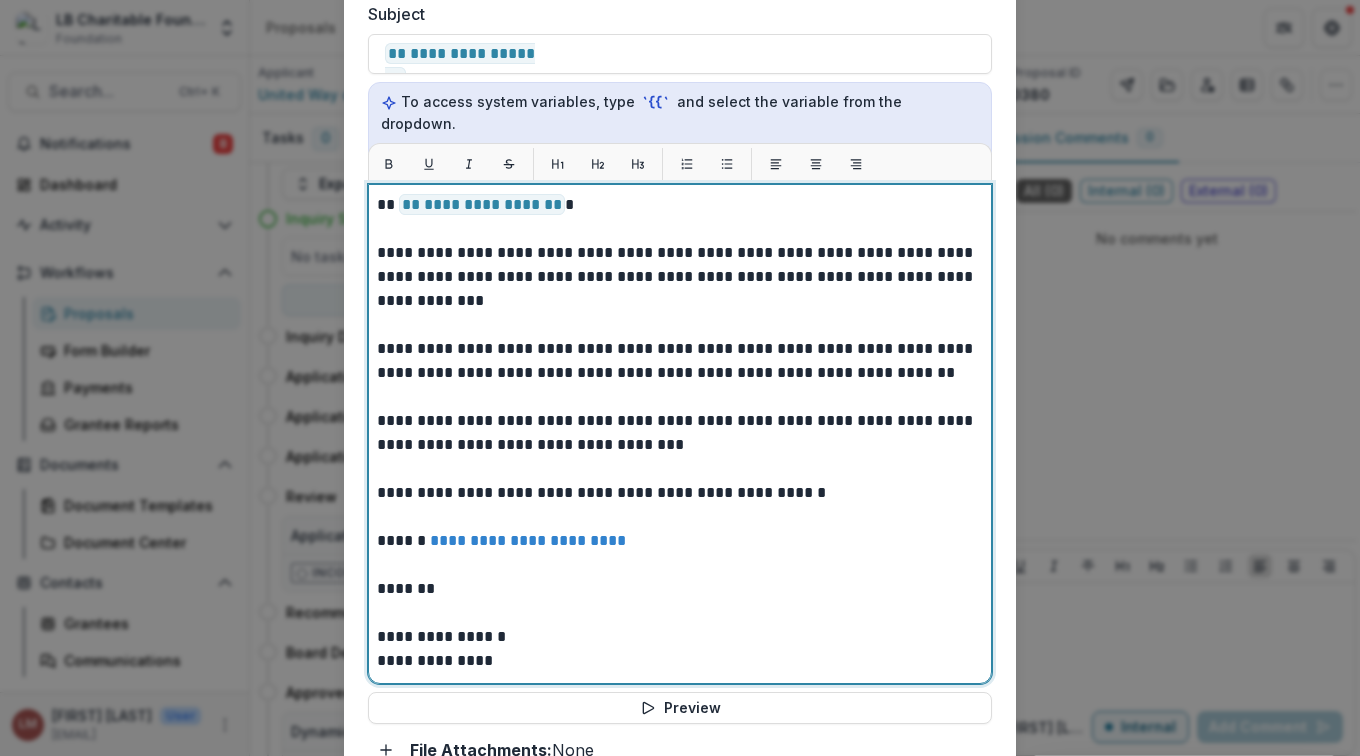 click on "**********" at bounding box center [680, 277] 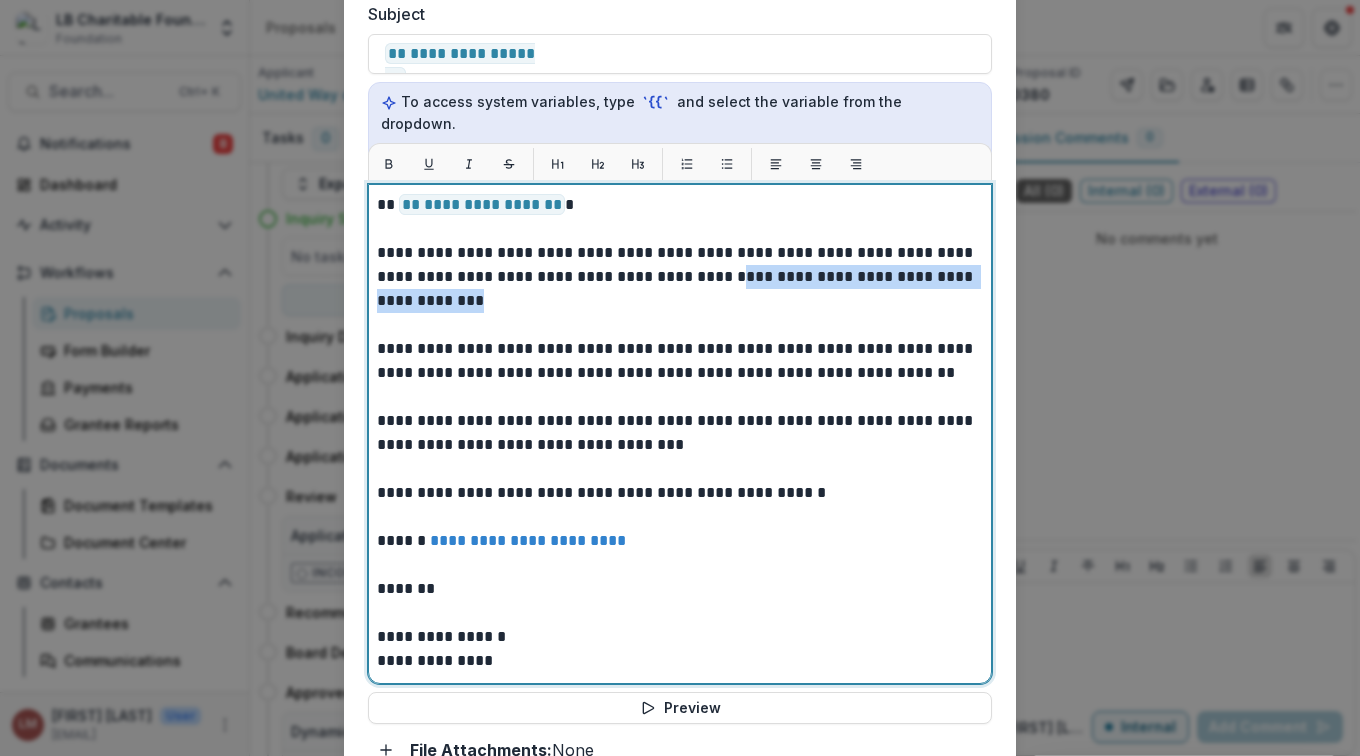 drag, startPoint x: 772, startPoint y: 263, endPoint x: 823, endPoint y: 278, distance: 53.160137 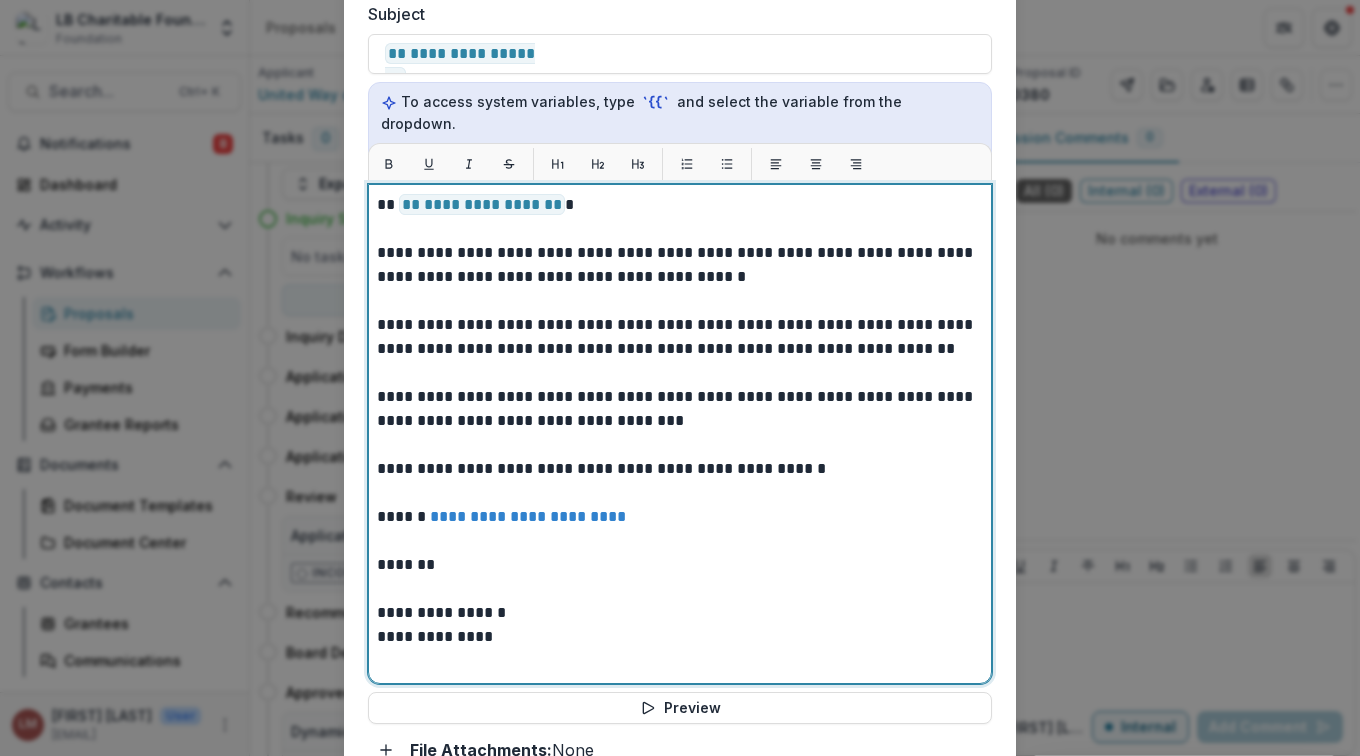 click on "**********" at bounding box center (680, 265) 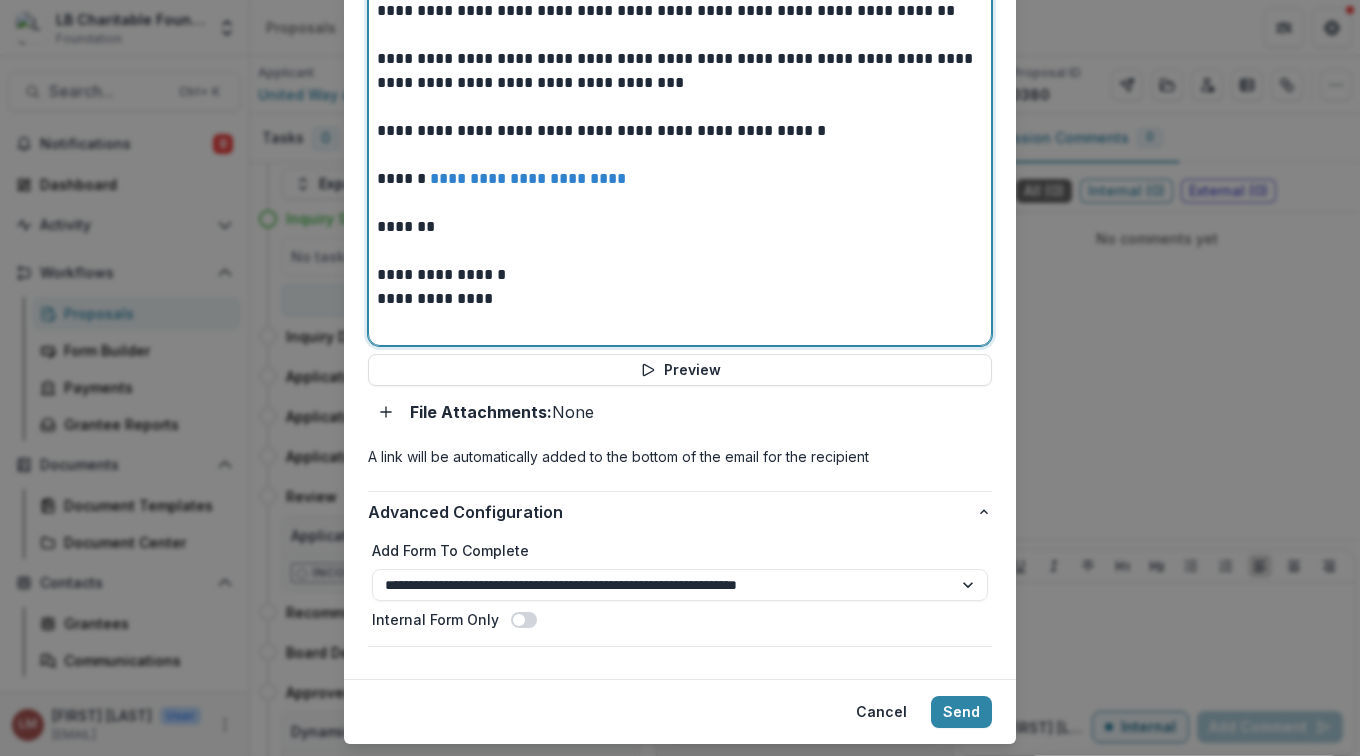scroll, scrollTop: 1005, scrollLeft: 0, axis: vertical 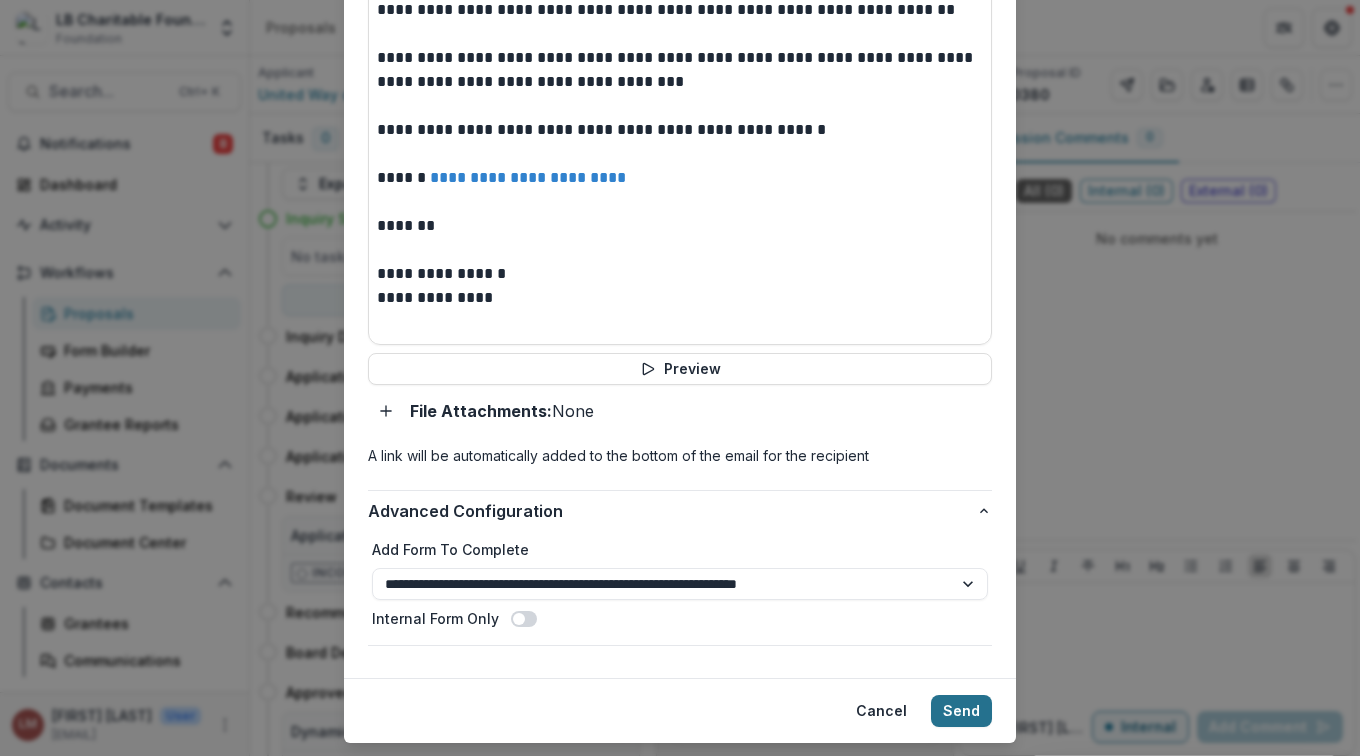 click on "Send" at bounding box center [961, 711] 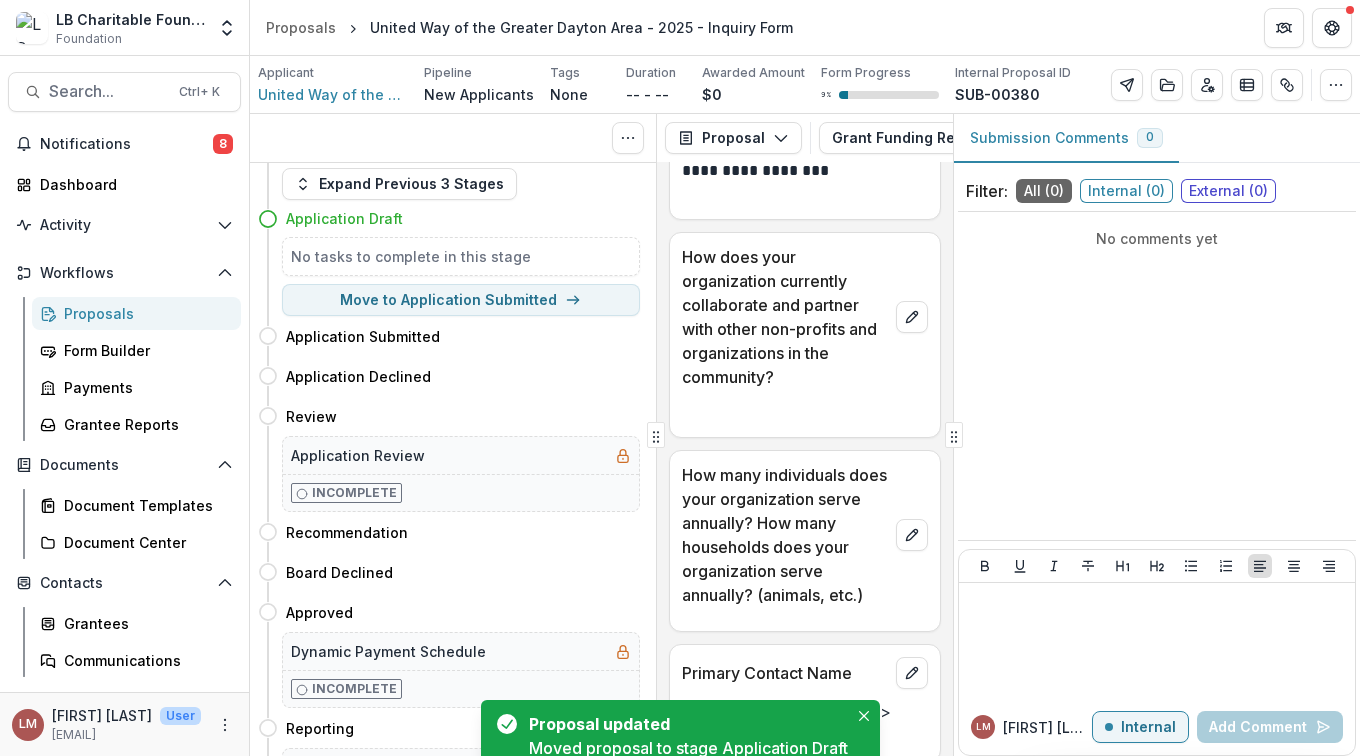 scroll, scrollTop: 1143, scrollLeft: 0, axis: vertical 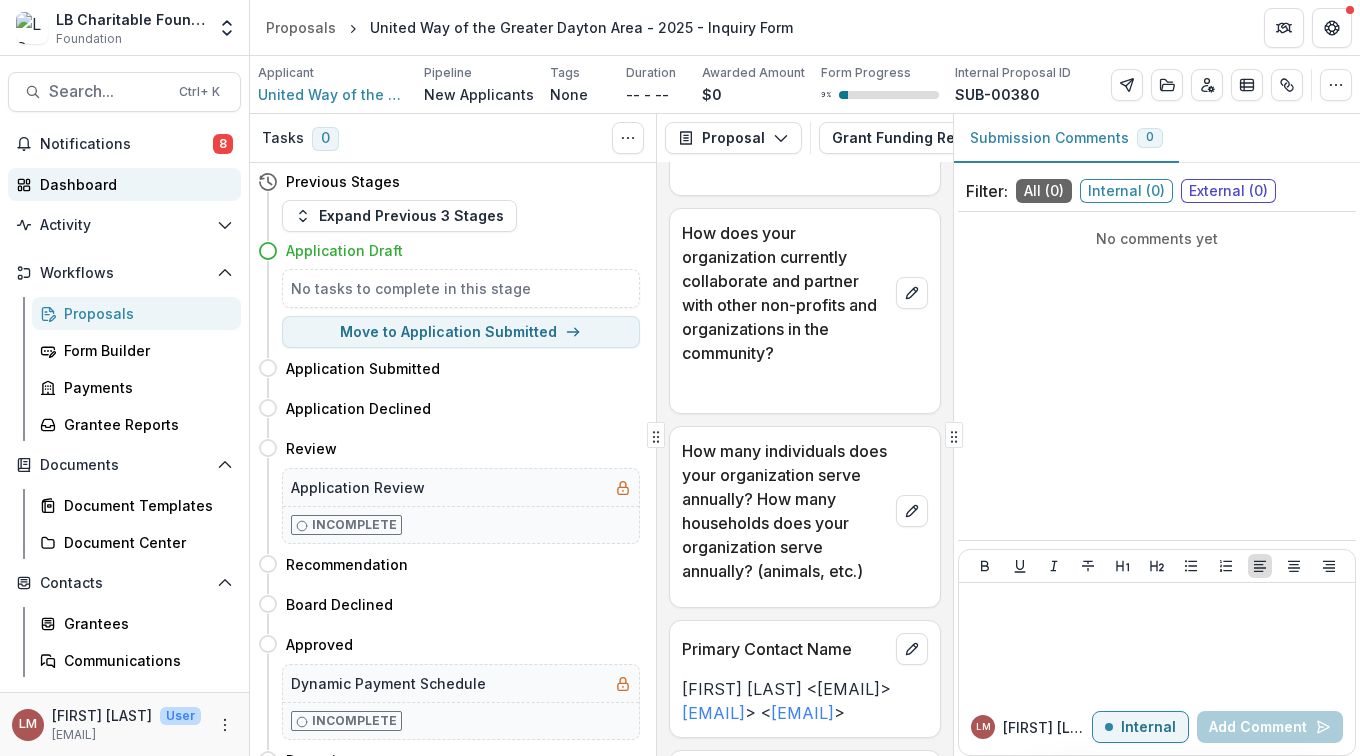 click on "Dashboard" at bounding box center [132, 184] 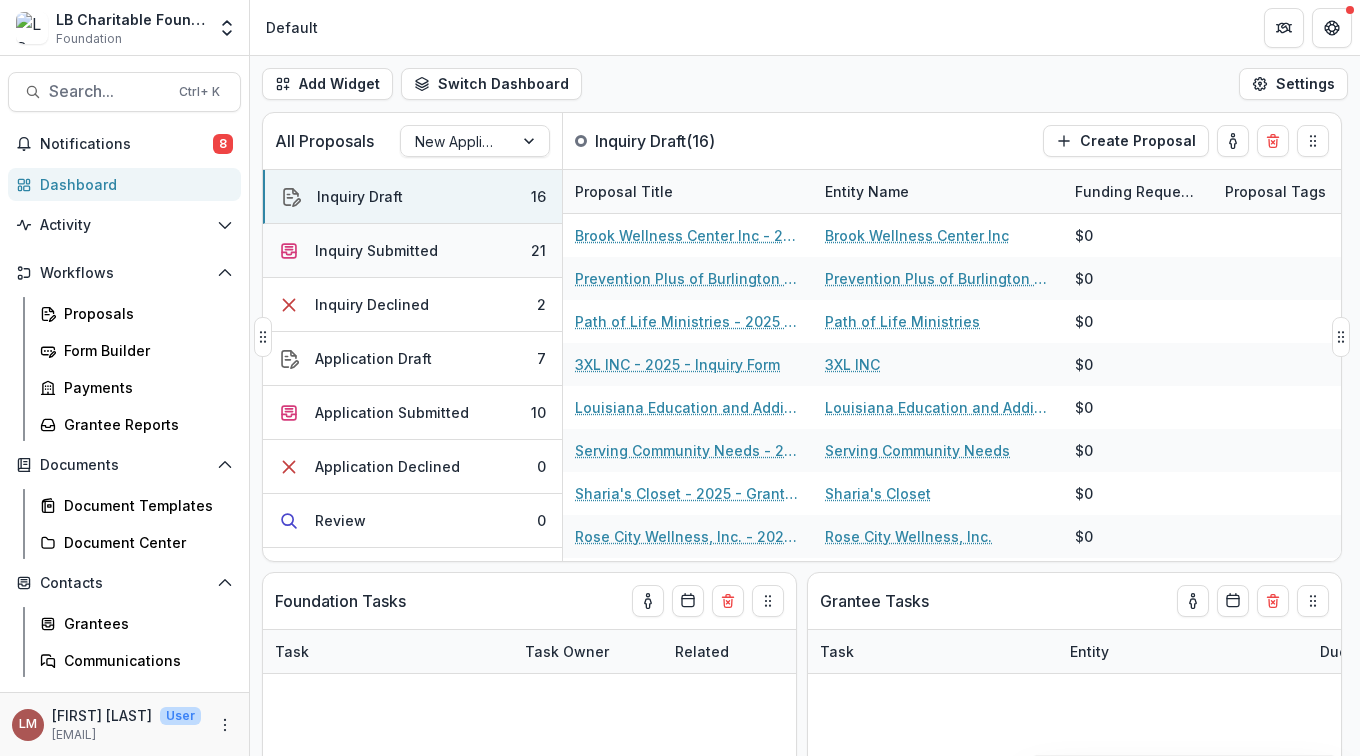 click on "Inquiry Submitted" at bounding box center [376, 250] 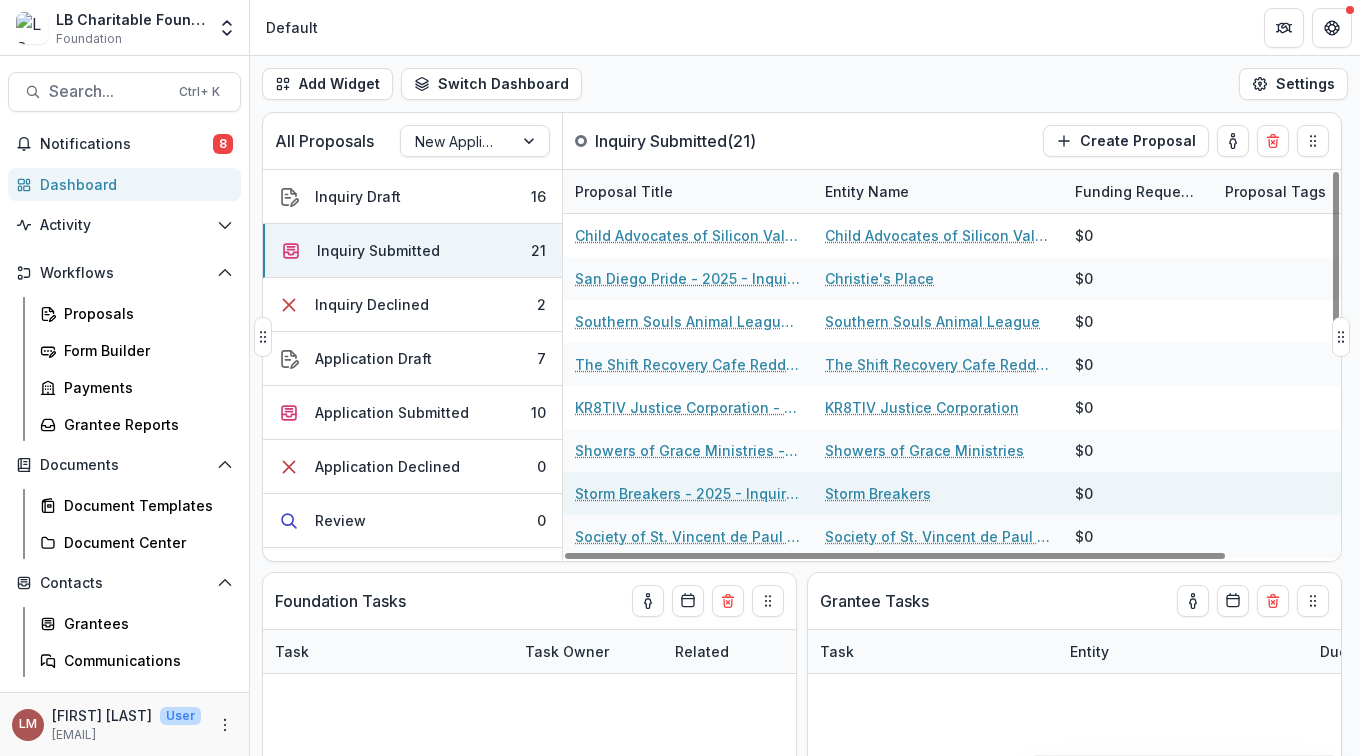 scroll, scrollTop: 556, scrollLeft: 0, axis: vertical 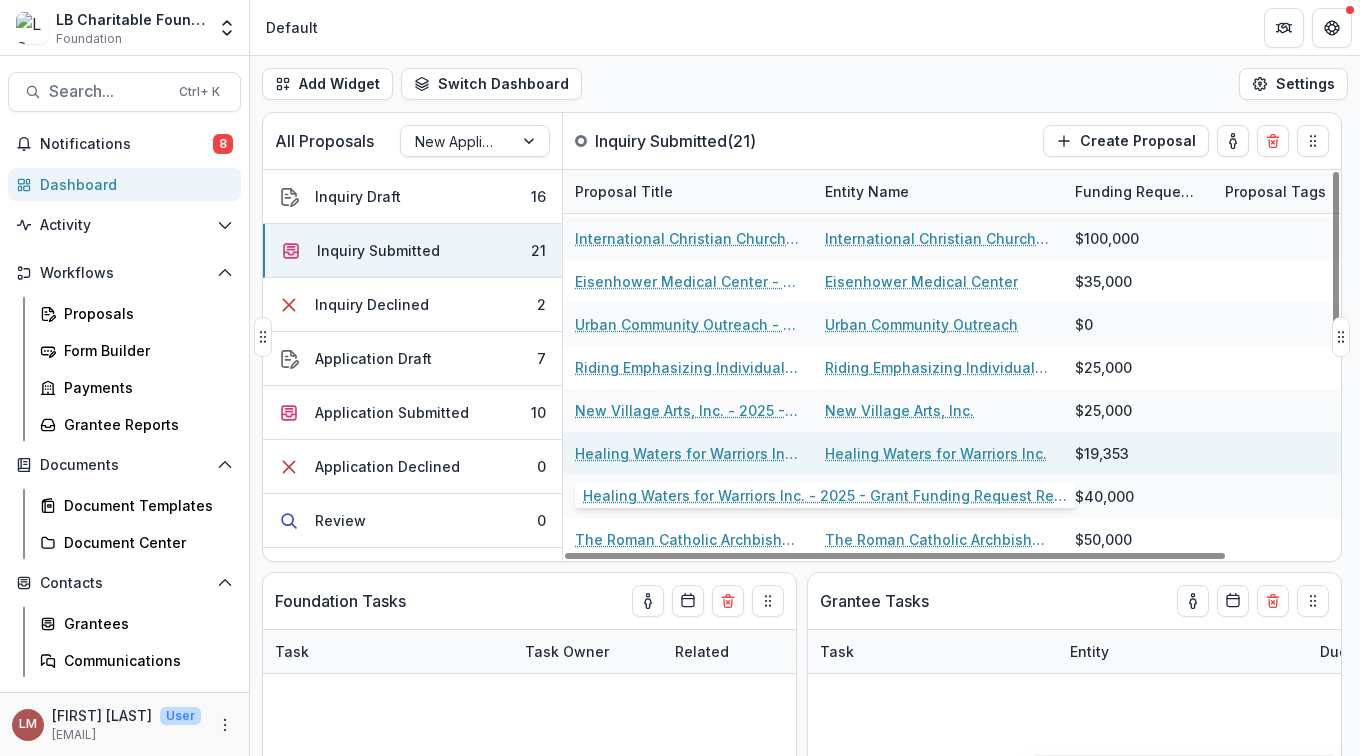 click on "Healing Waters for Warriors Inc. - 2025 - Grant Funding Request Requirements and Questionnaires" at bounding box center (688, 453) 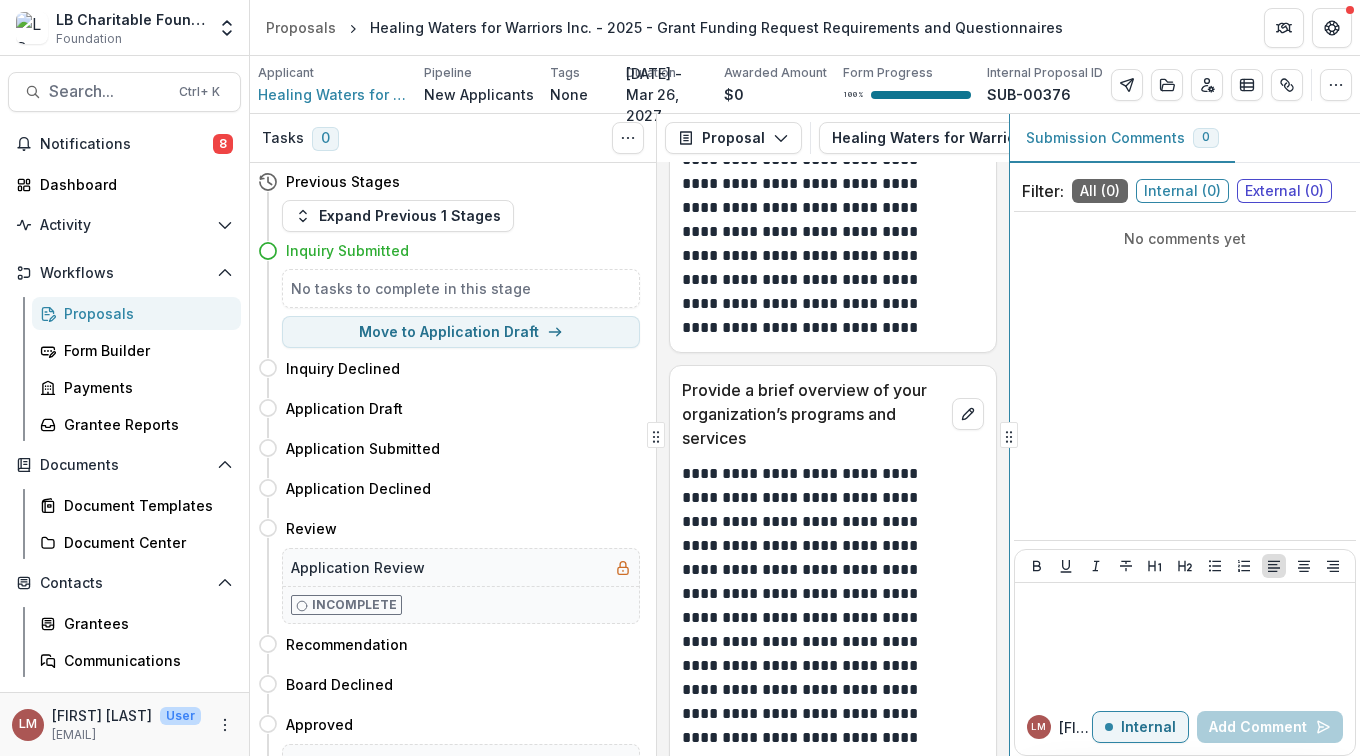 scroll, scrollTop: 705, scrollLeft: 0, axis: vertical 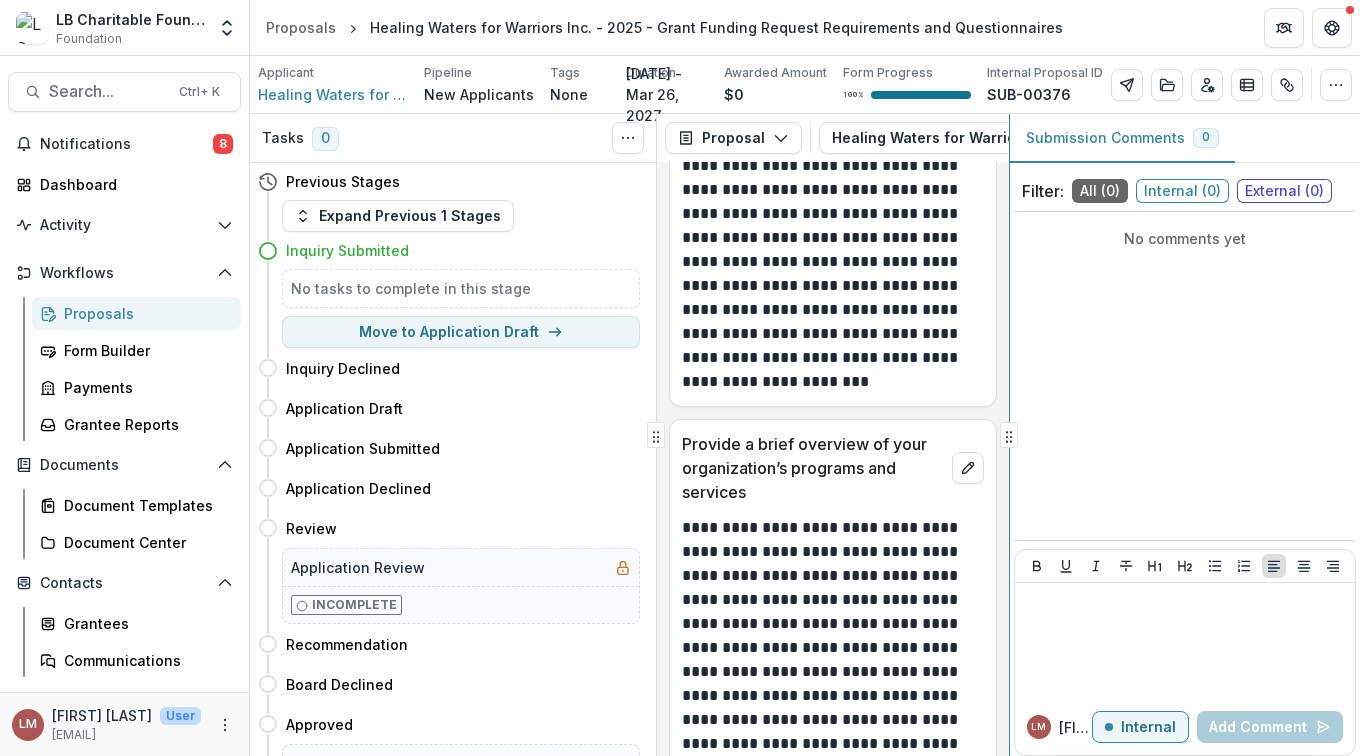 click on "**********" at bounding box center (805, 435) 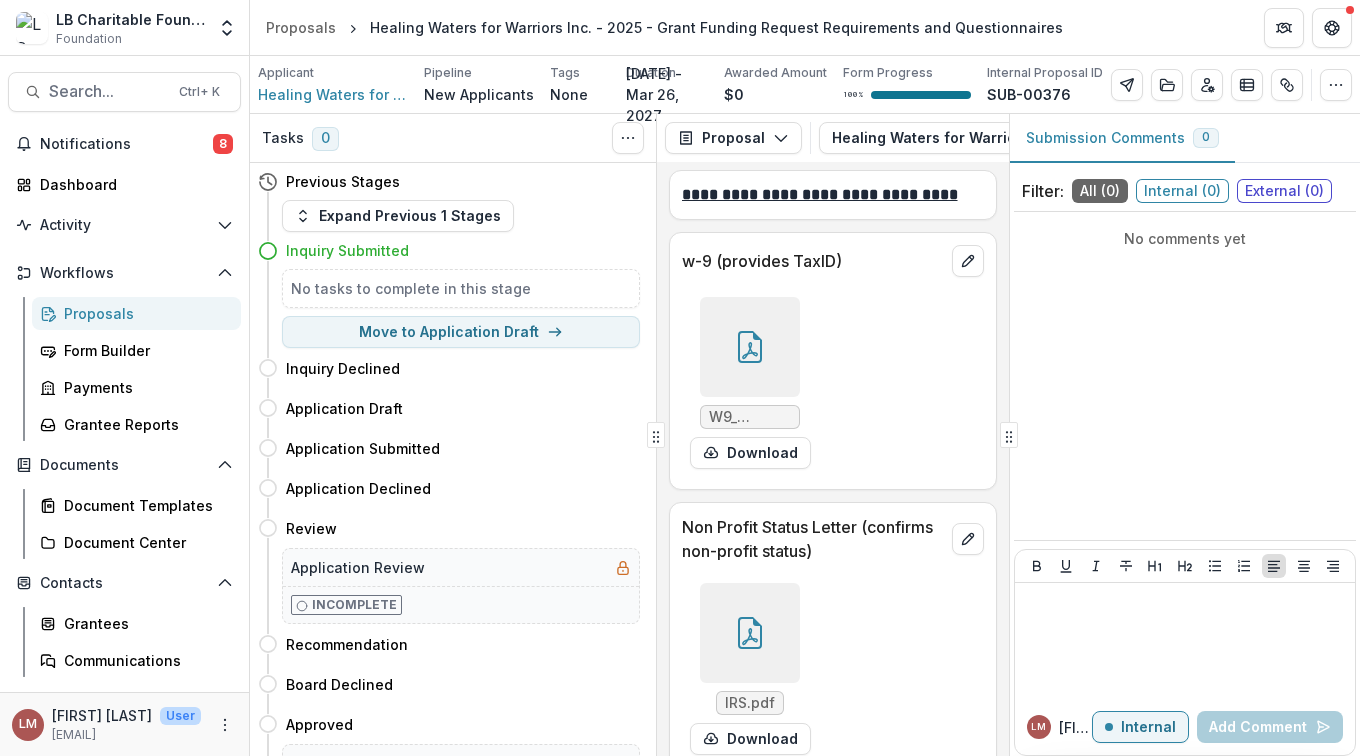 scroll, scrollTop: 13460, scrollLeft: 0, axis: vertical 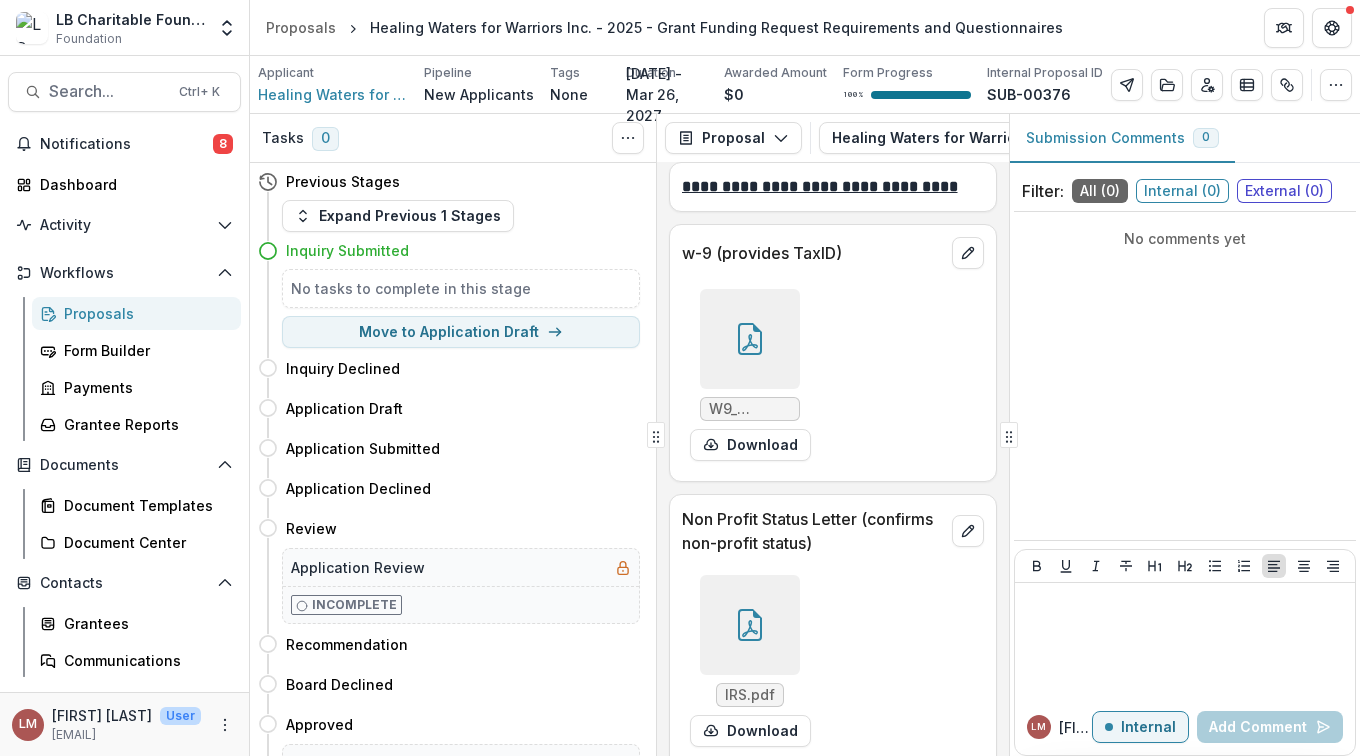 click 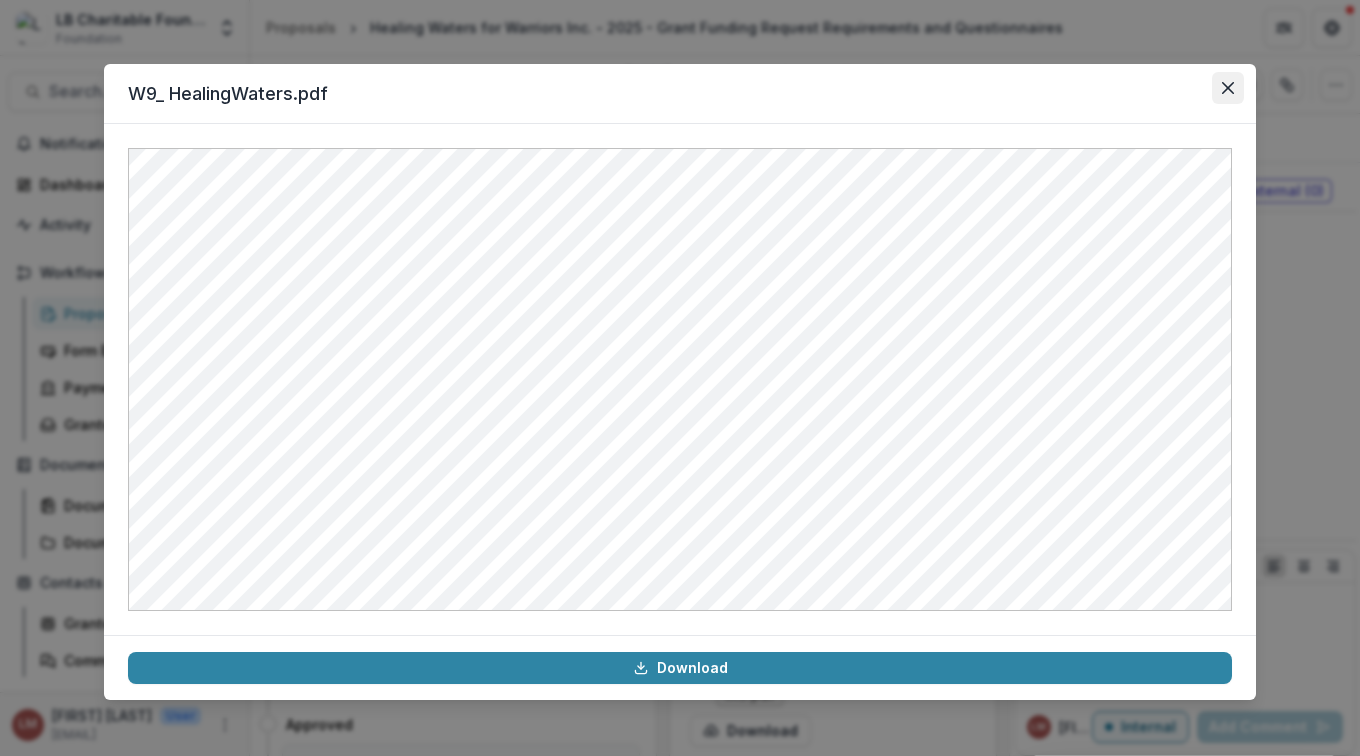 click 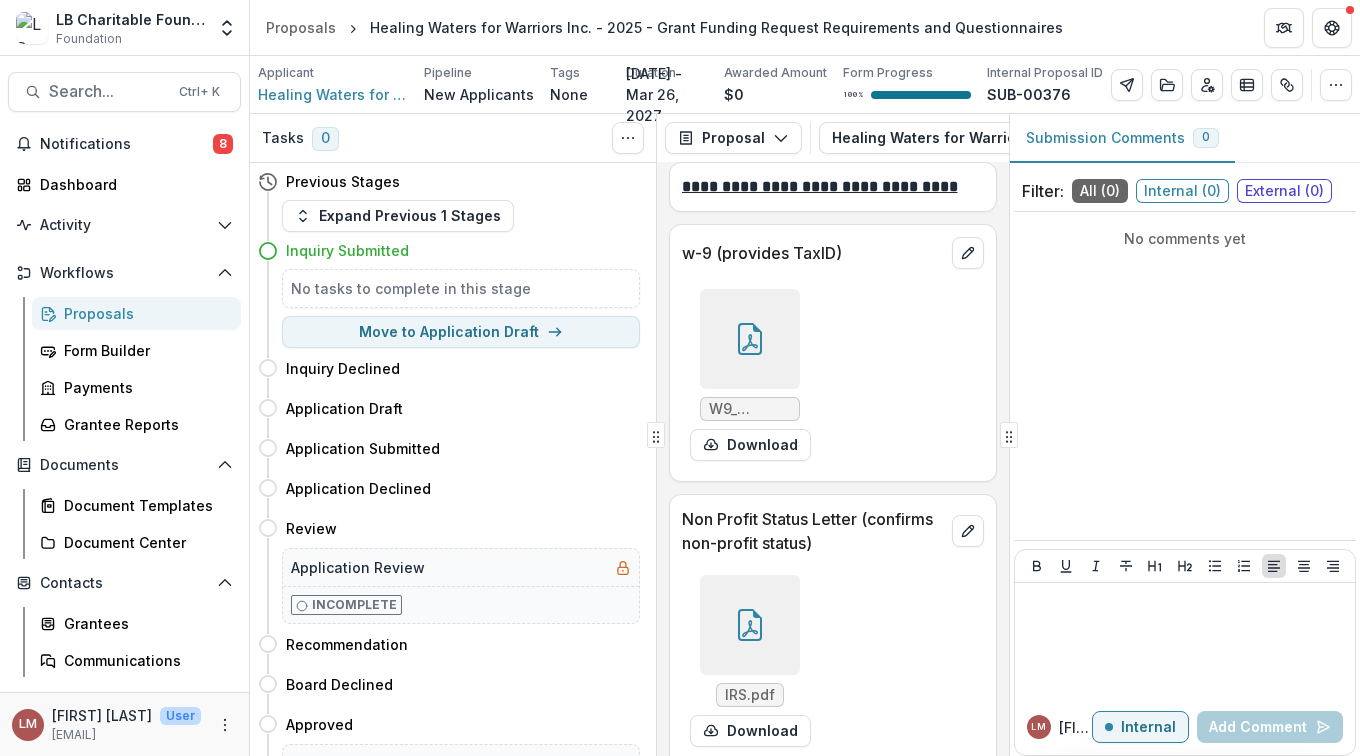 click at bounding box center [750, 625] 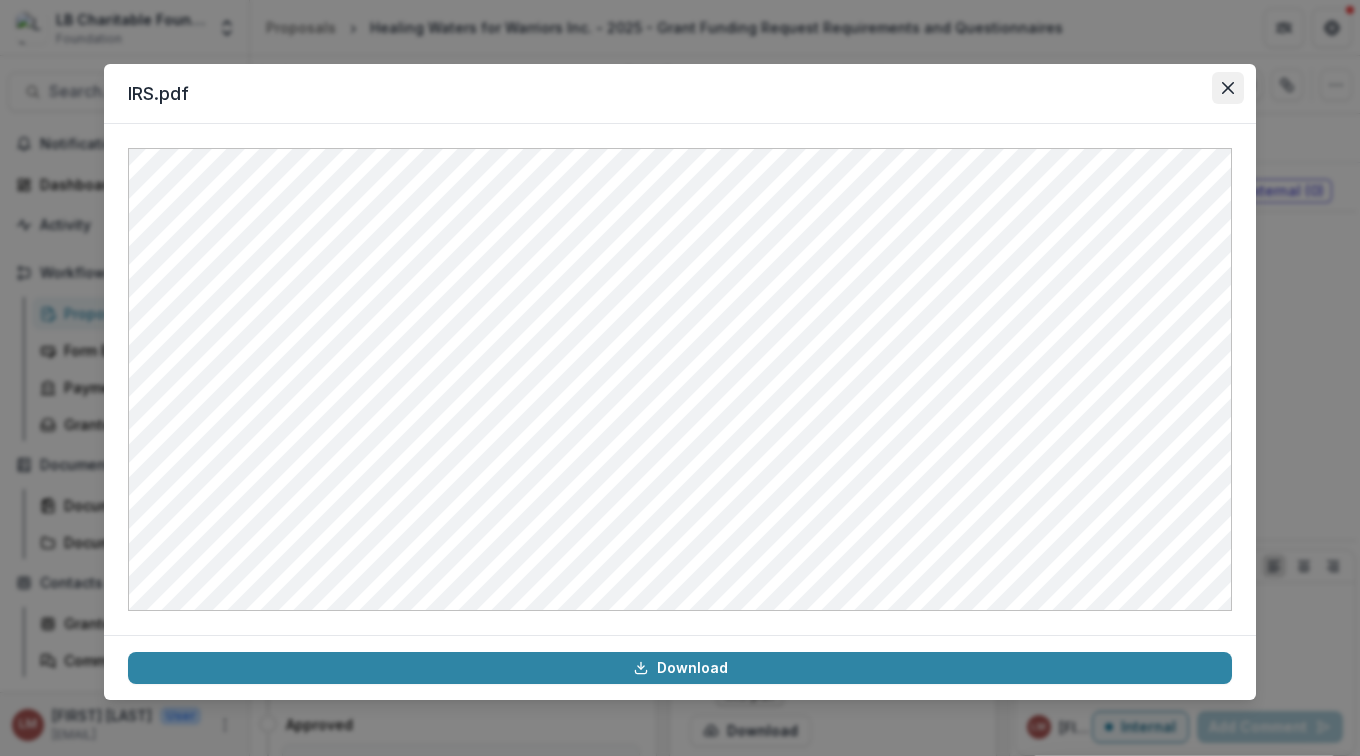 click at bounding box center [1228, 88] 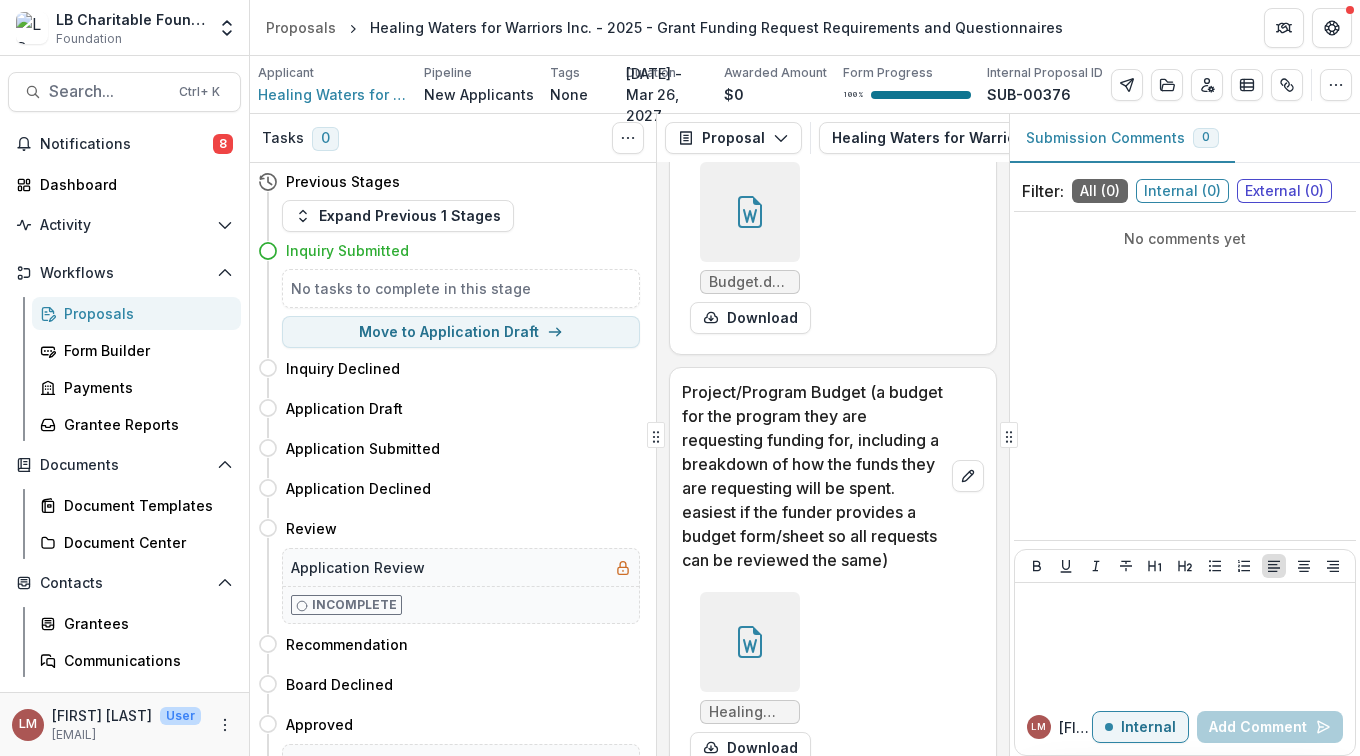 scroll, scrollTop: 14165, scrollLeft: 0, axis: vertical 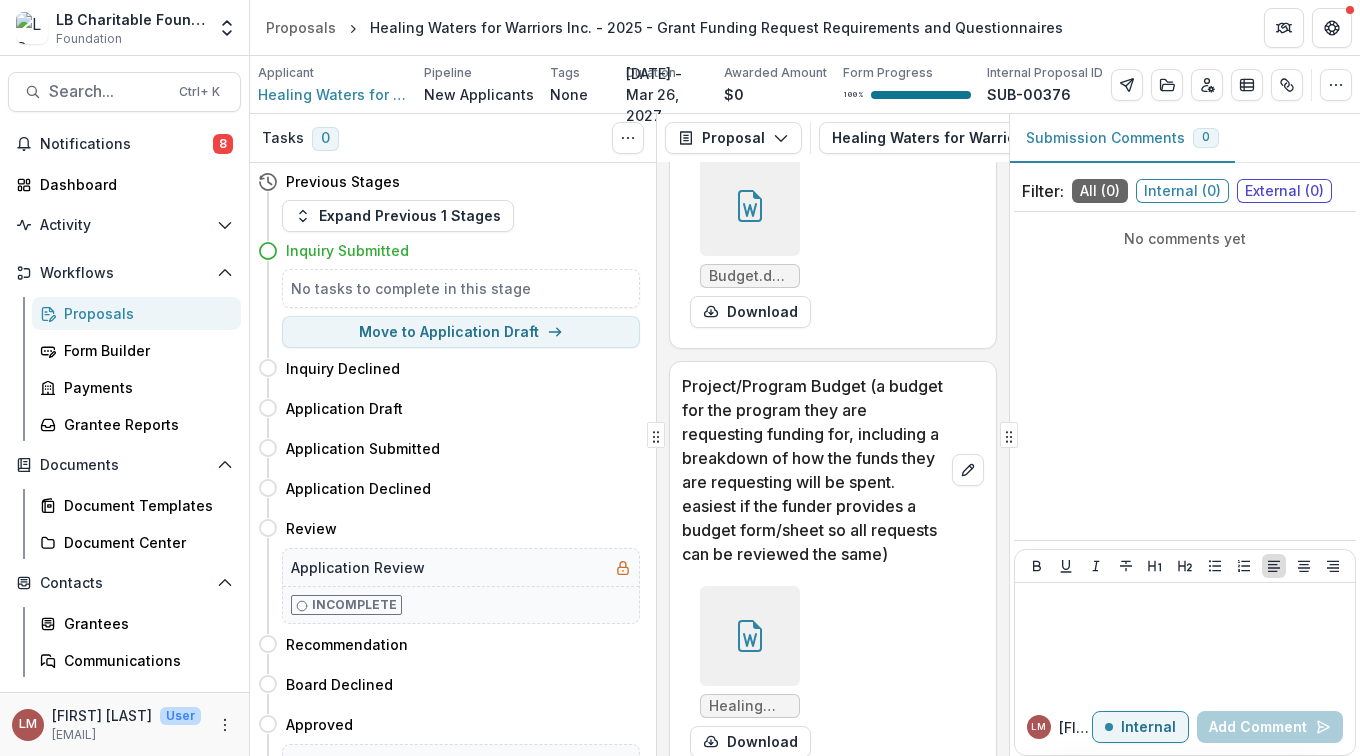 click at bounding box center (750, 206) 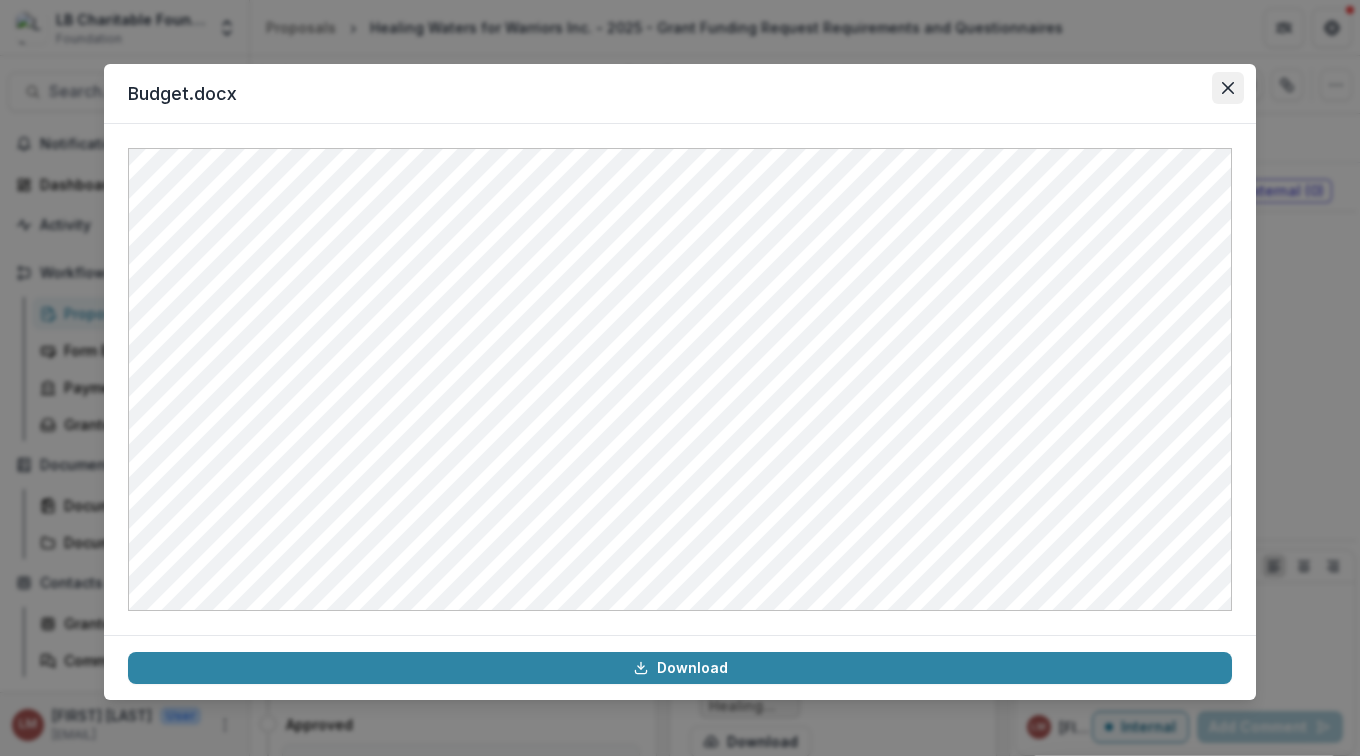 click 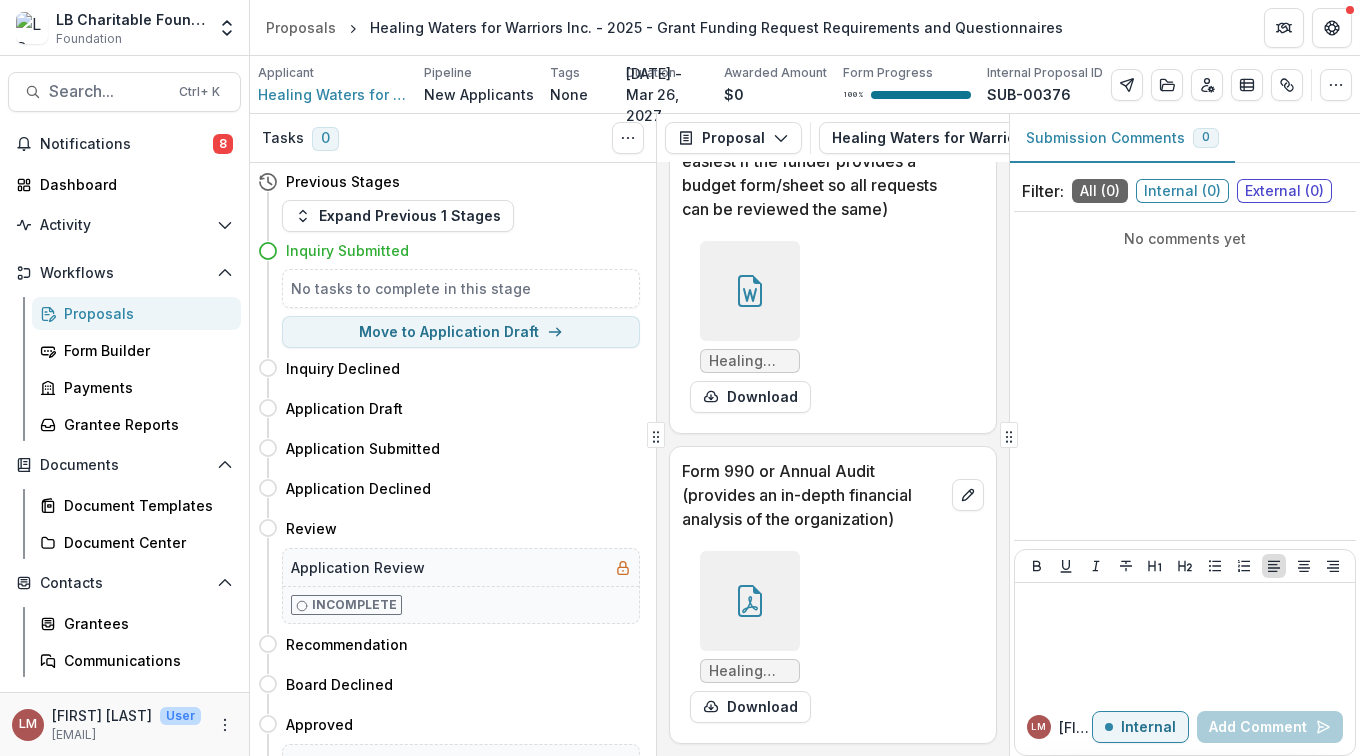 scroll, scrollTop: 14602, scrollLeft: 0, axis: vertical 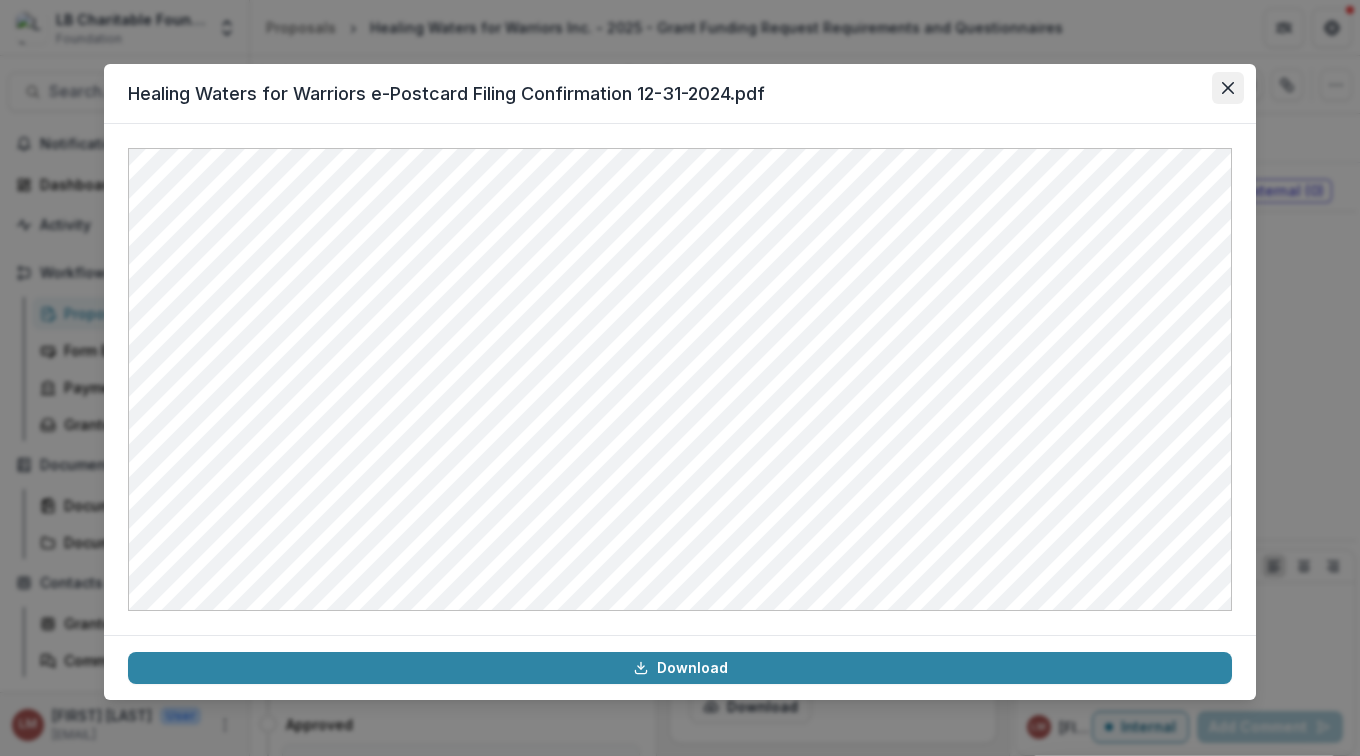 click 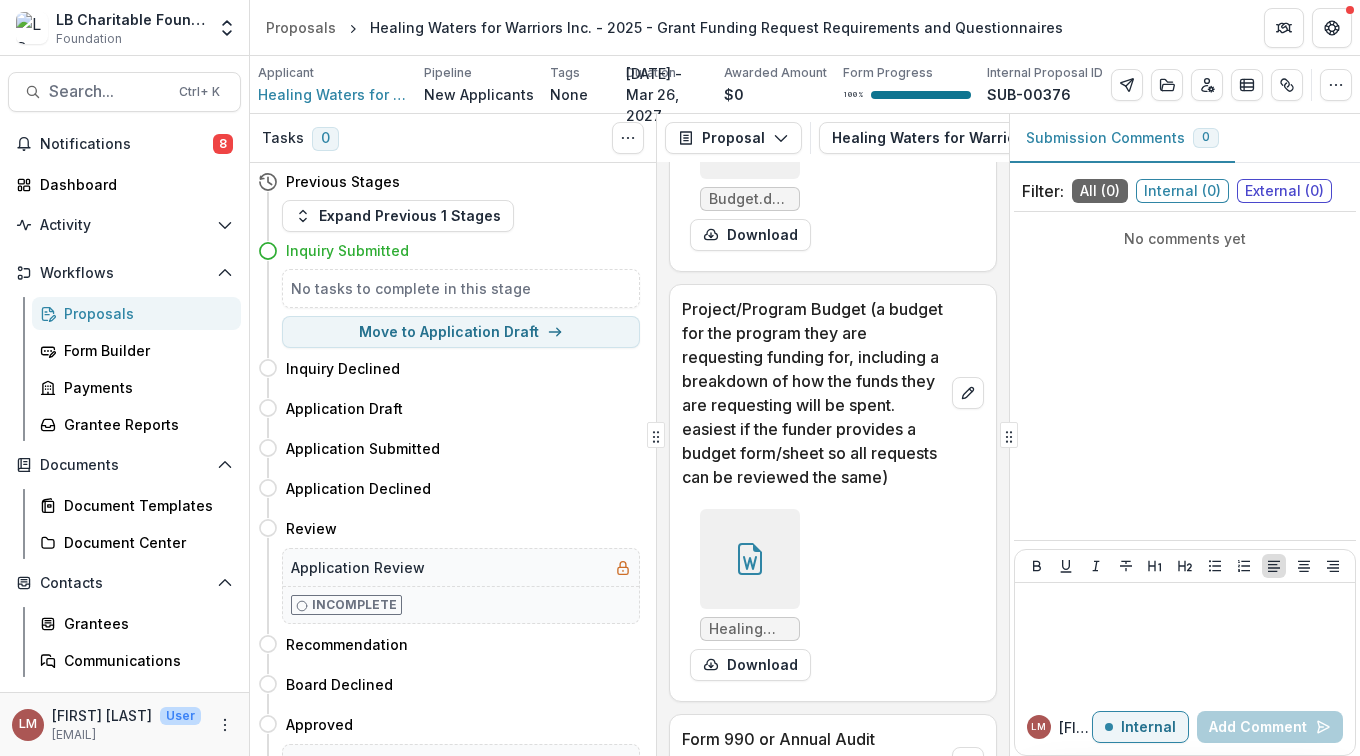 scroll, scrollTop: 14207, scrollLeft: 0, axis: vertical 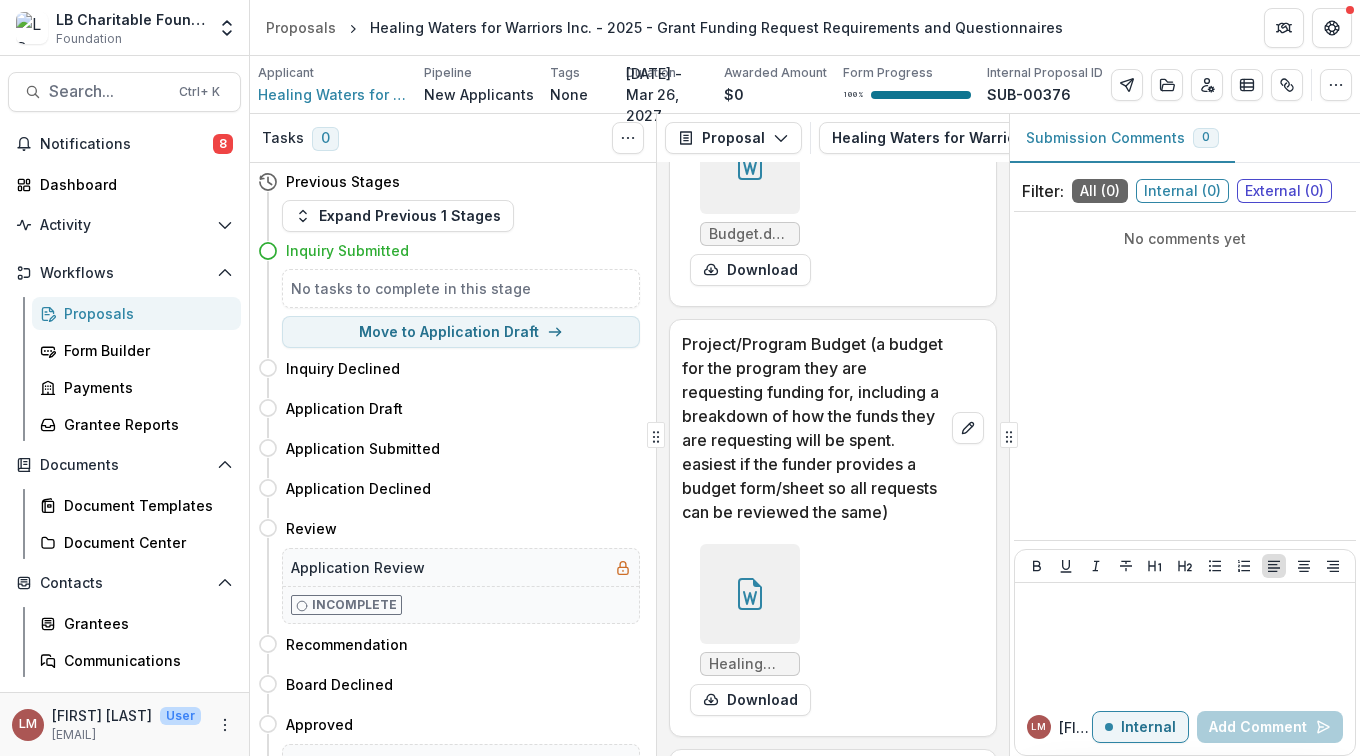 click 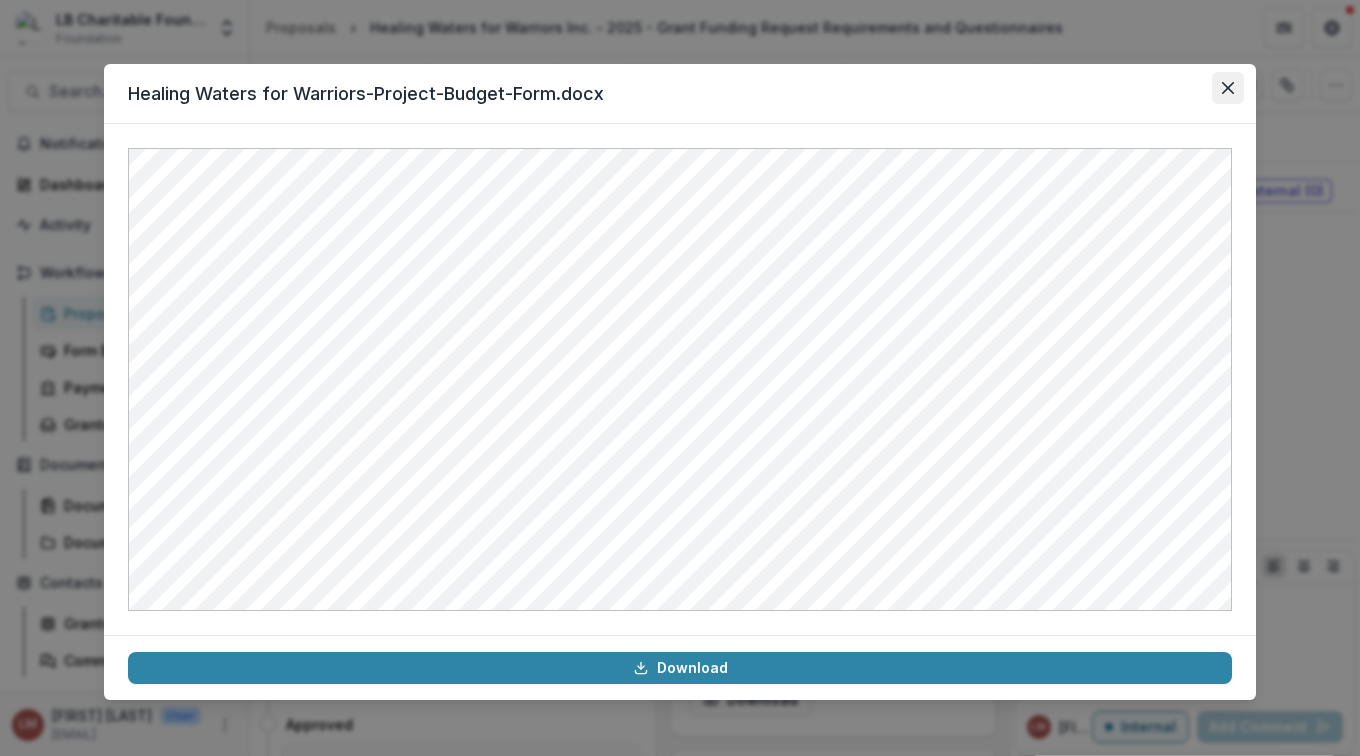 click 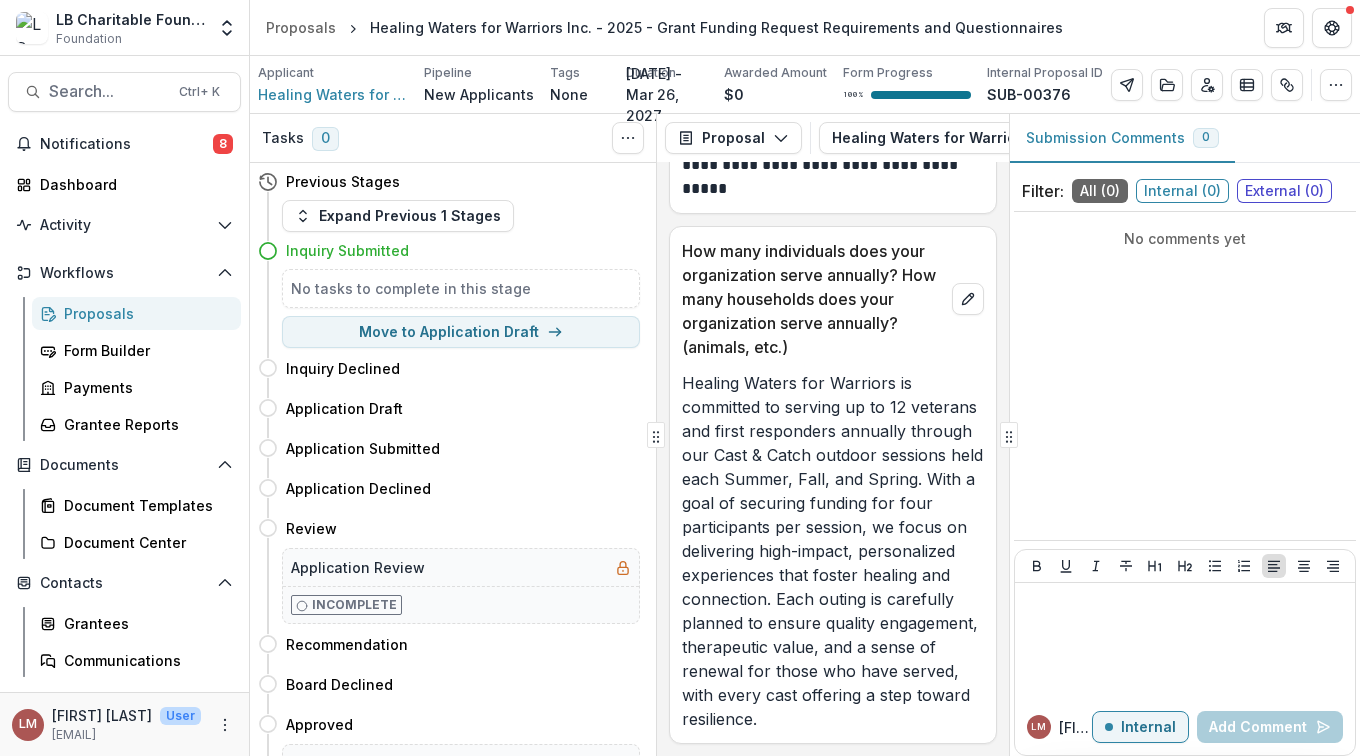 scroll, scrollTop: 0, scrollLeft: 0, axis: both 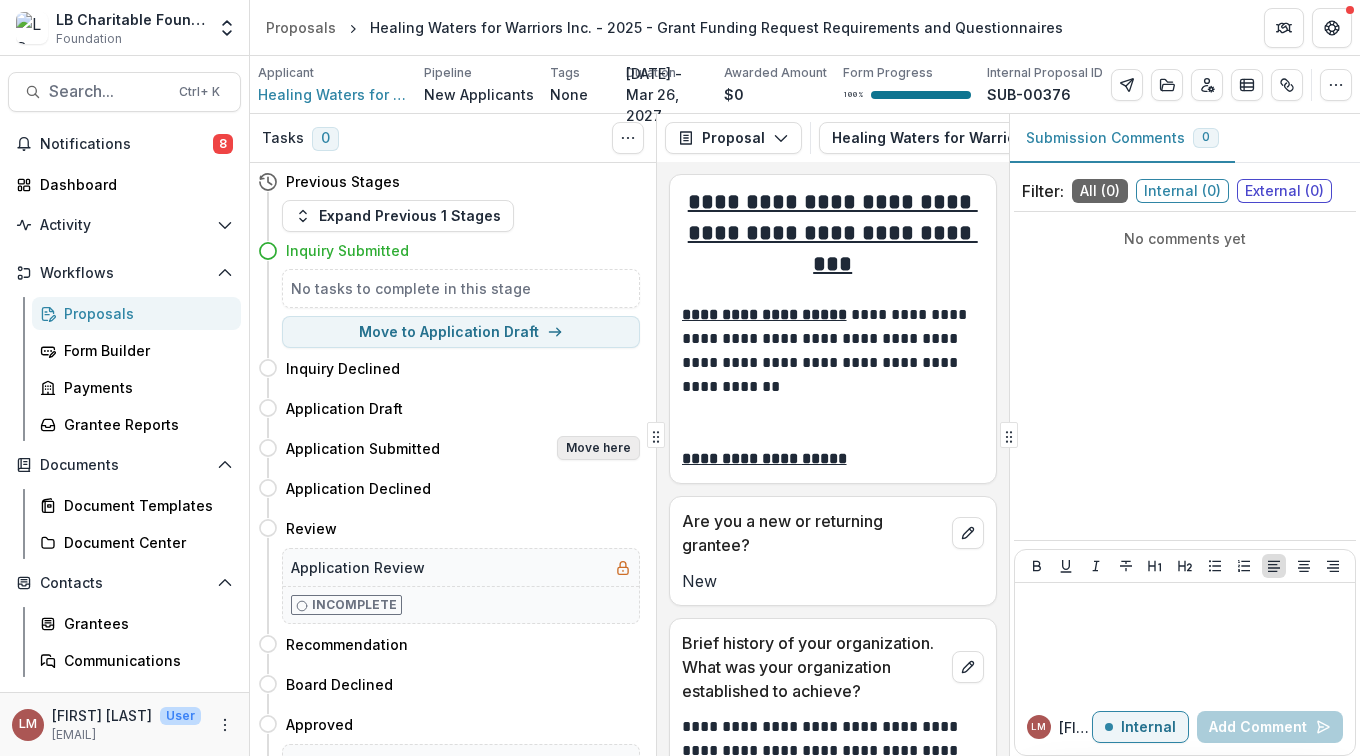 click on "Move here" at bounding box center [598, 448] 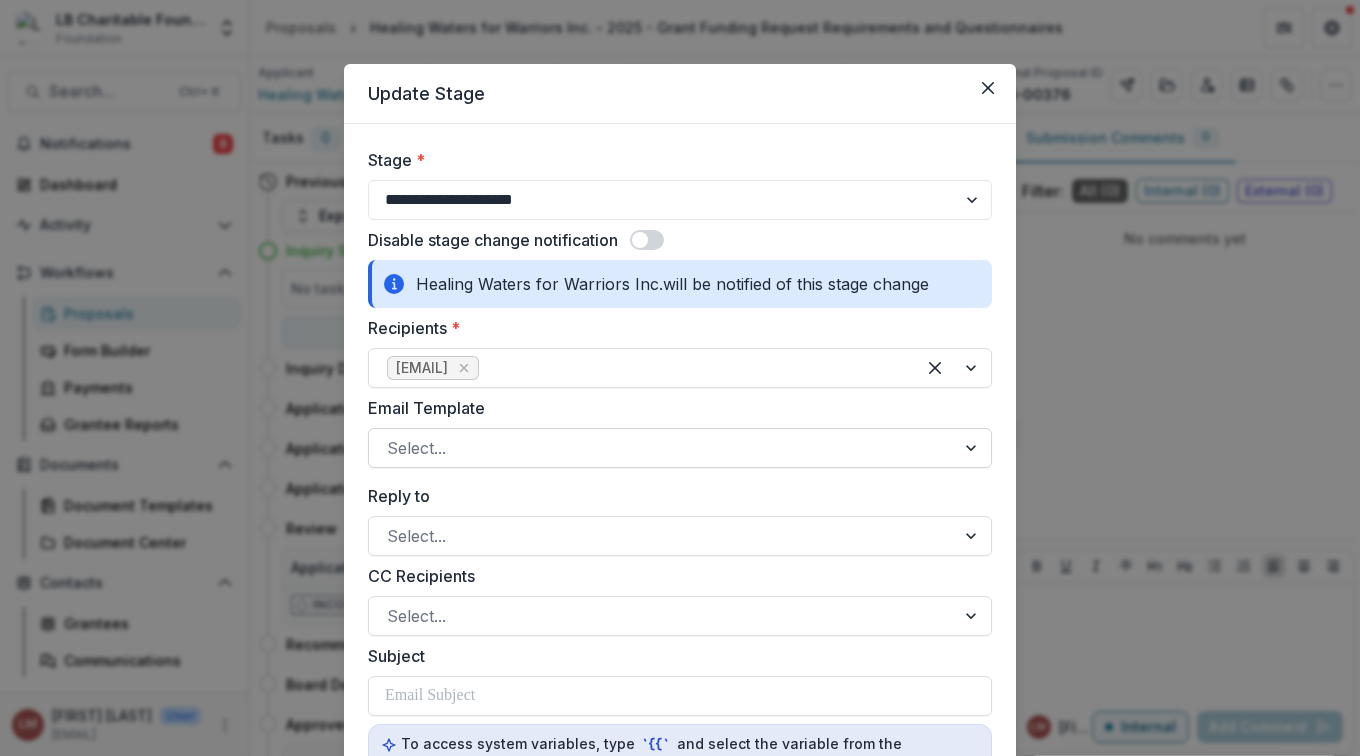 click at bounding box center (973, 448) 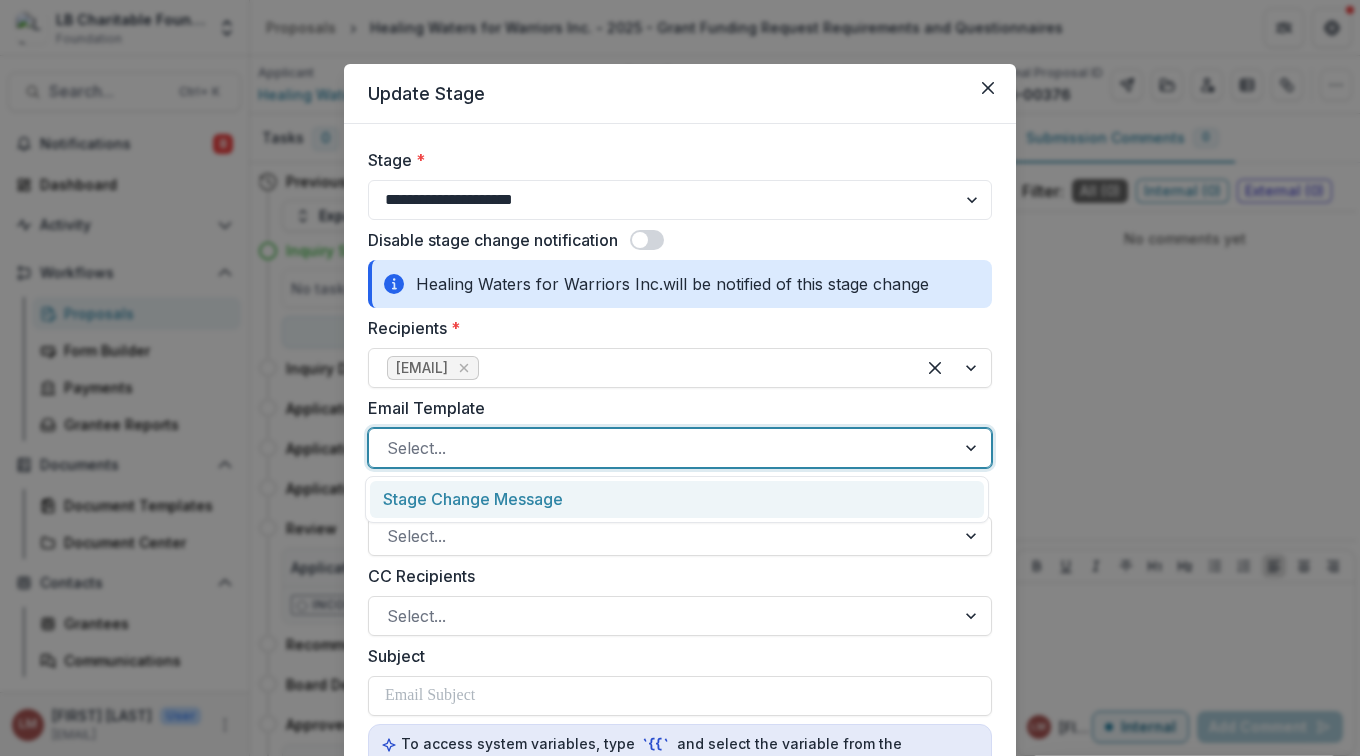 click on "Stage Change Message" at bounding box center [677, 499] 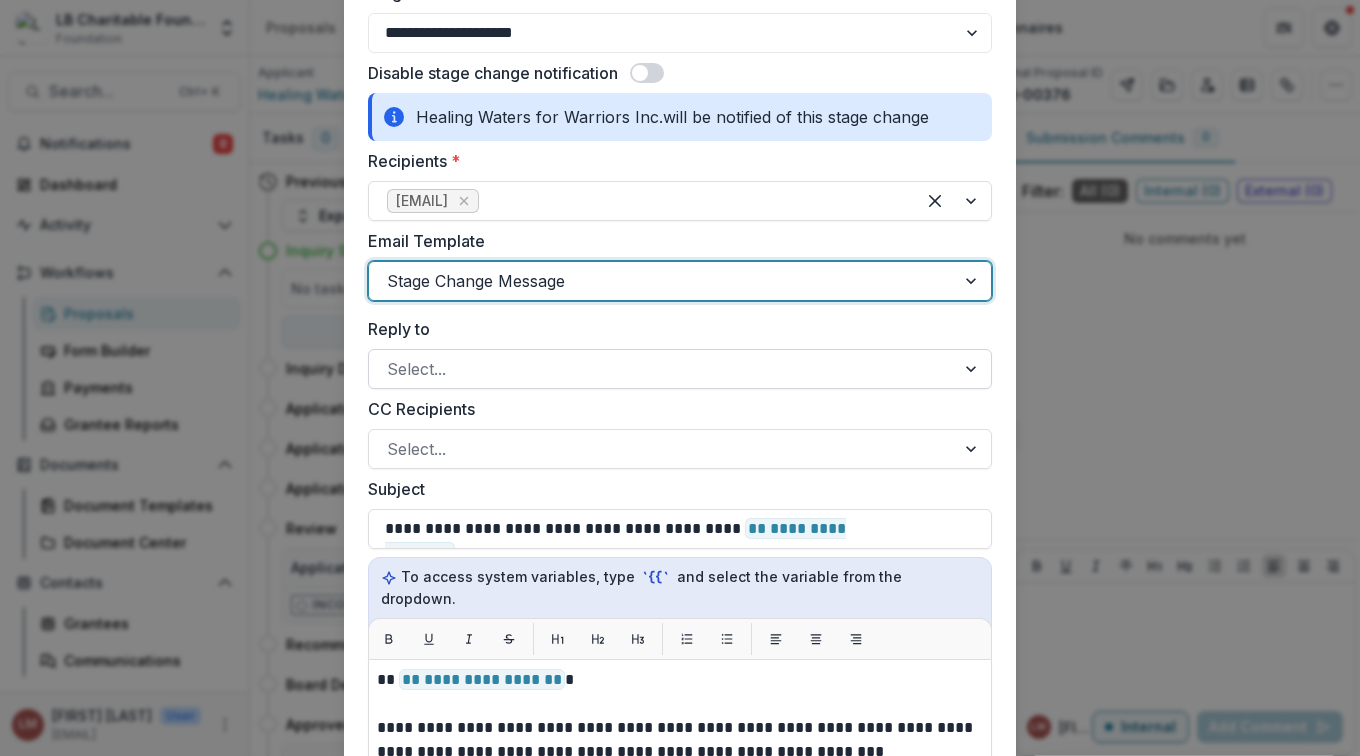 scroll, scrollTop: 173, scrollLeft: 0, axis: vertical 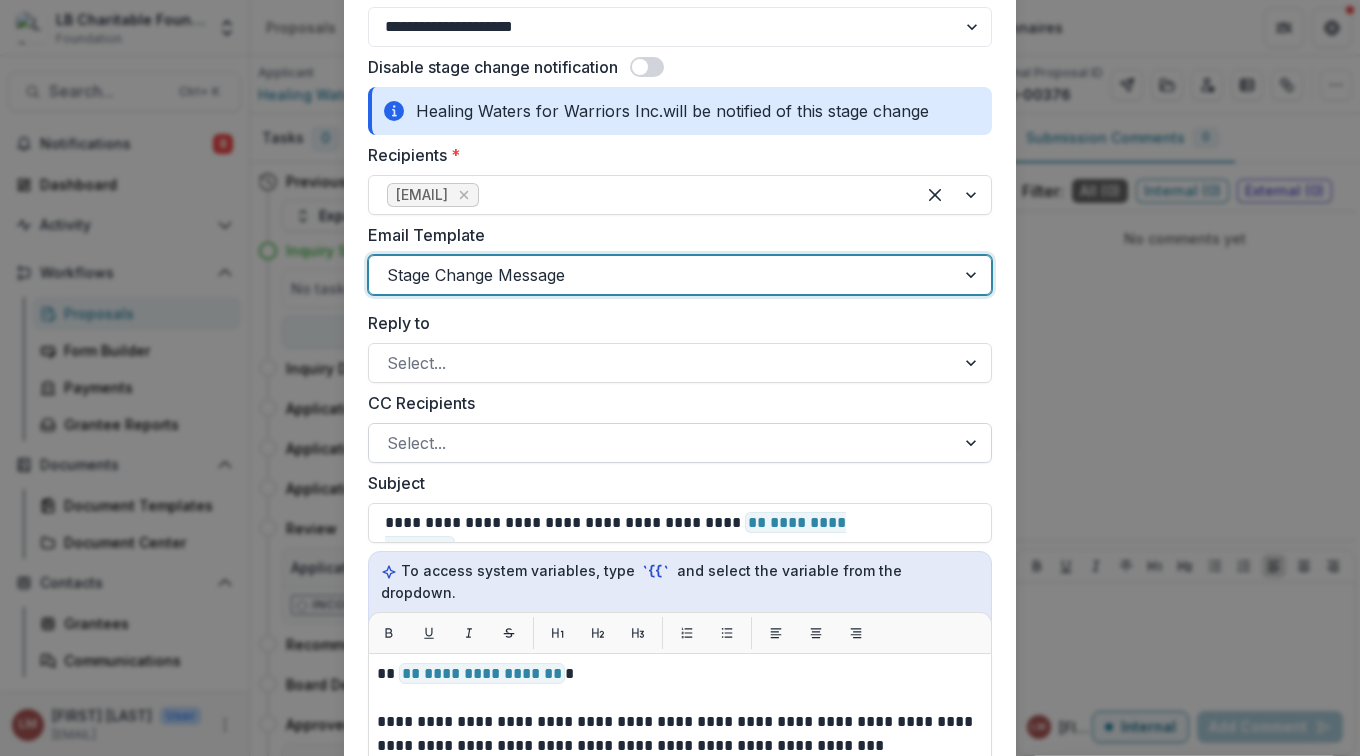 click at bounding box center (662, 443) 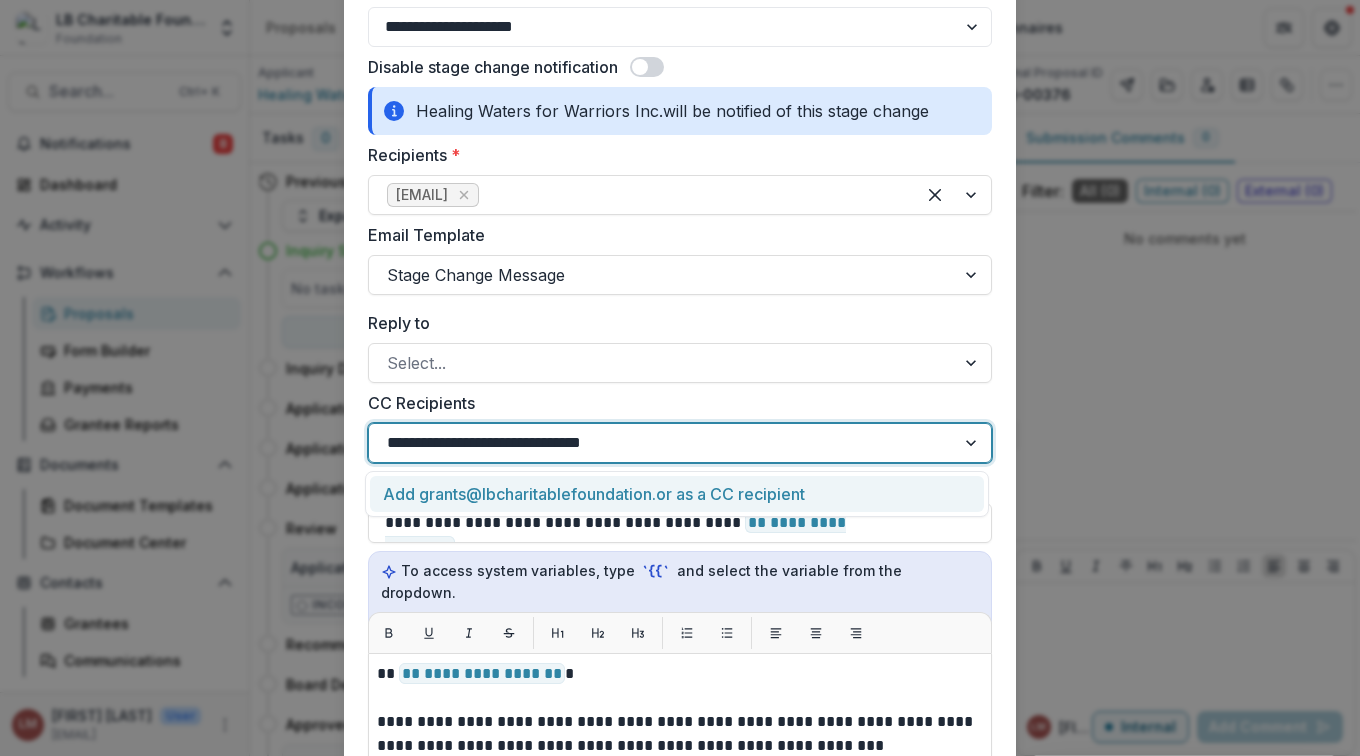 type on "**********" 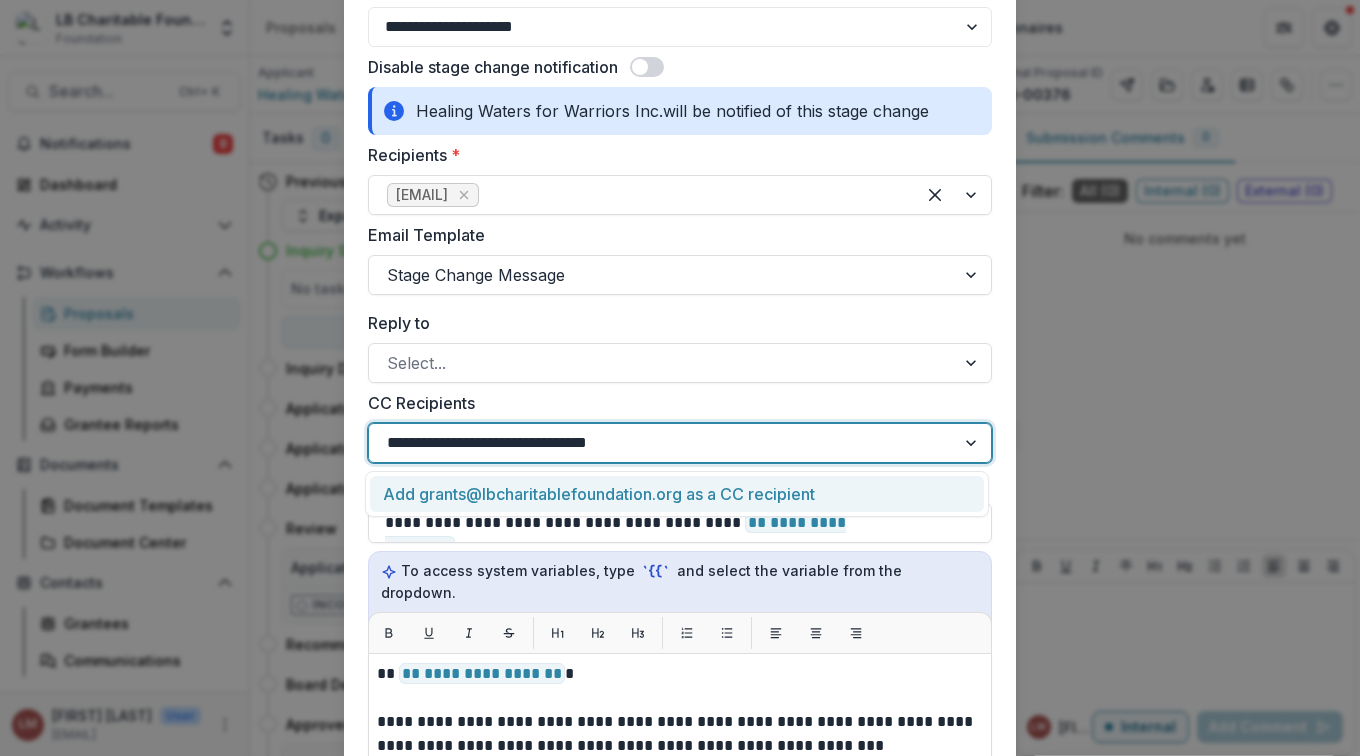 click on "Add grants@lbcharitablefoundation.org as a CC recipient" at bounding box center (677, 494) 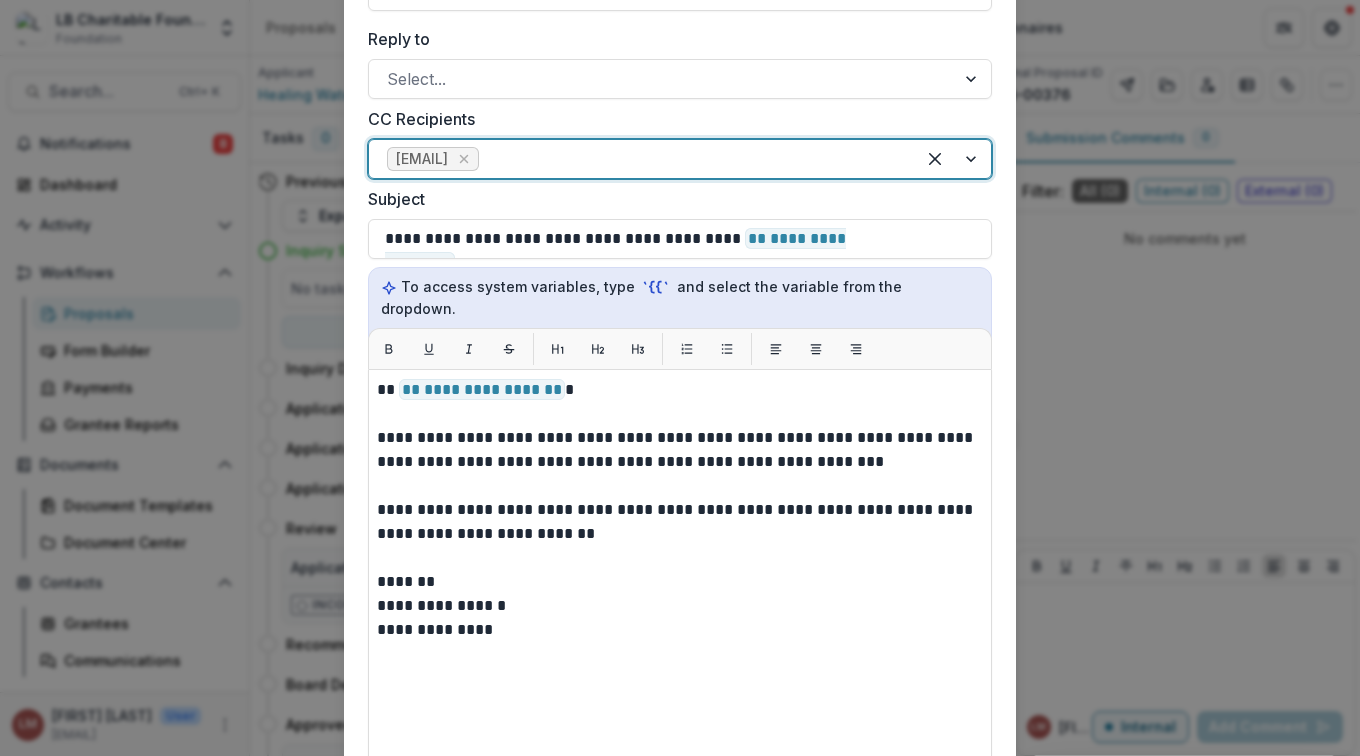 scroll, scrollTop: 465, scrollLeft: 0, axis: vertical 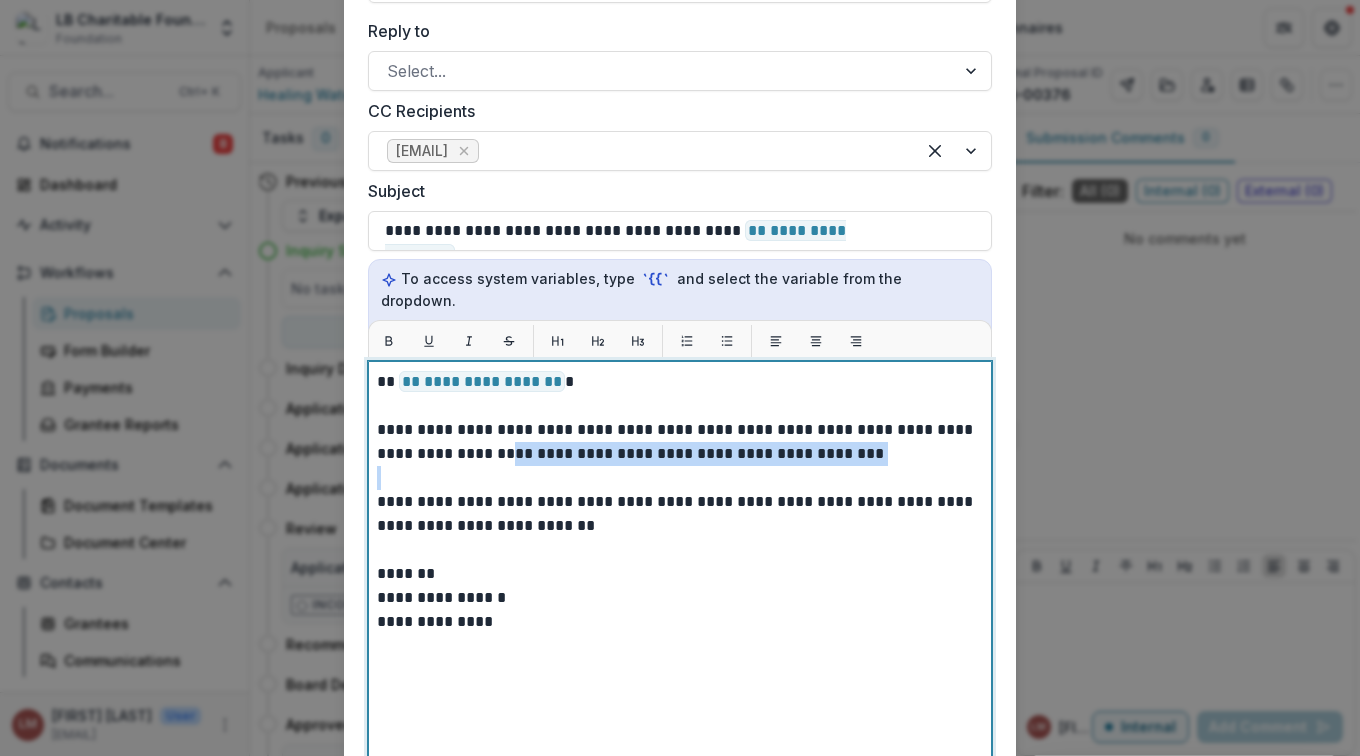 drag, startPoint x: 569, startPoint y: 432, endPoint x: 804, endPoint y: 454, distance: 236.02754 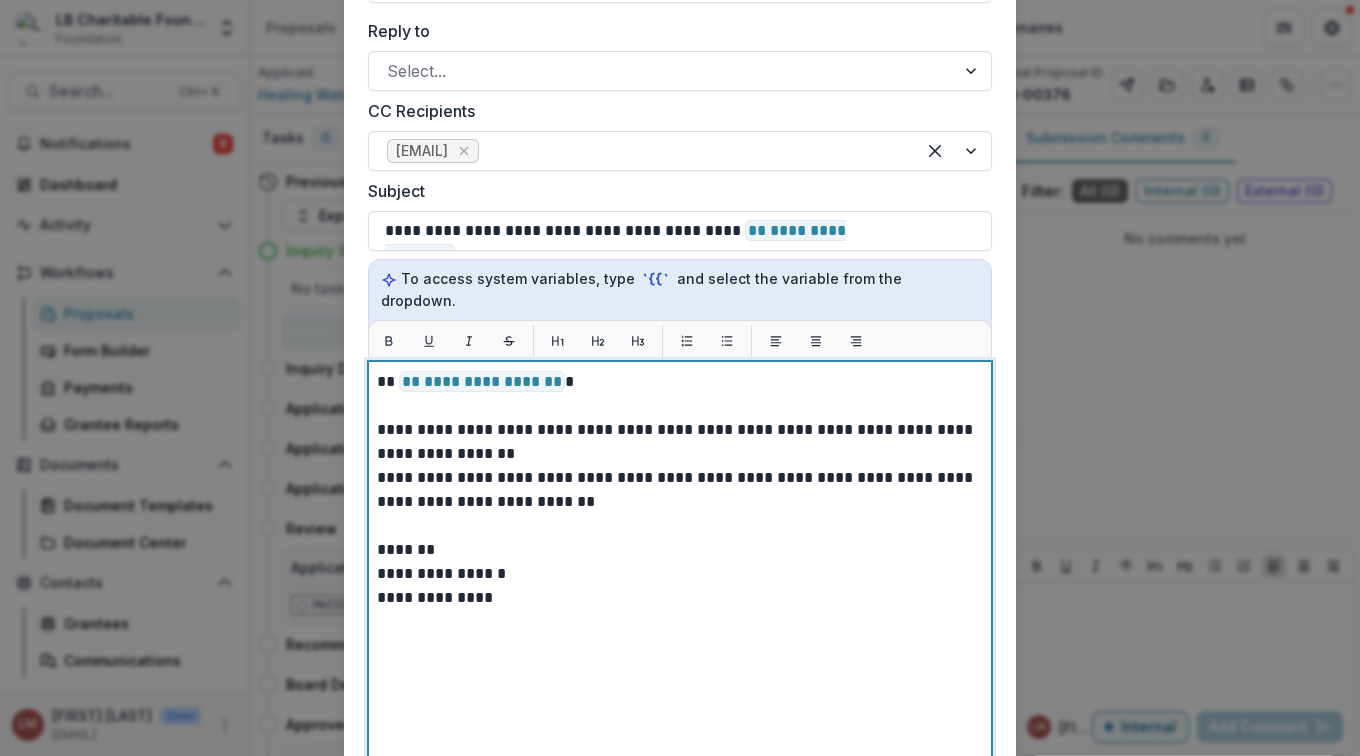 type 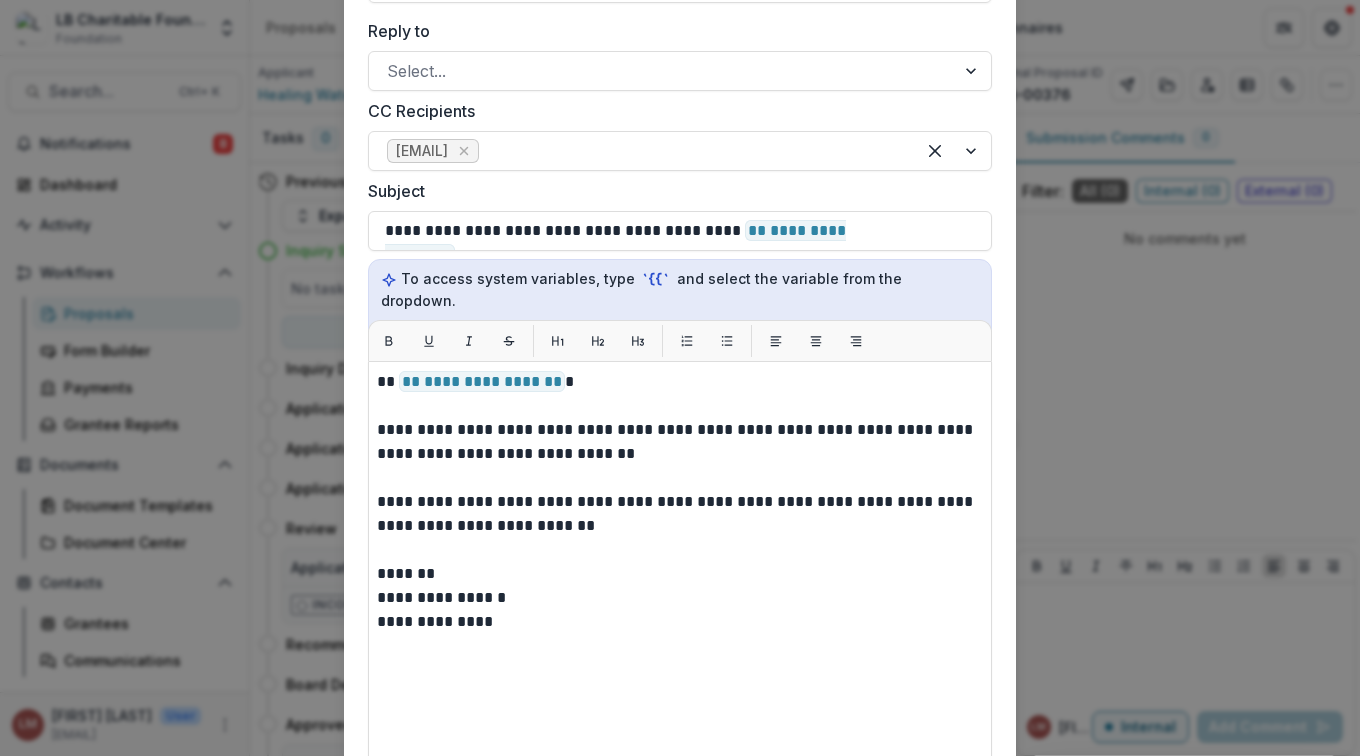 drag, startPoint x: 369, startPoint y: 476, endPoint x: 494, endPoint y: 495, distance: 126.43575 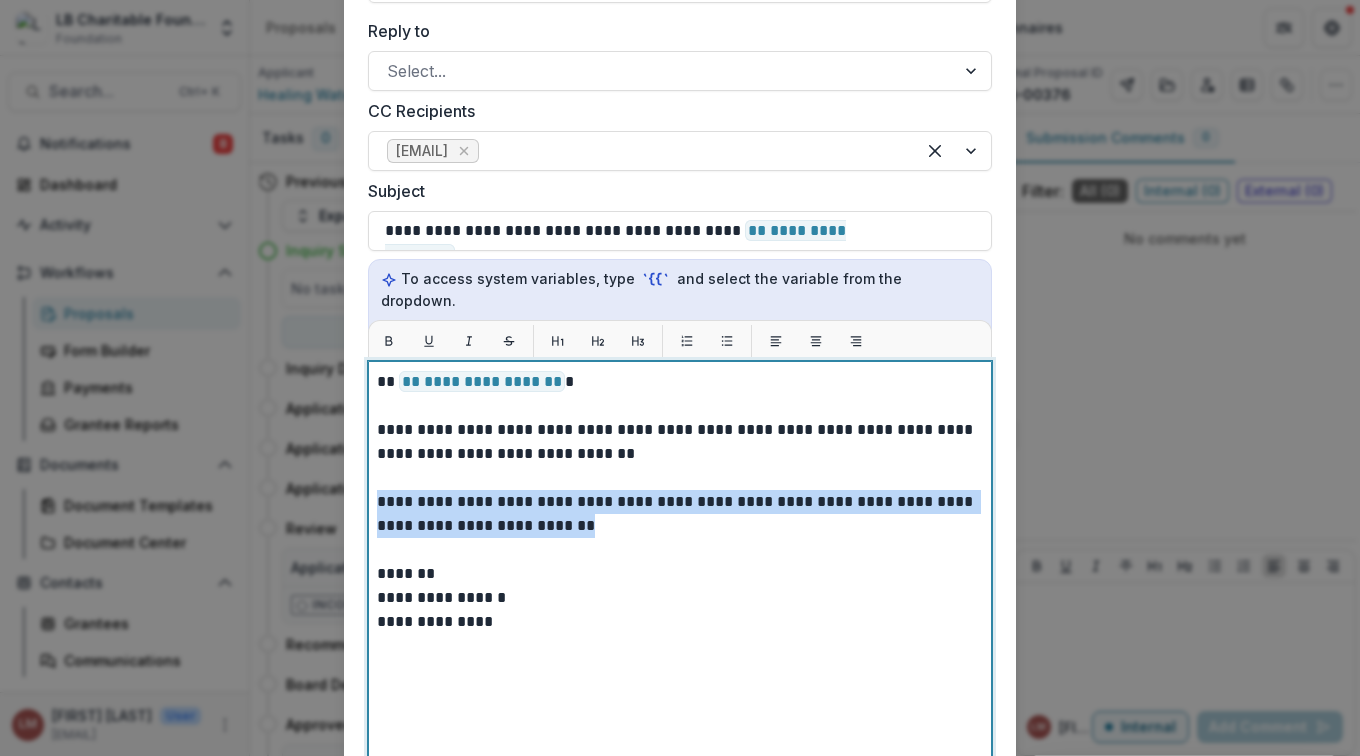 drag, startPoint x: 377, startPoint y: 481, endPoint x: 587, endPoint y: 508, distance: 211.7286 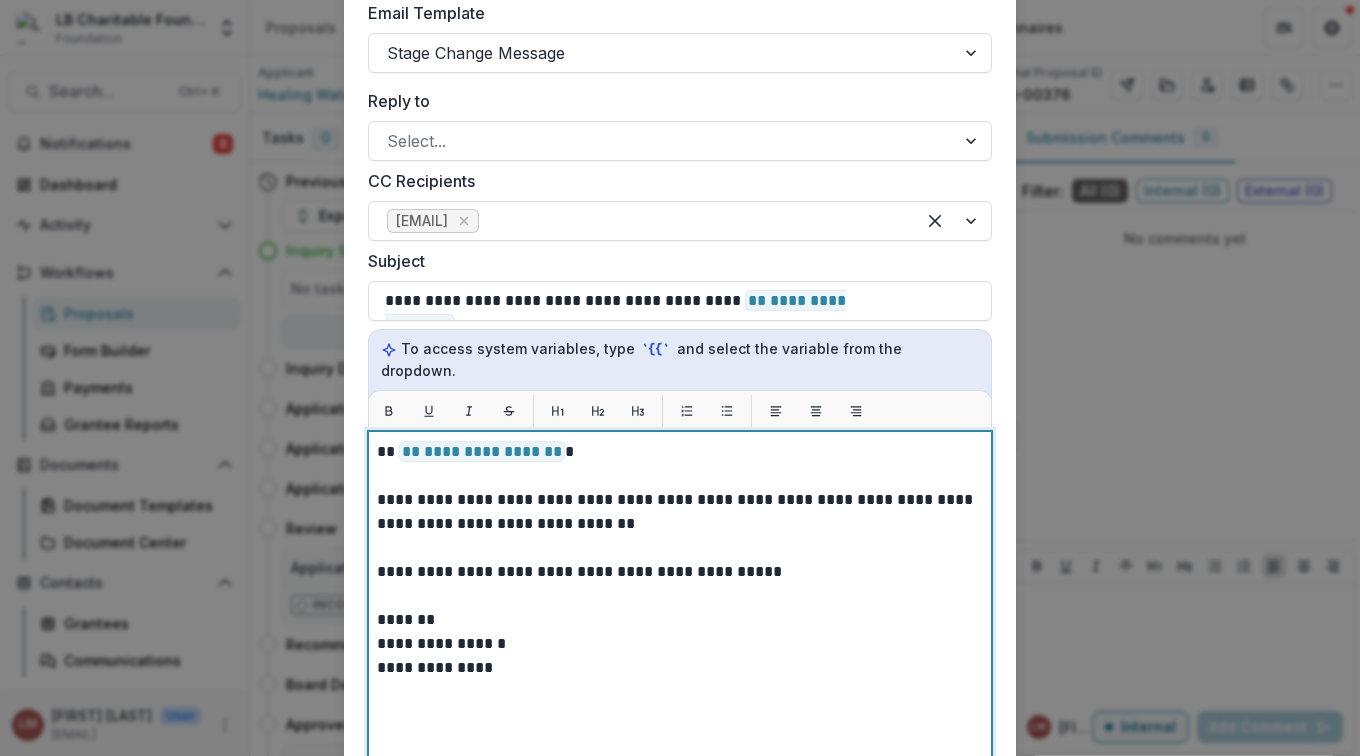 scroll, scrollTop: 496, scrollLeft: 0, axis: vertical 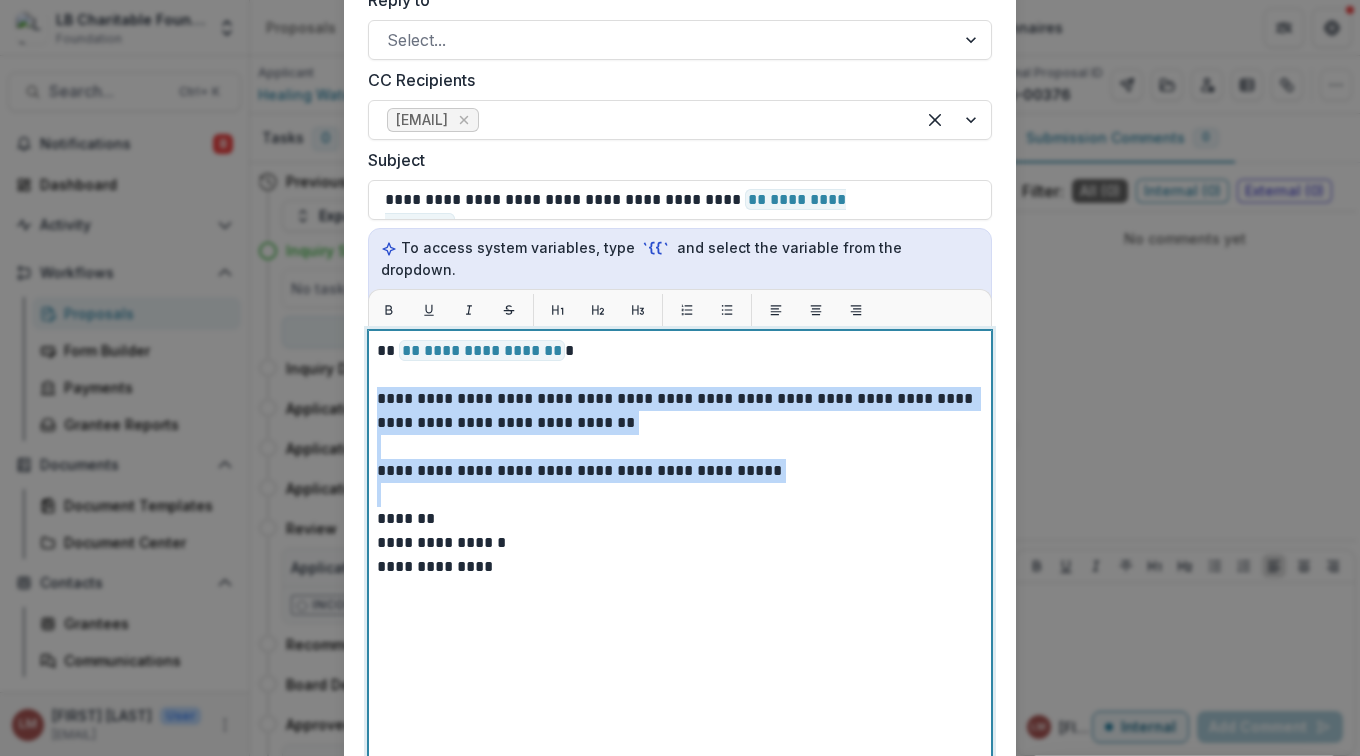drag, startPoint x: 377, startPoint y: 381, endPoint x: 807, endPoint y: 472, distance: 439.52362 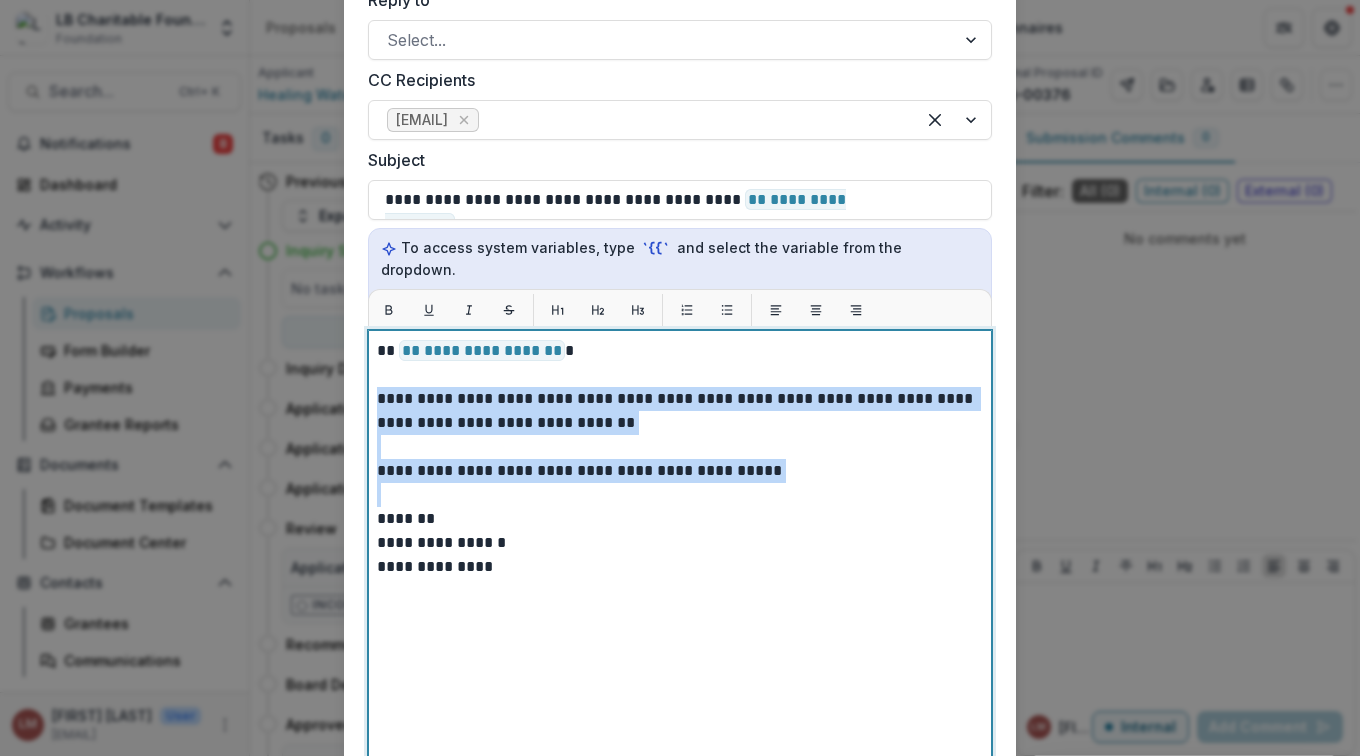 copy on "**********" 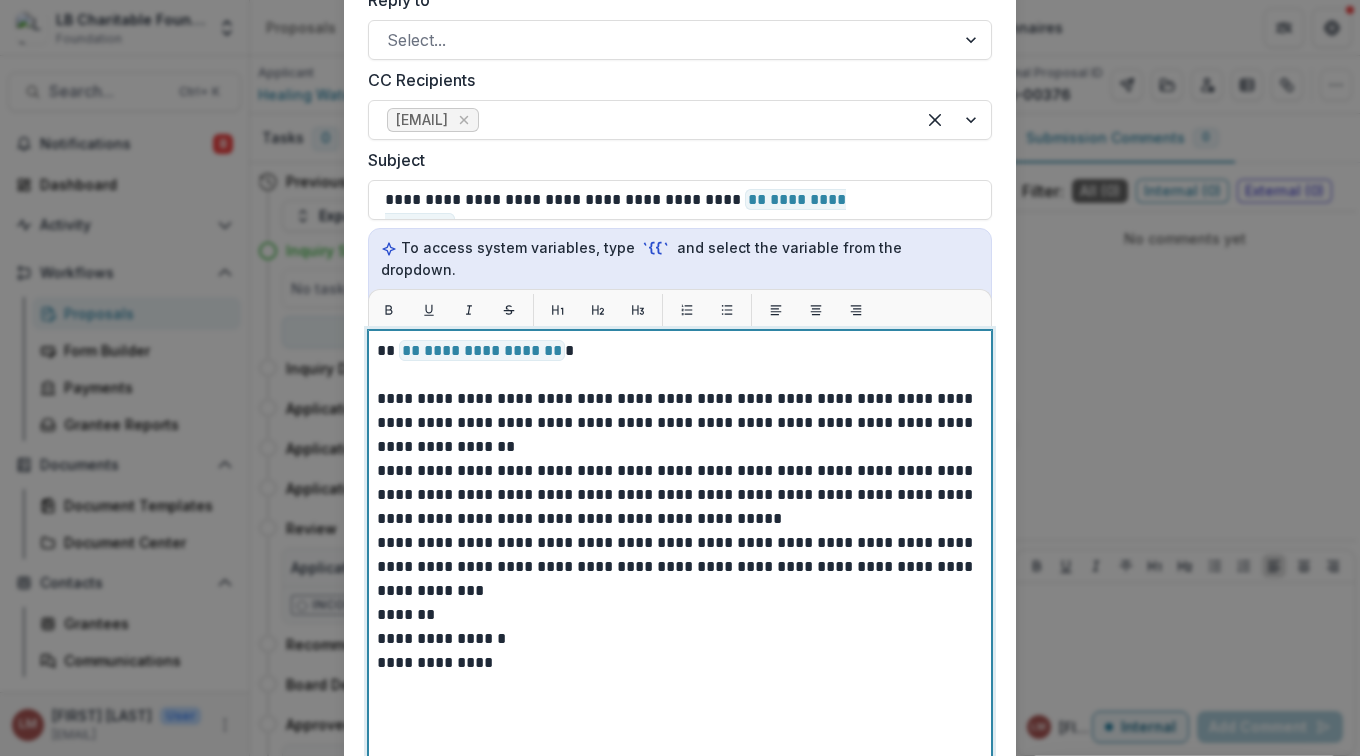 click on "**********" at bounding box center [680, 495] 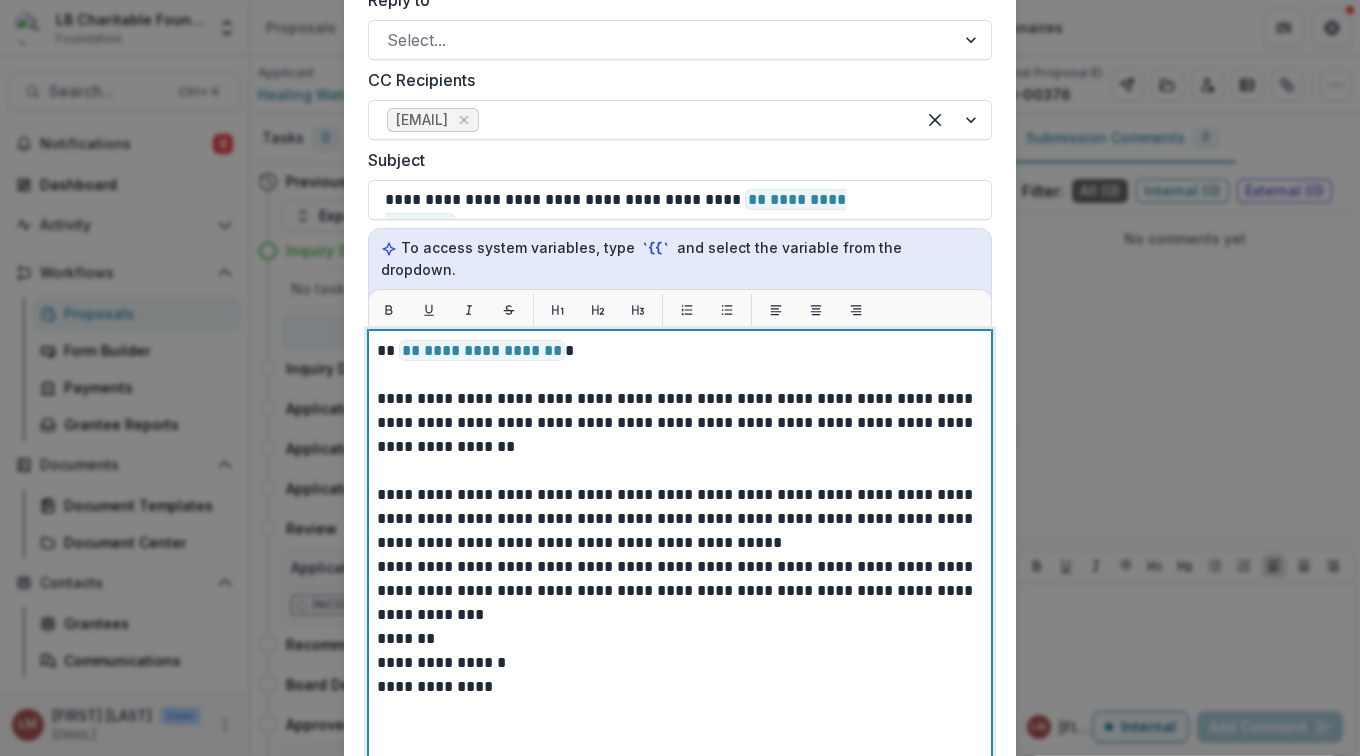 drag, startPoint x: 375, startPoint y: 546, endPoint x: 390, endPoint y: 572, distance: 30.016663 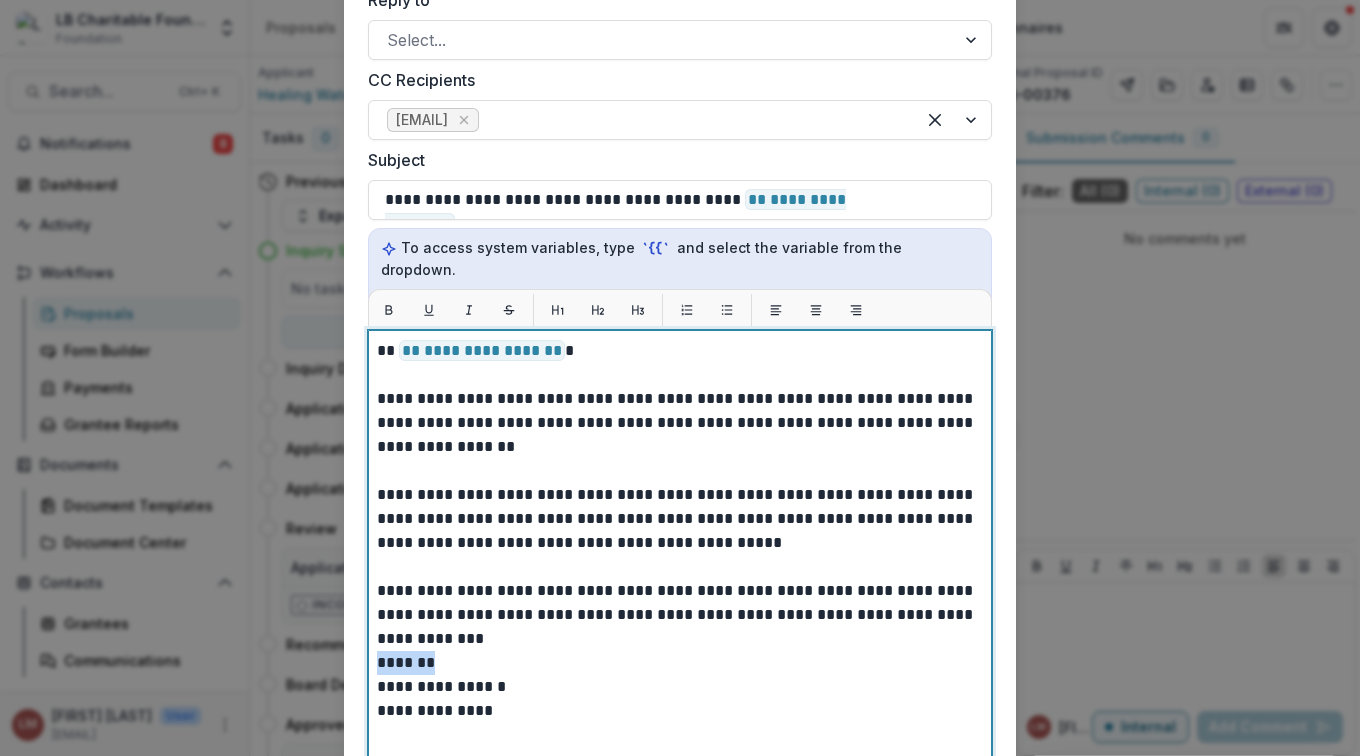 drag, startPoint x: 430, startPoint y: 641, endPoint x: 352, endPoint y: 633, distance: 78.40918 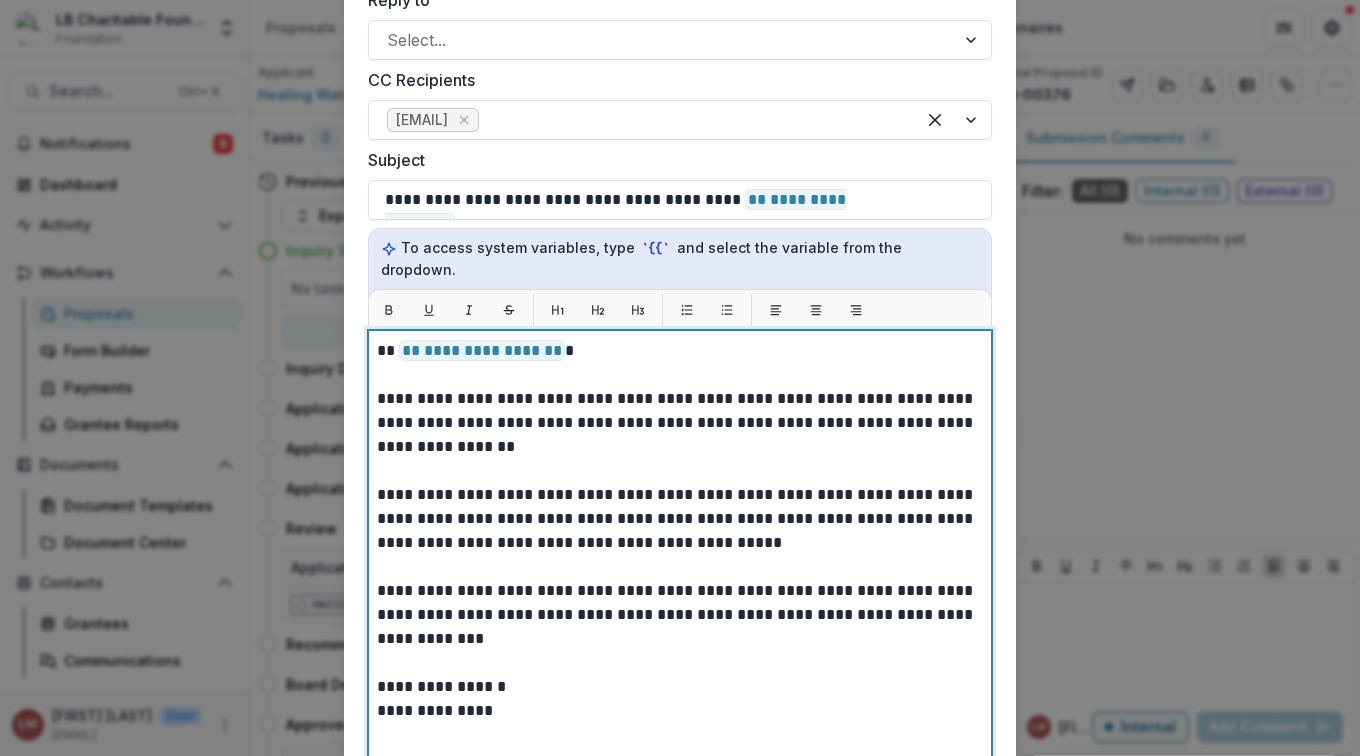 click on "**********" at bounding box center [680, 639] 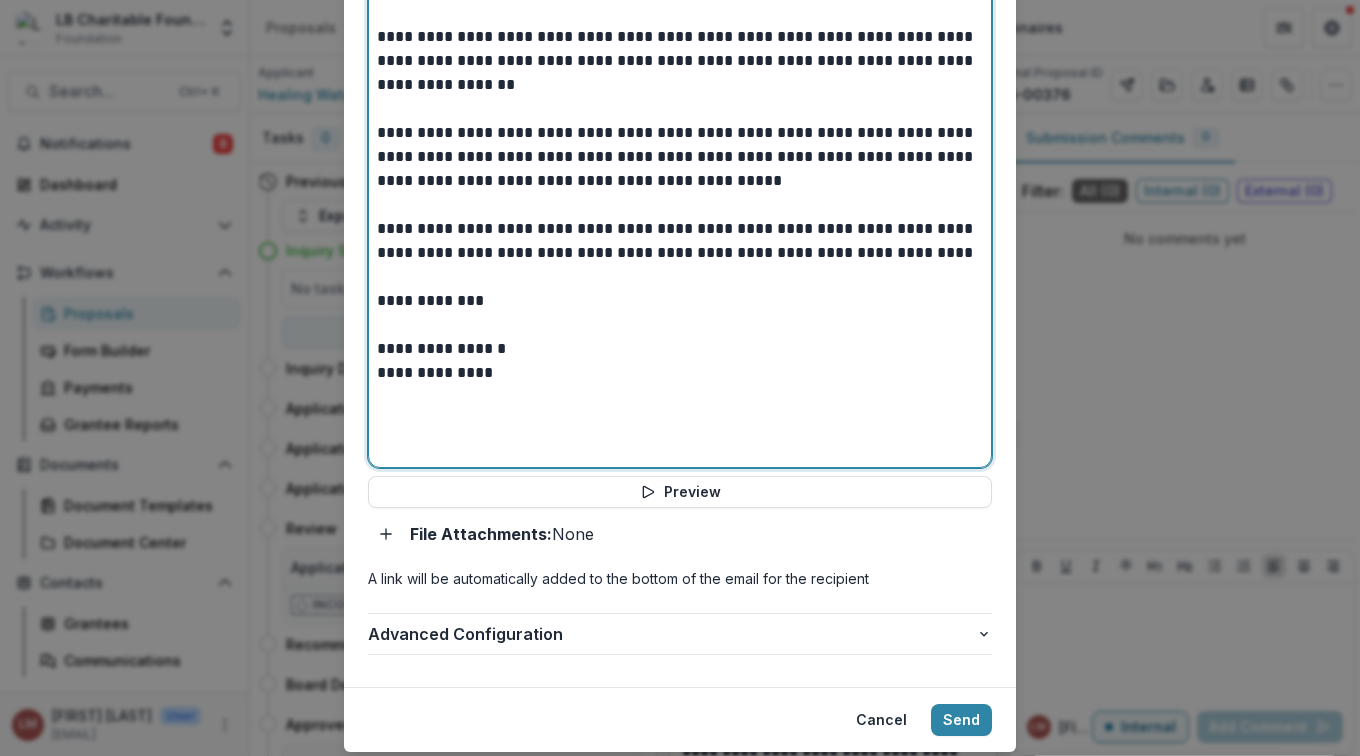 scroll, scrollTop: 862, scrollLeft: 0, axis: vertical 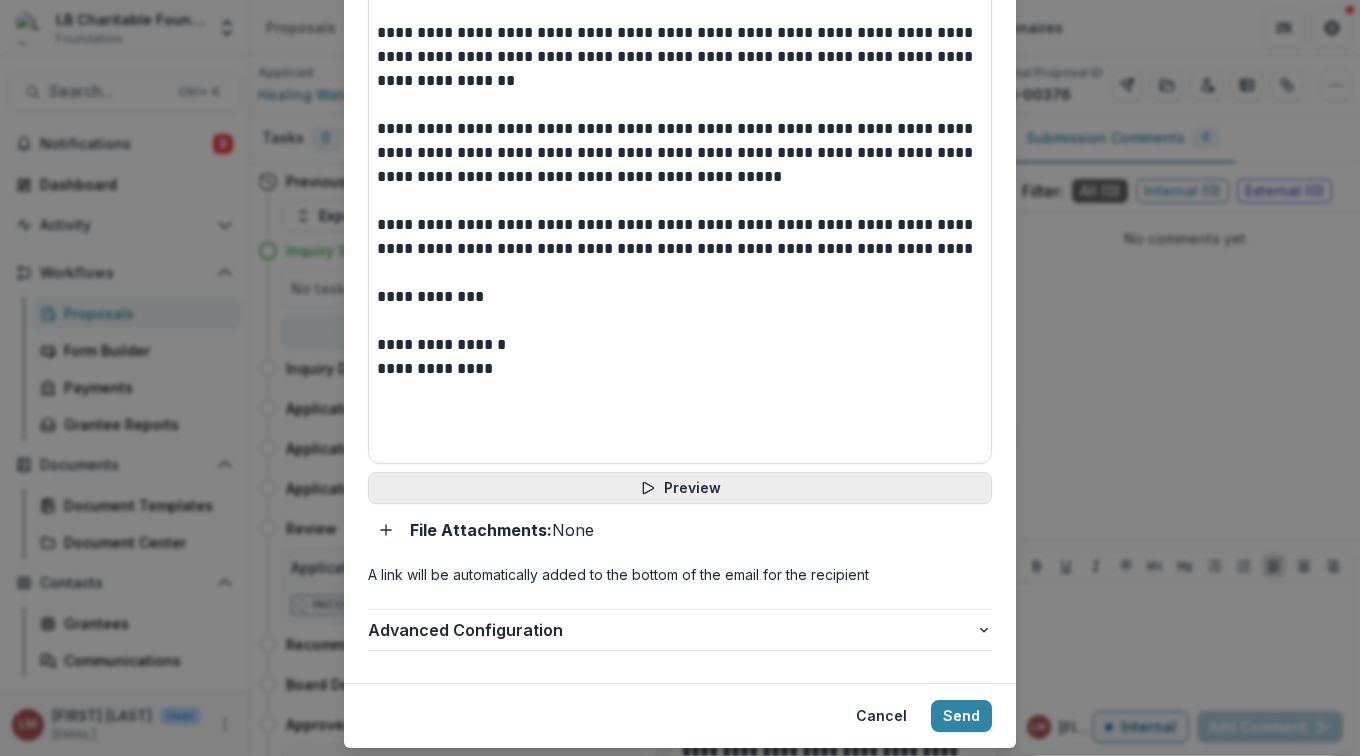 click on "Preview" at bounding box center (680, 488) 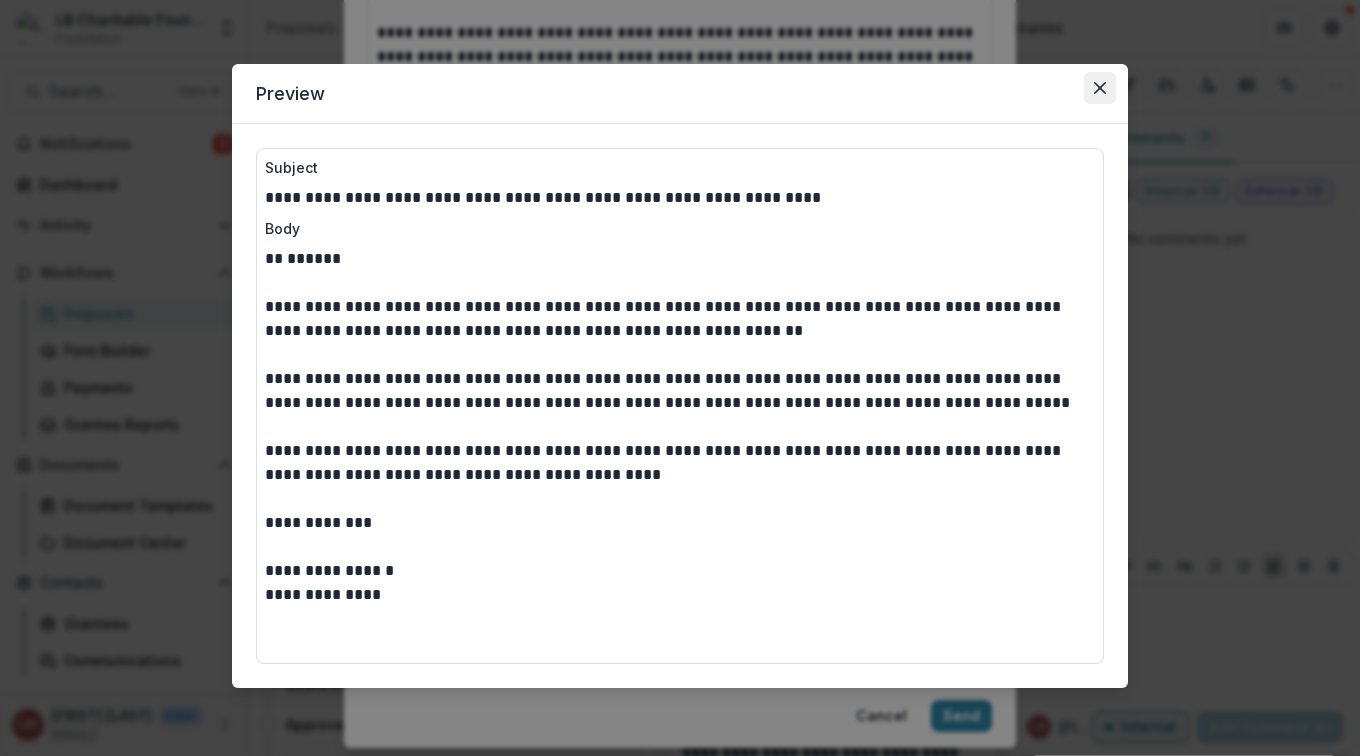 click 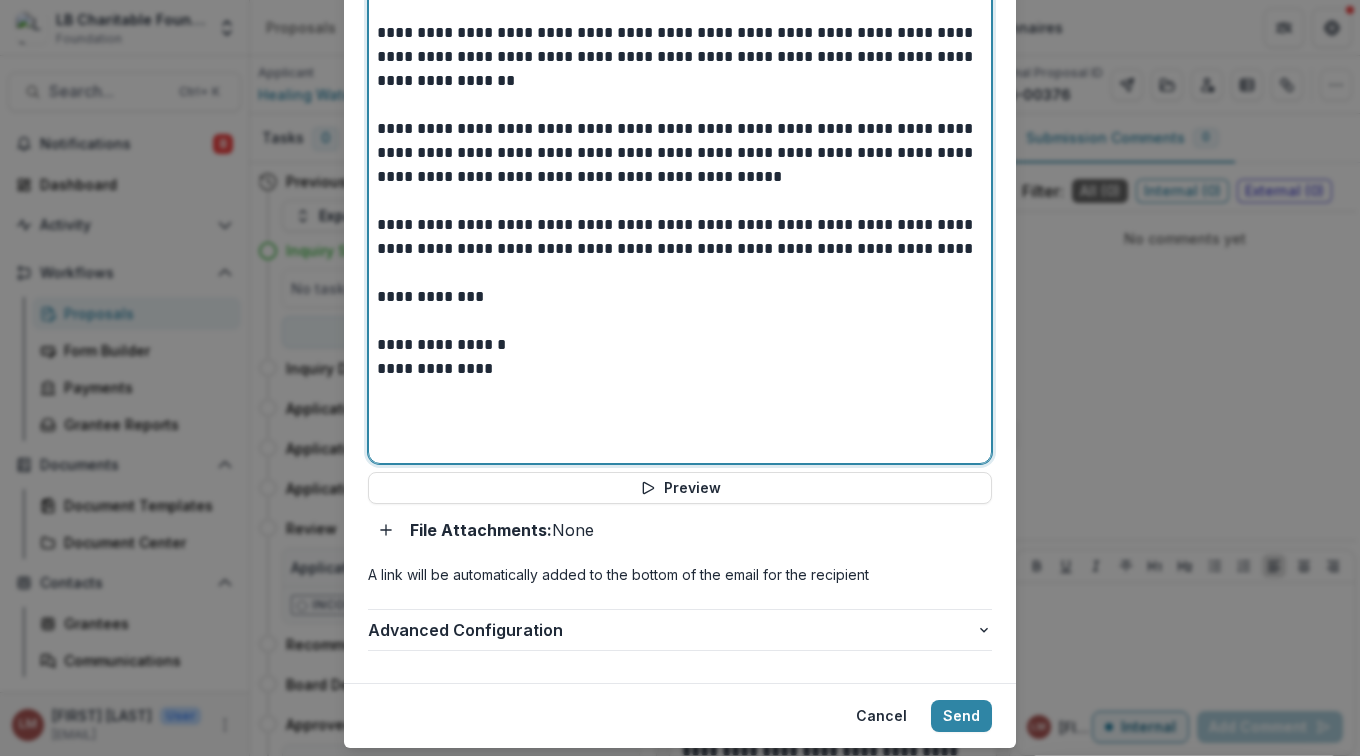 click at bounding box center [680, 321] 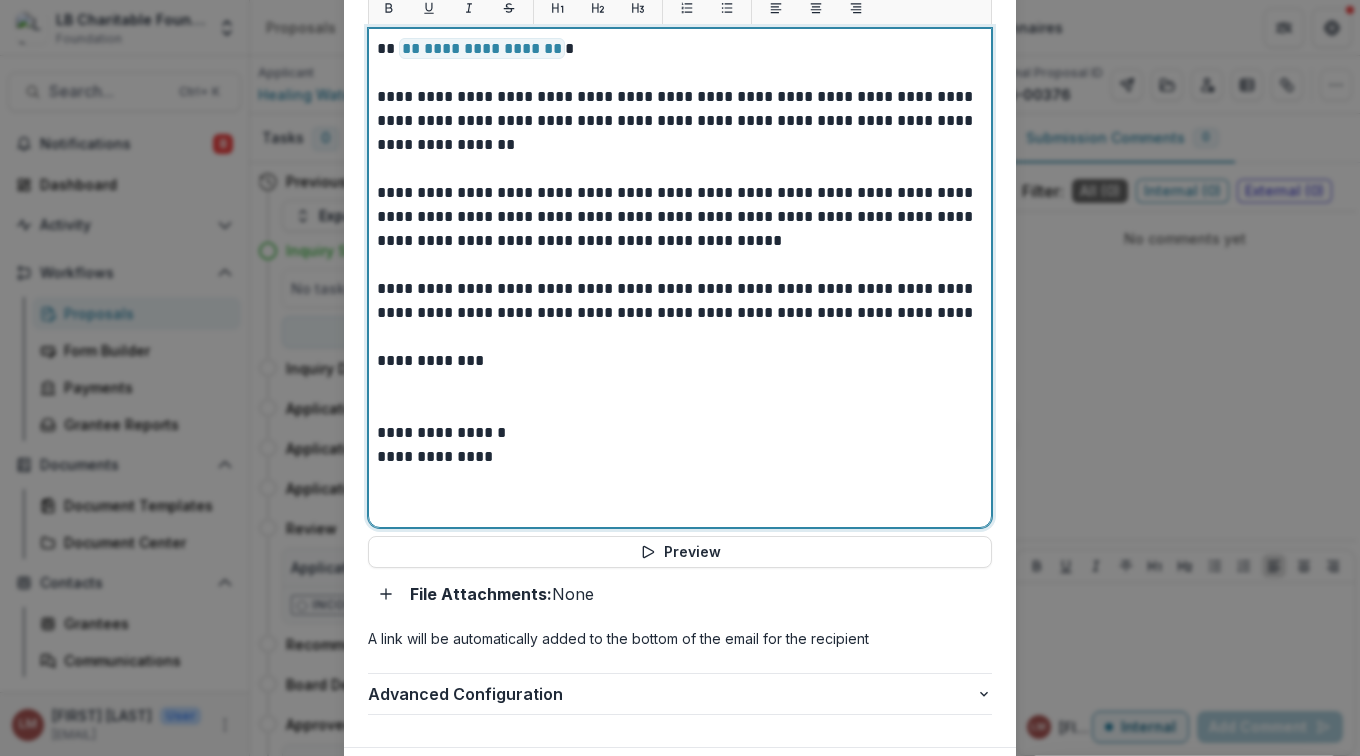 scroll, scrollTop: 896, scrollLeft: 0, axis: vertical 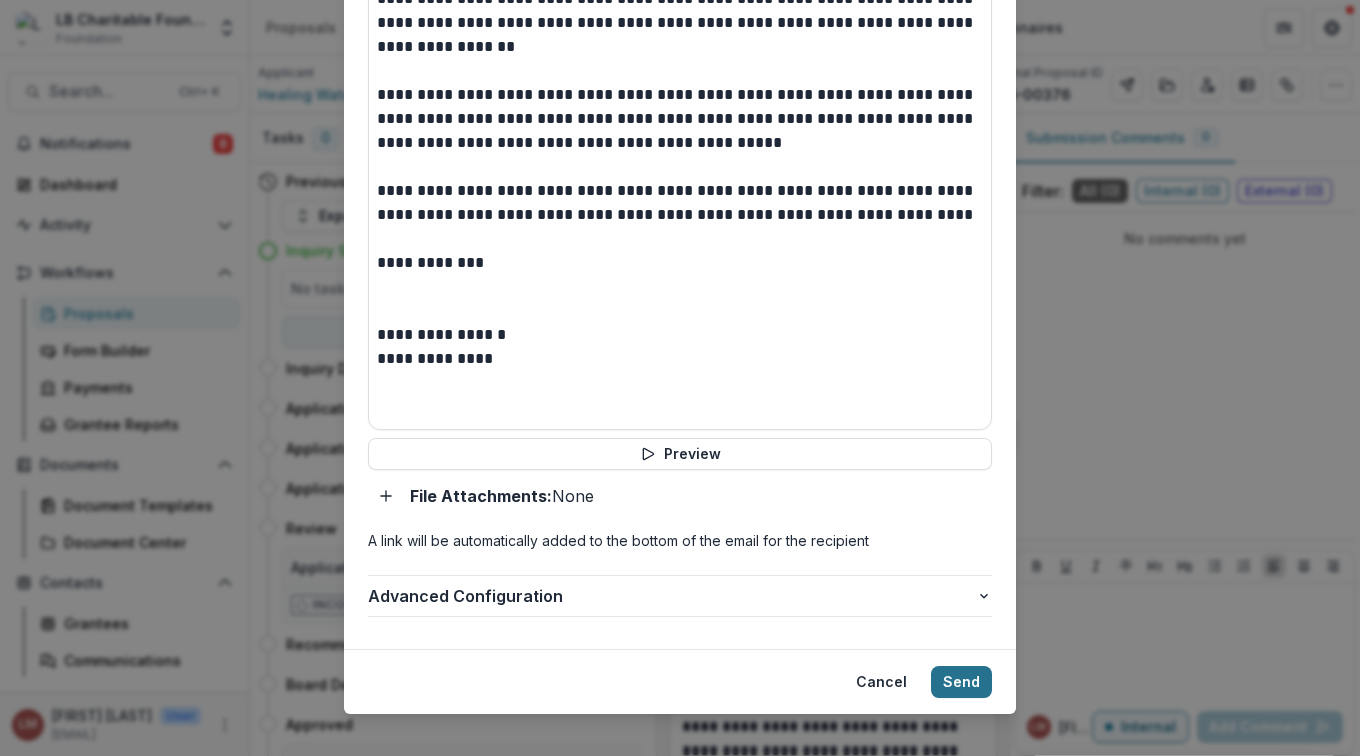 click on "Send" at bounding box center [961, 682] 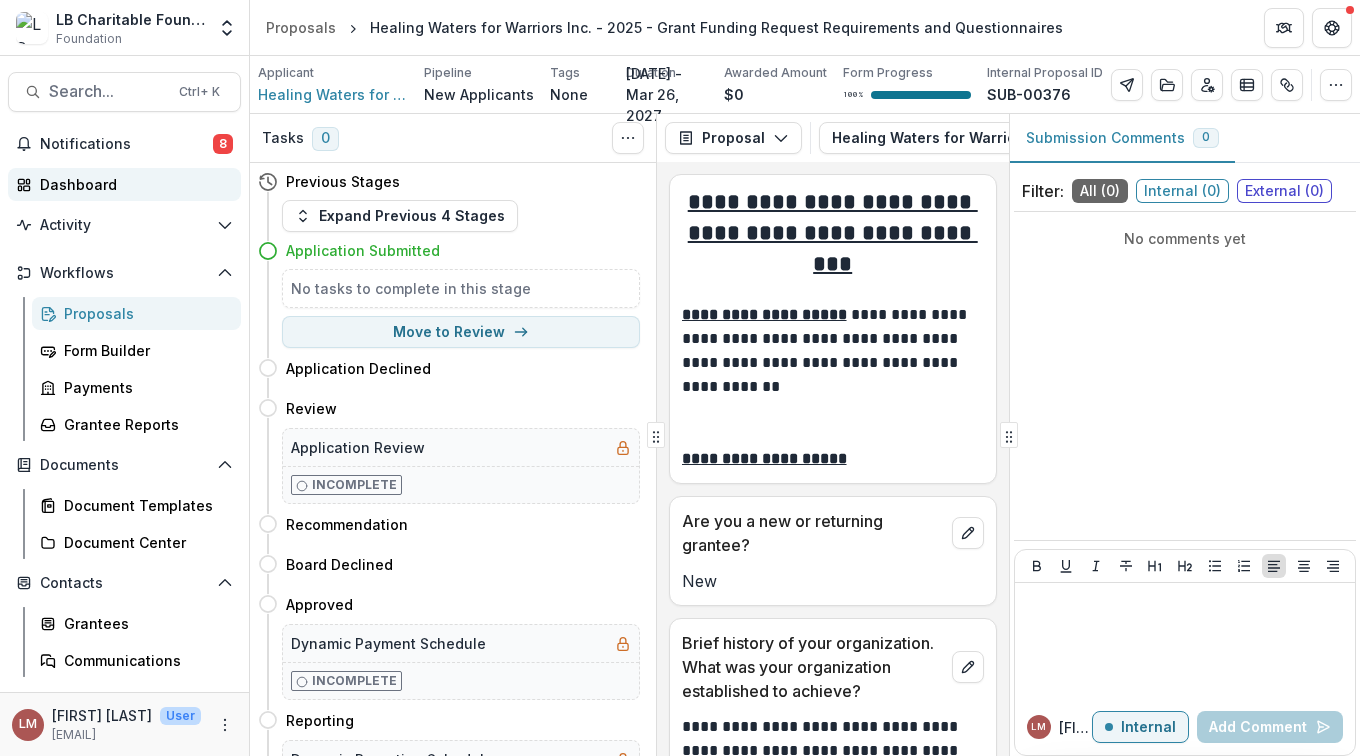 click on "Dashboard" at bounding box center [132, 184] 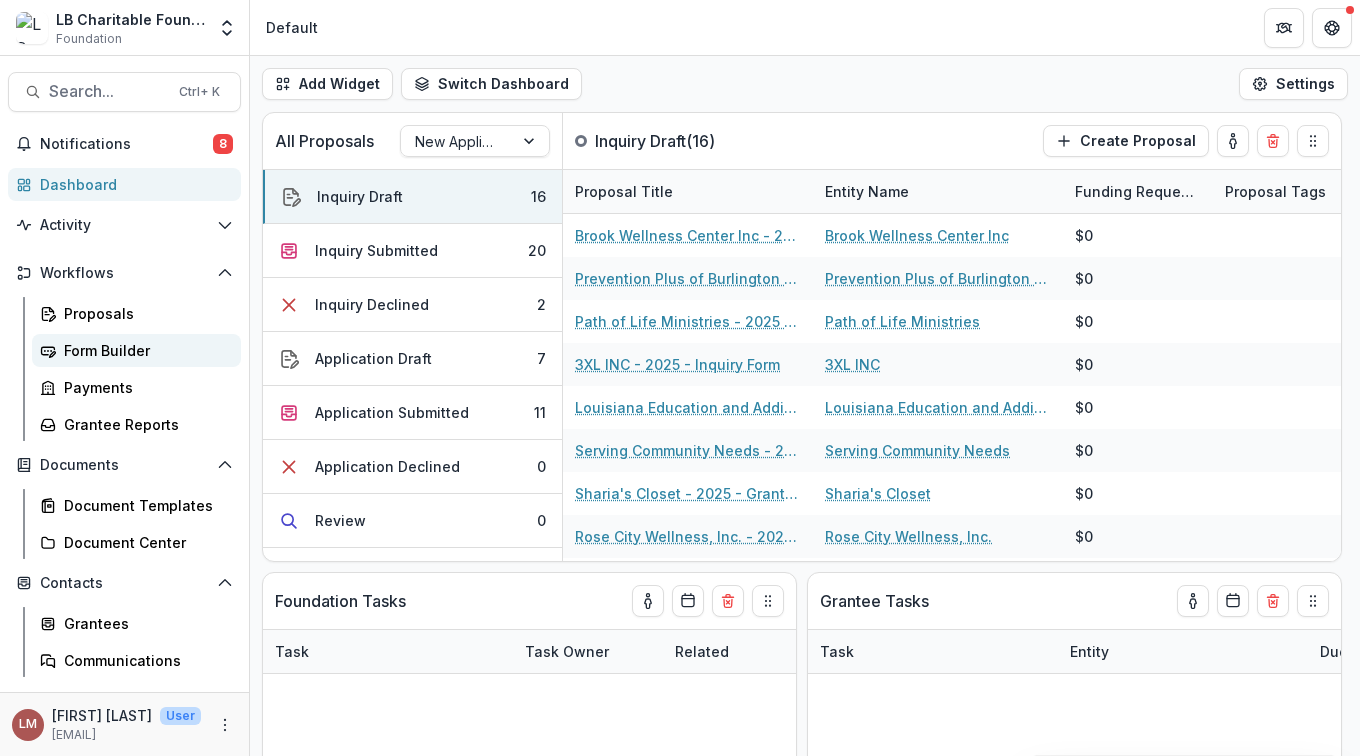click on "Form Builder" at bounding box center (144, 350) 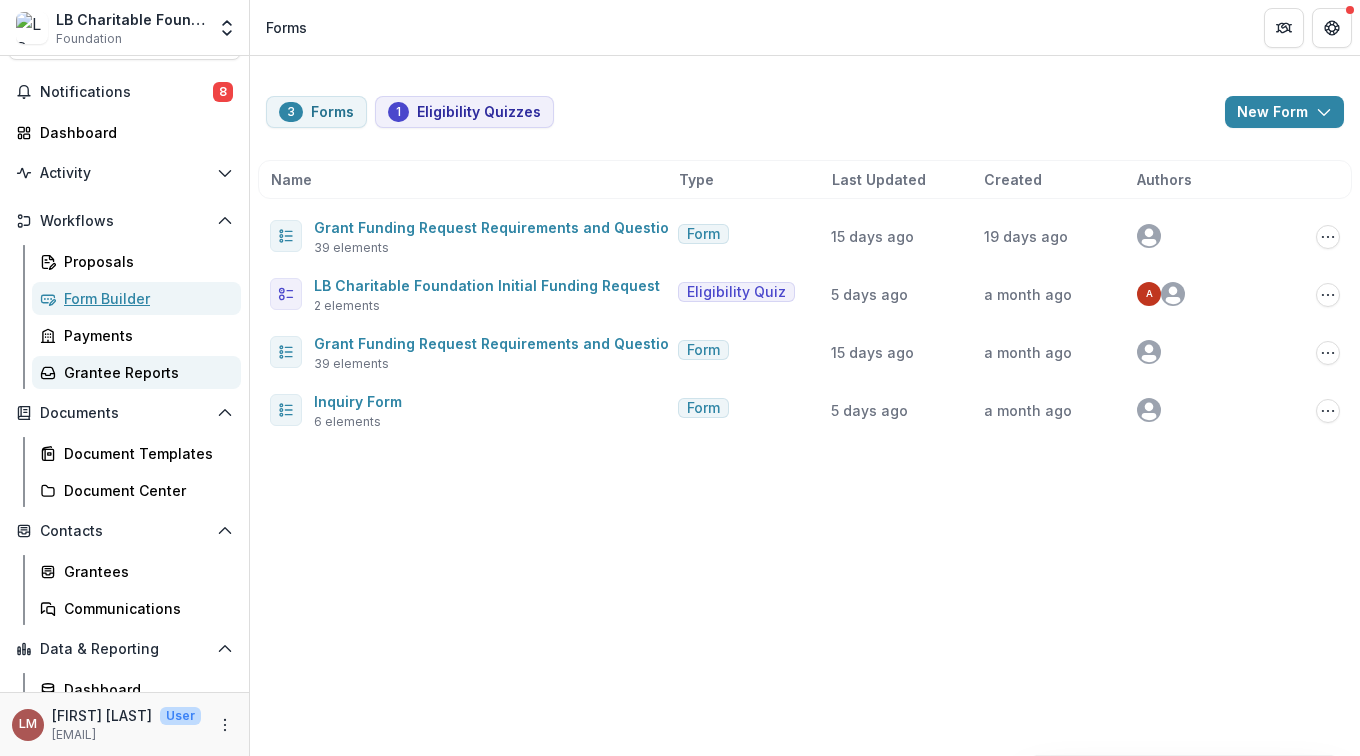 scroll, scrollTop: 103, scrollLeft: 0, axis: vertical 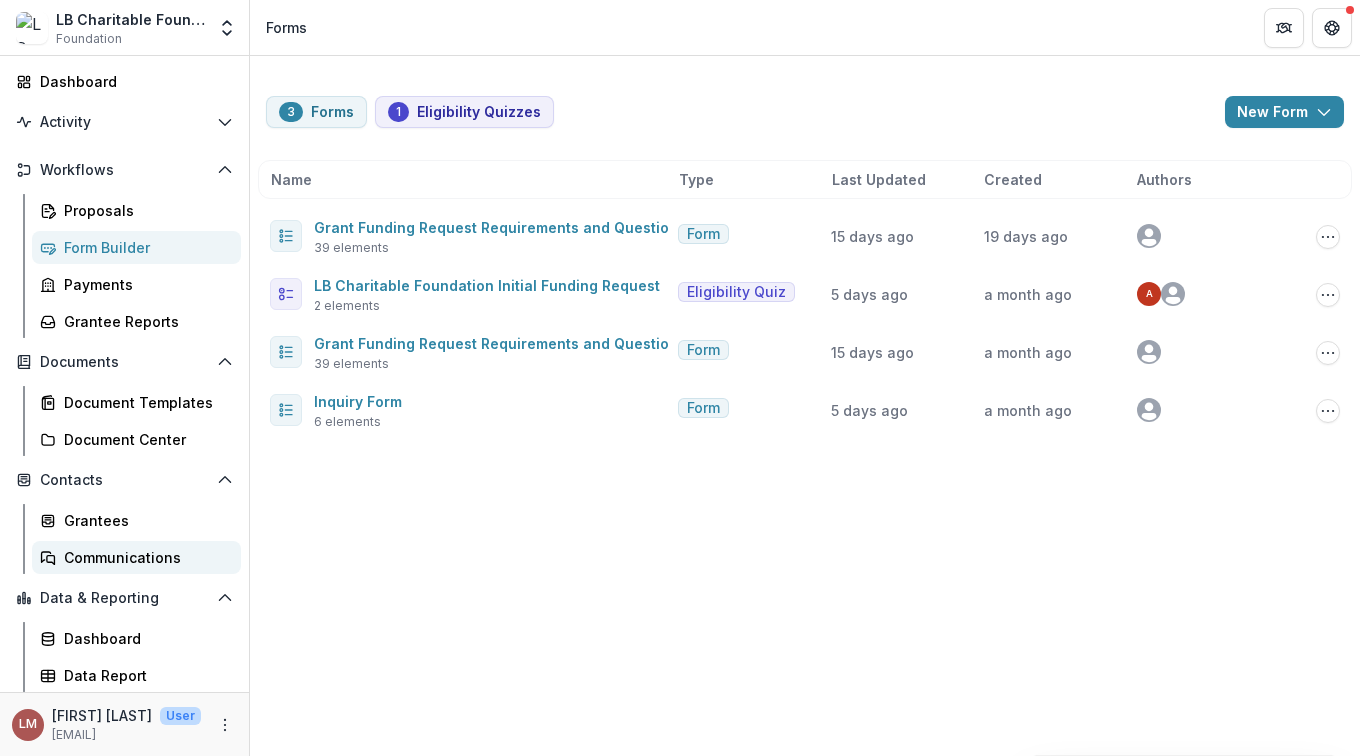click on "Communications" at bounding box center [144, 557] 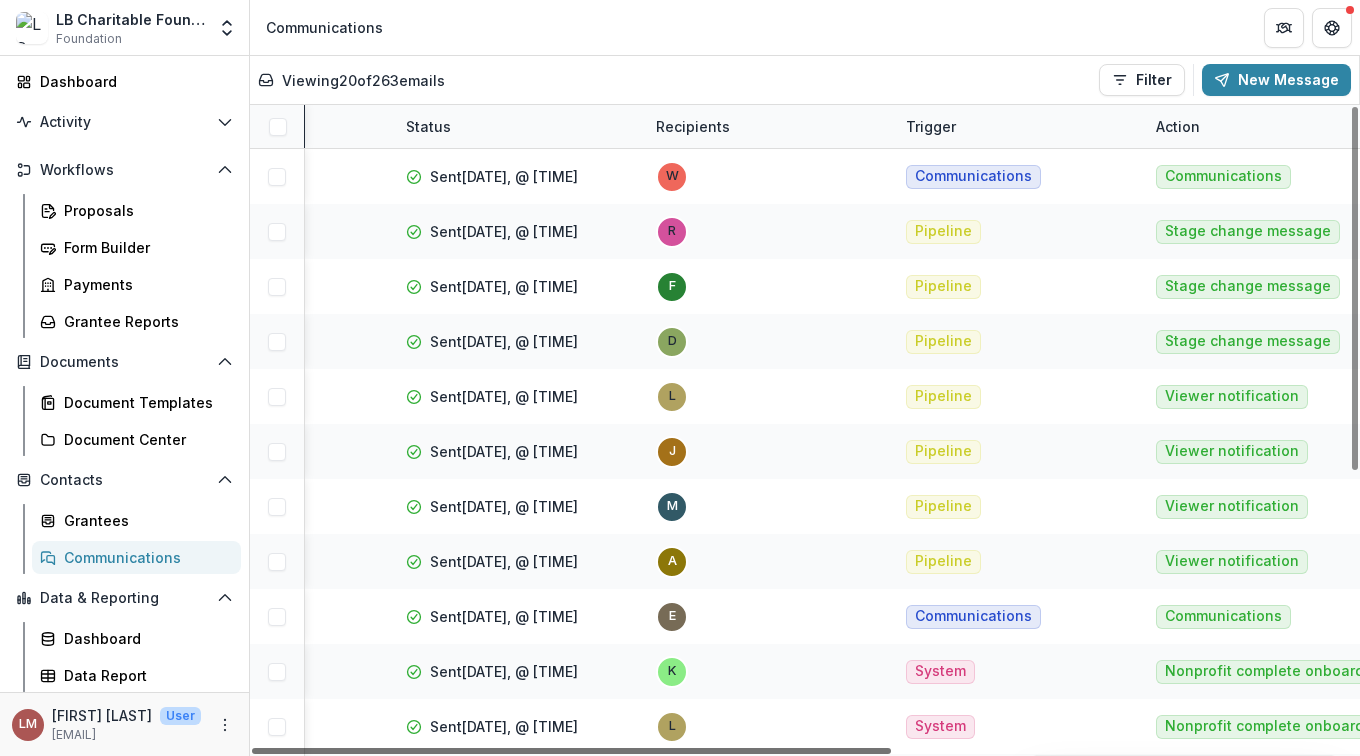 scroll, scrollTop: 0, scrollLeft: 795, axis: horizontal 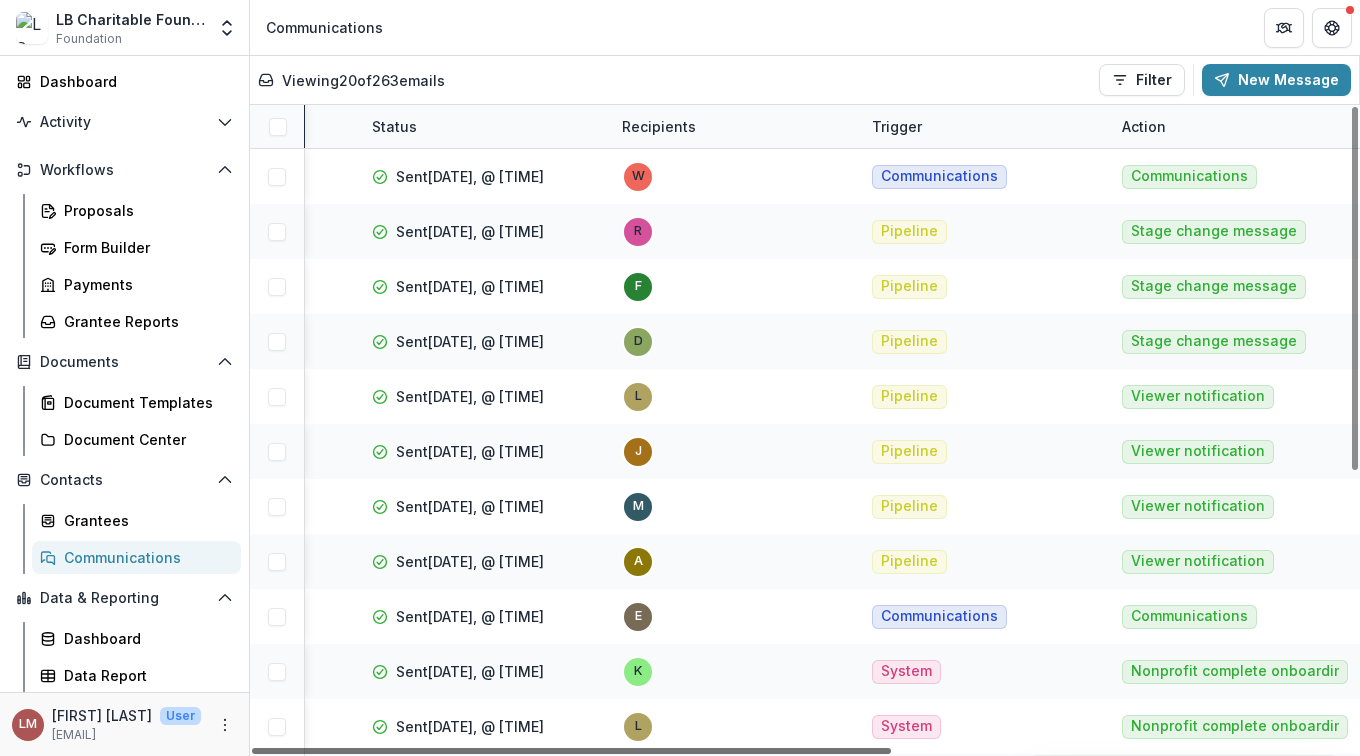 drag, startPoint x: 857, startPoint y: 752, endPoint x: 1338, endPoint y: 785, distance: 482.13068 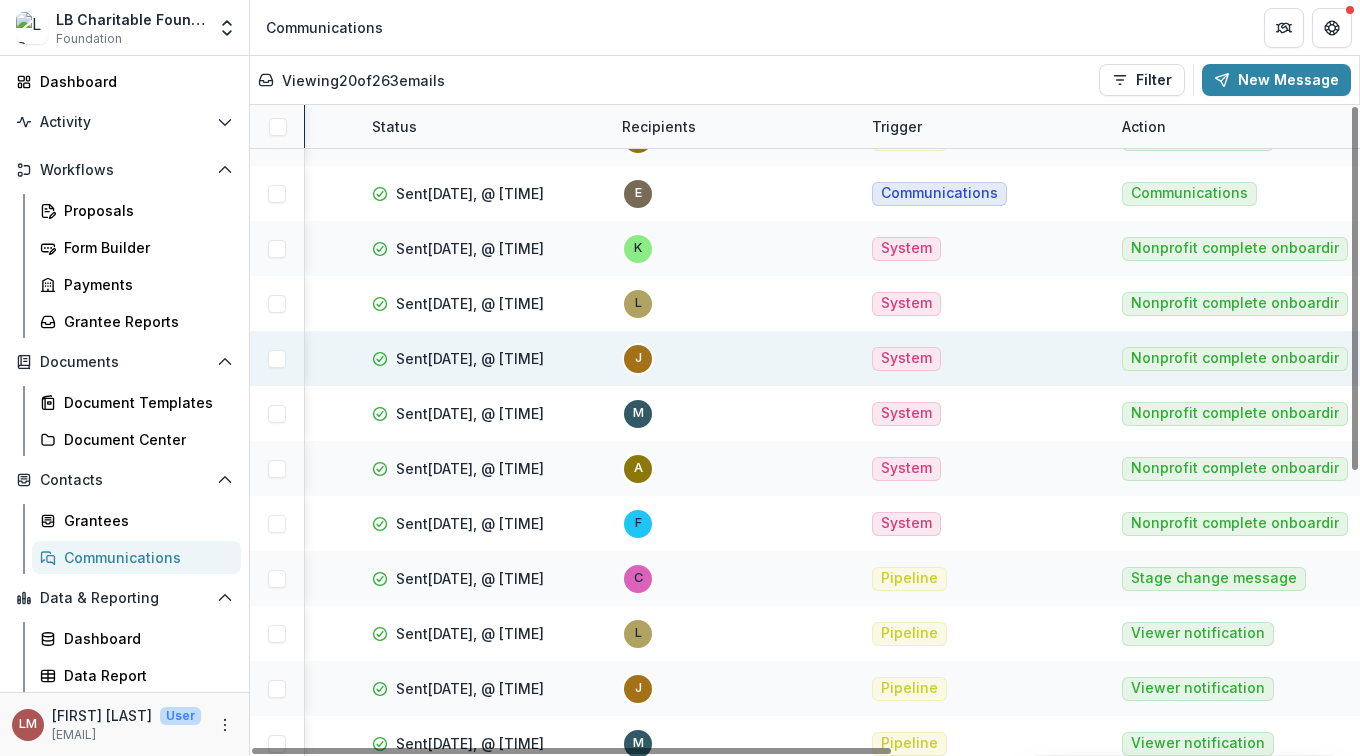 scroll, scrollTop: 493, scrollLeft: 795, axis: both 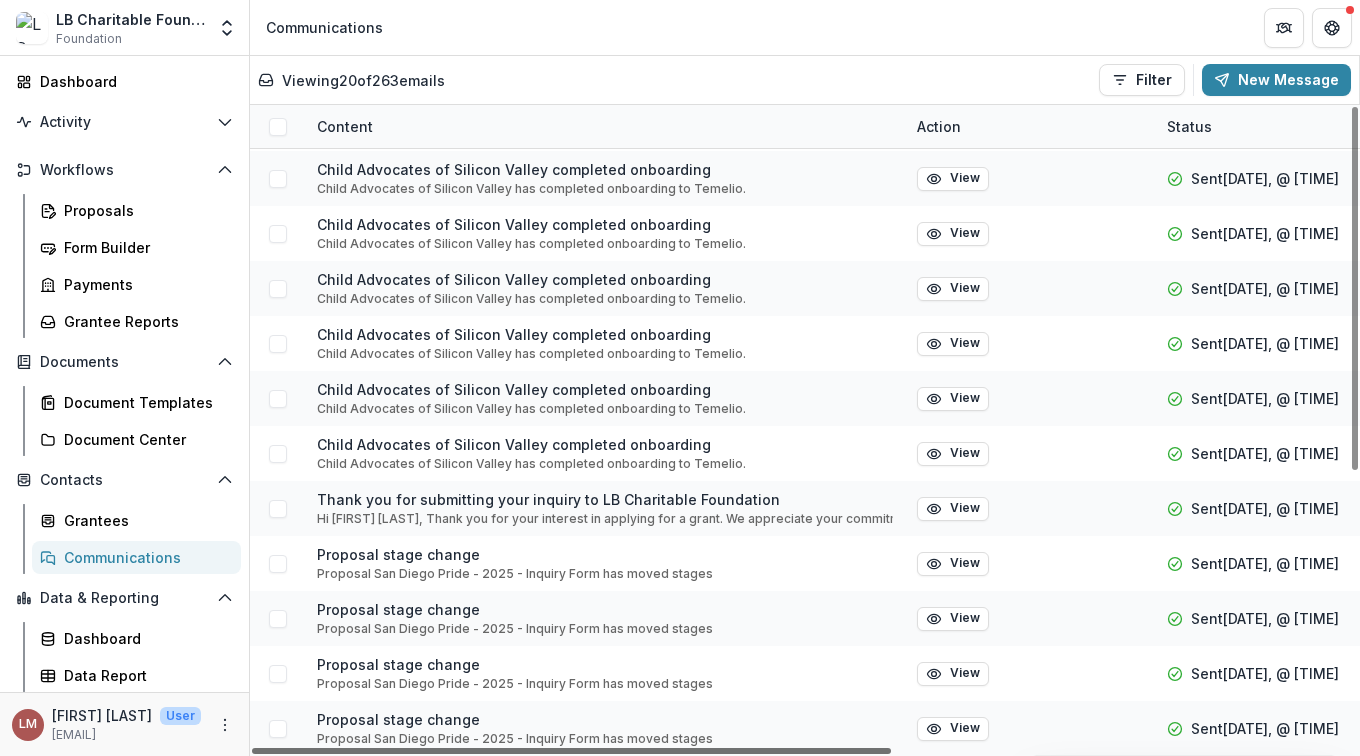 drag, startPoint x: 756, startPoint y: 749, endPoint x: 233, endPoint y: 723, distance: 523.6459 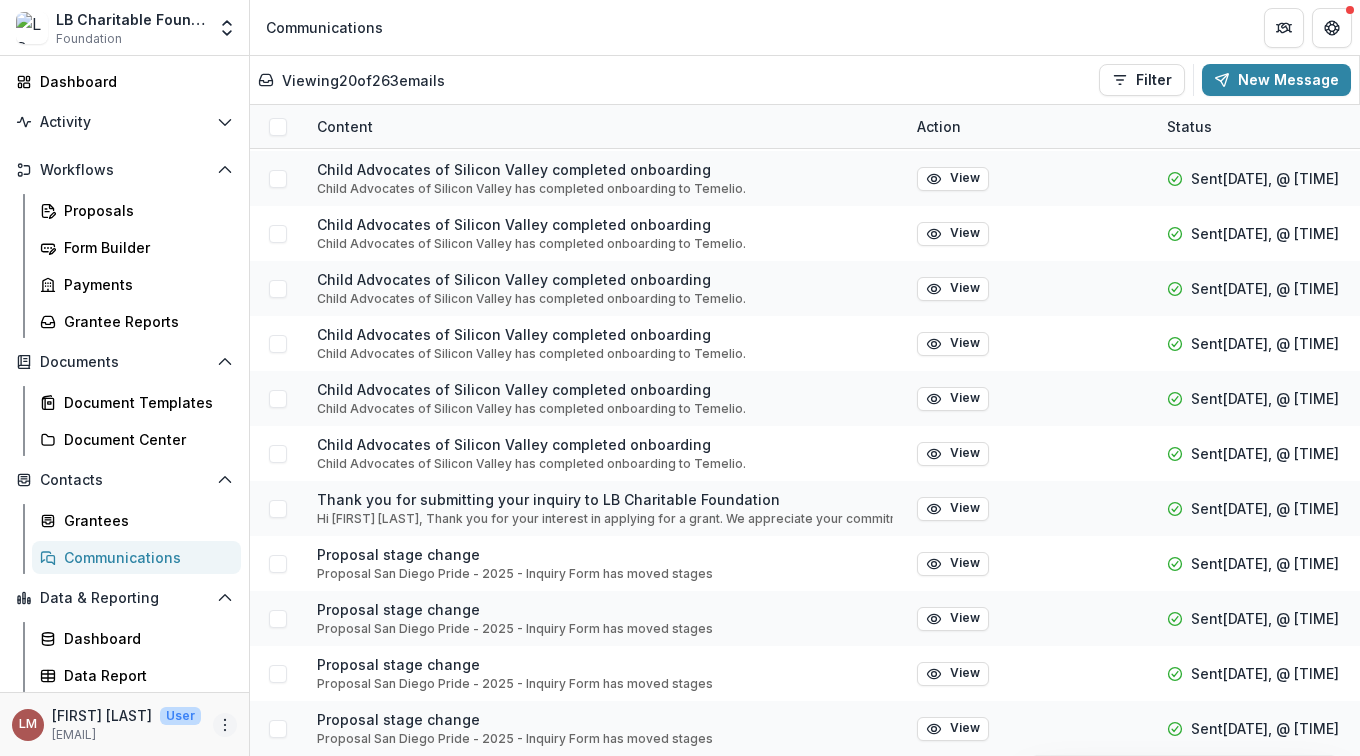 click 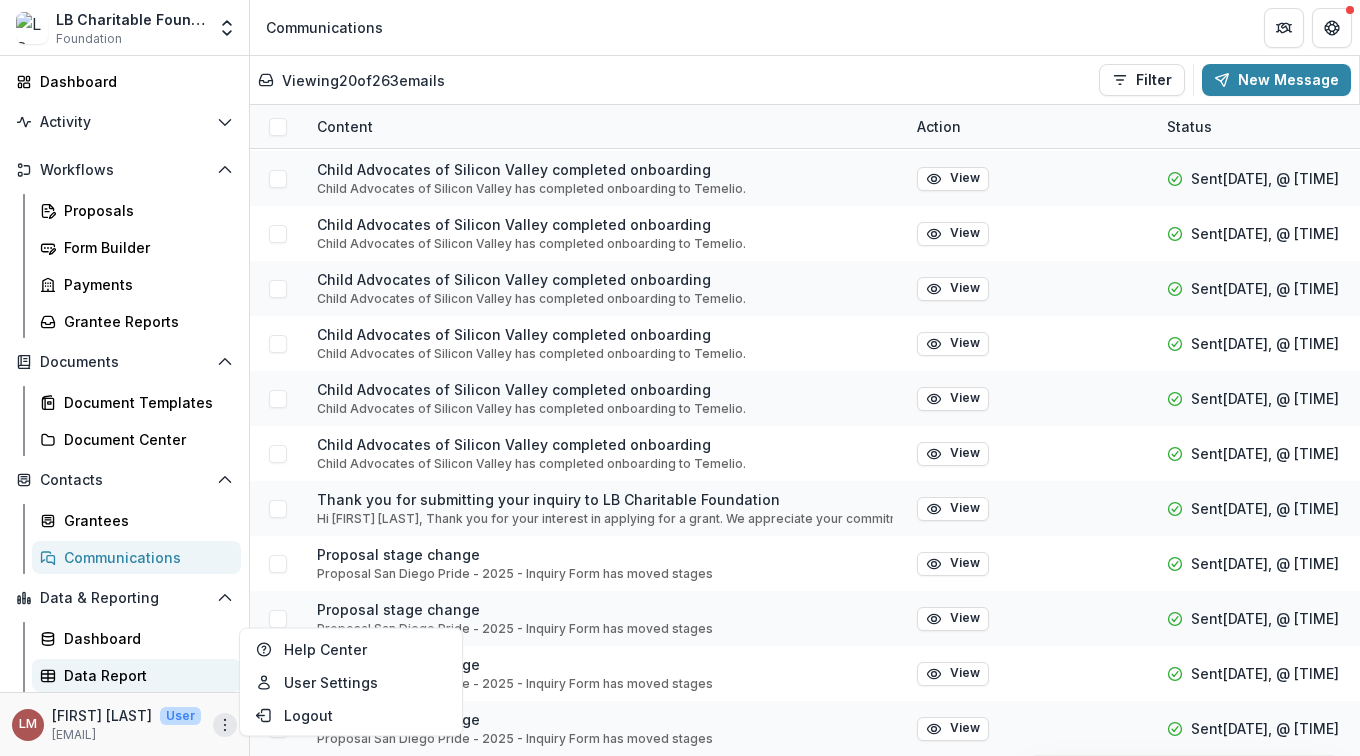 click on "Data Report" at bounding box center (144, 675) 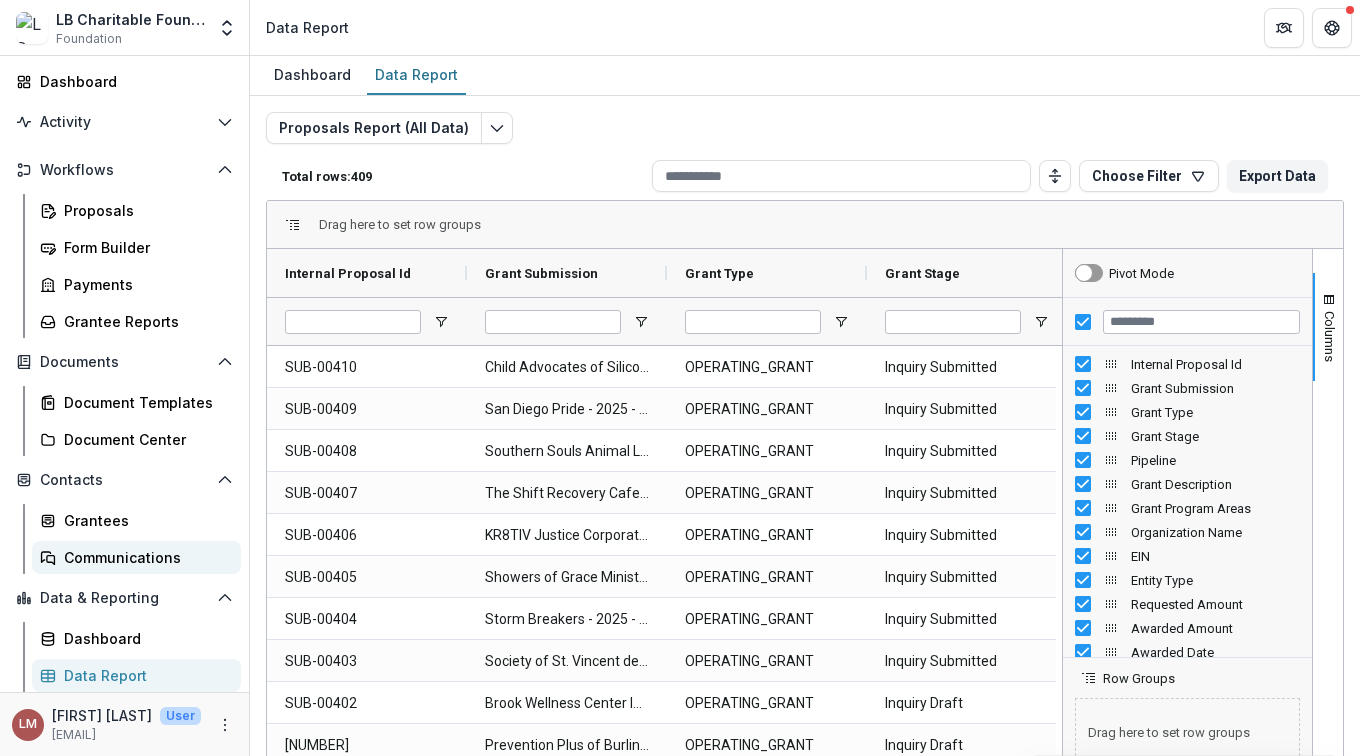 click on "Communications" at bounding box center [144, 557] 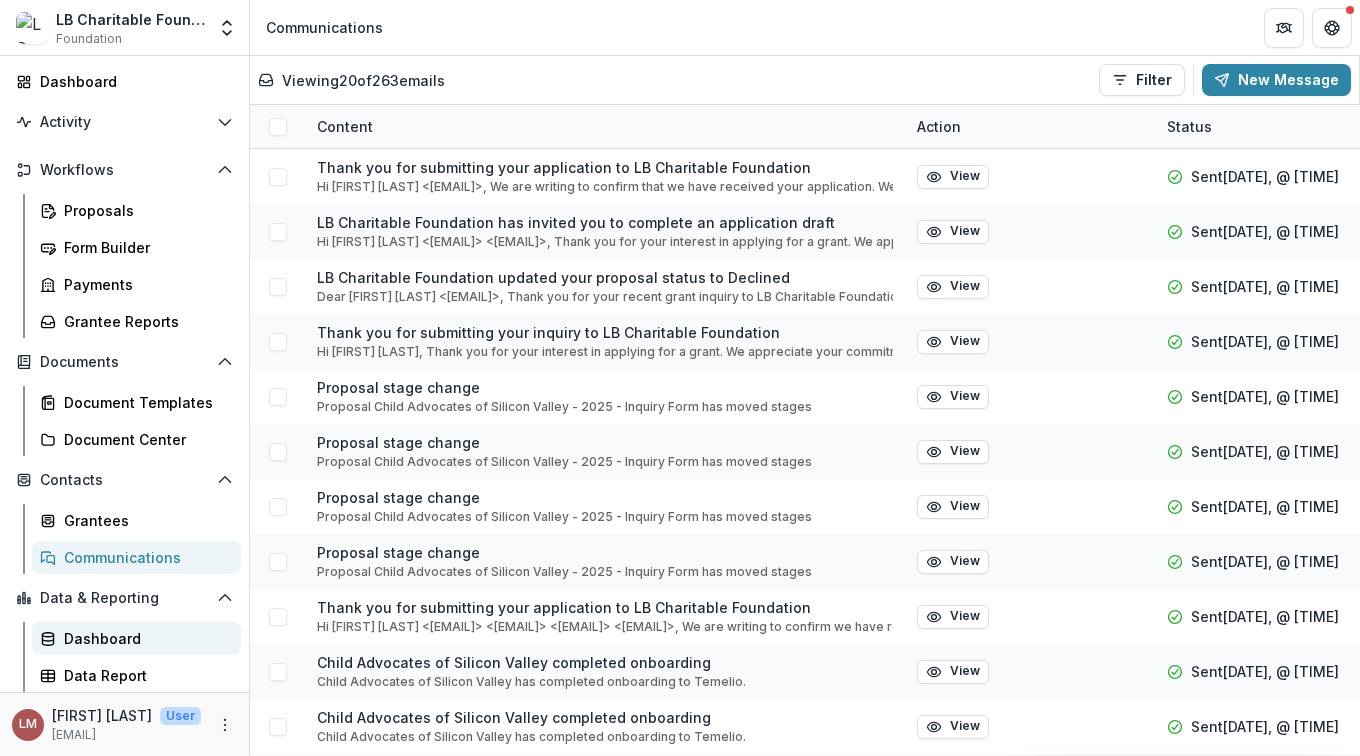 click on "Dashboard" at bounding box center (144, 638) 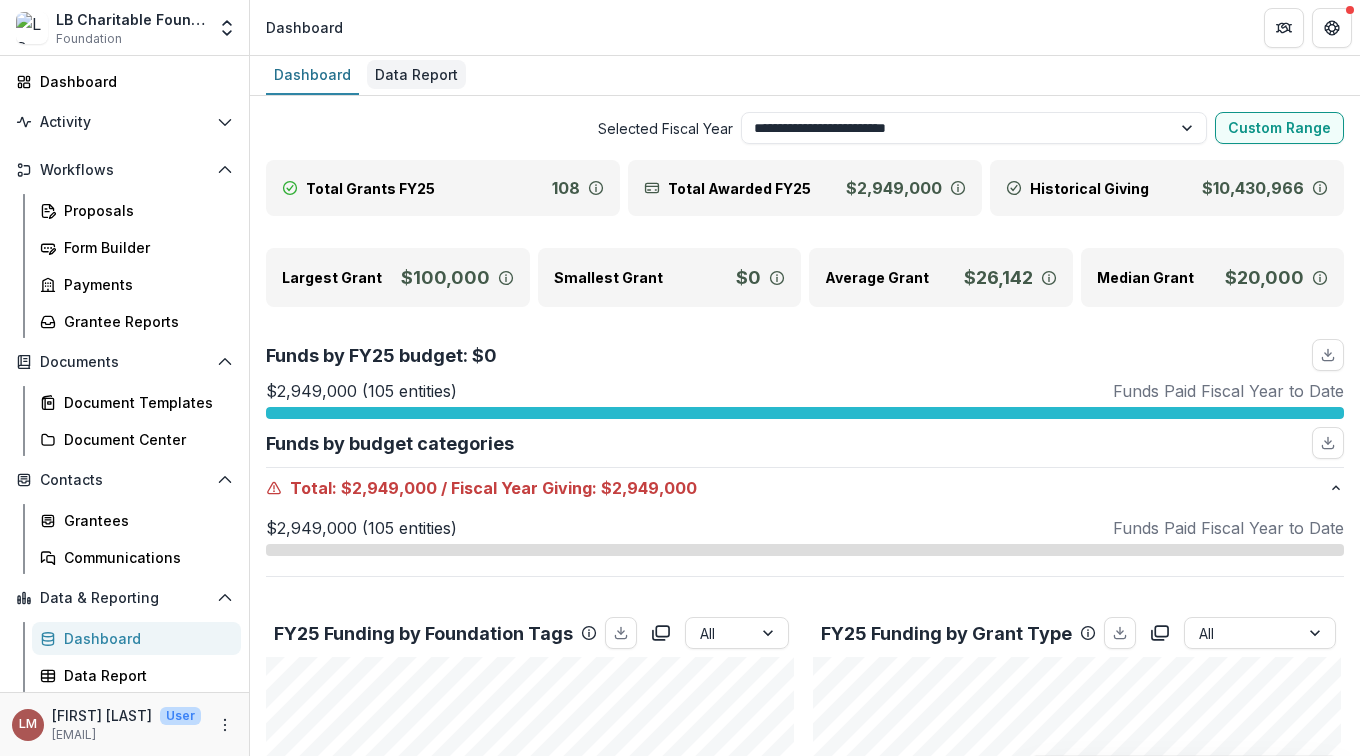 click on "Data Report" at bounding box center (416, 74) 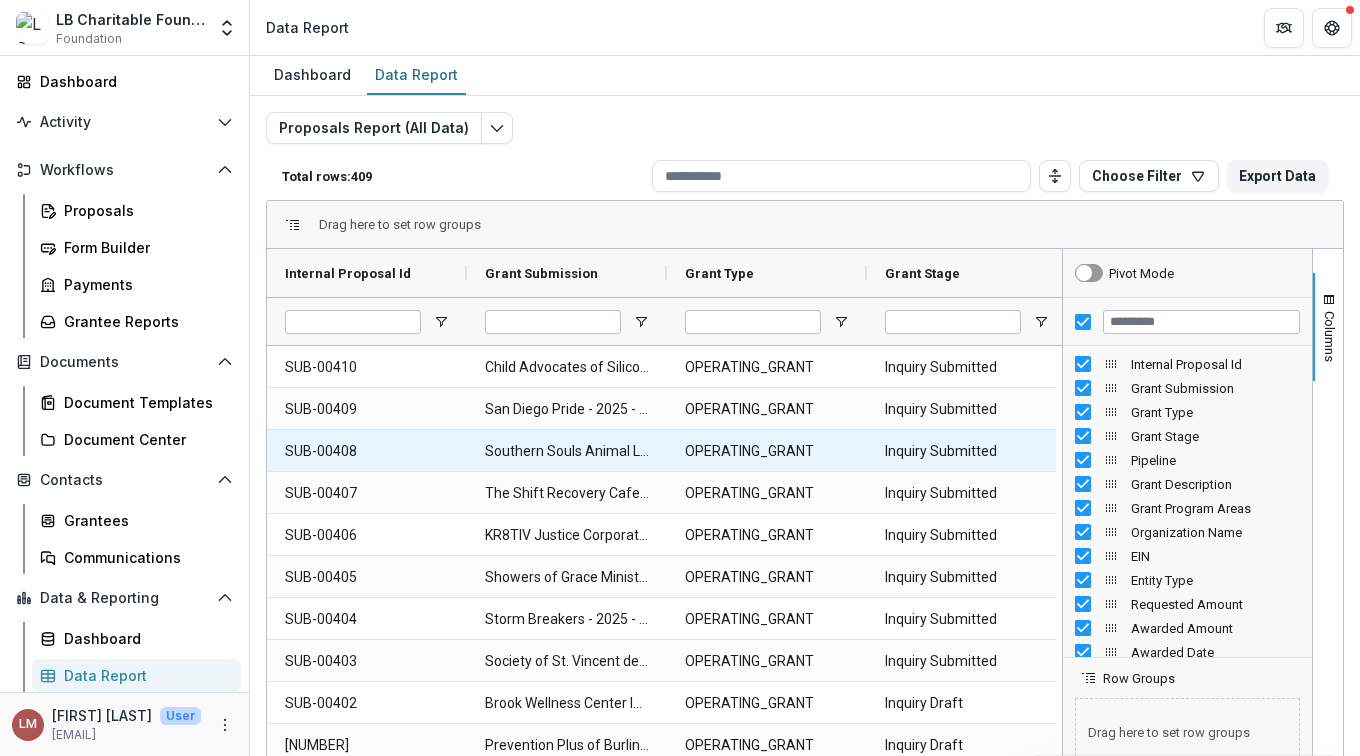 scroll, scrollTop: 24, scrollLeft: 0, axis: vertical 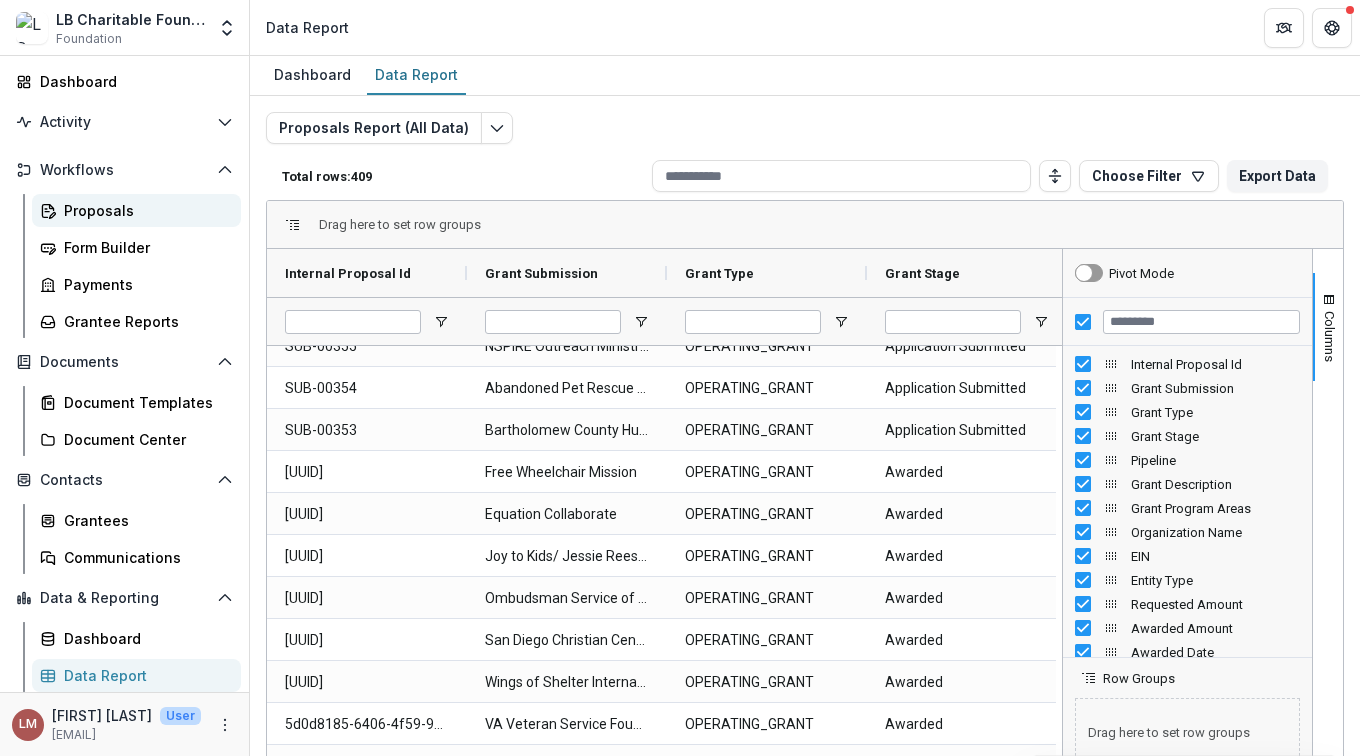 click on "Proposals" at bounding box center (144, 210) 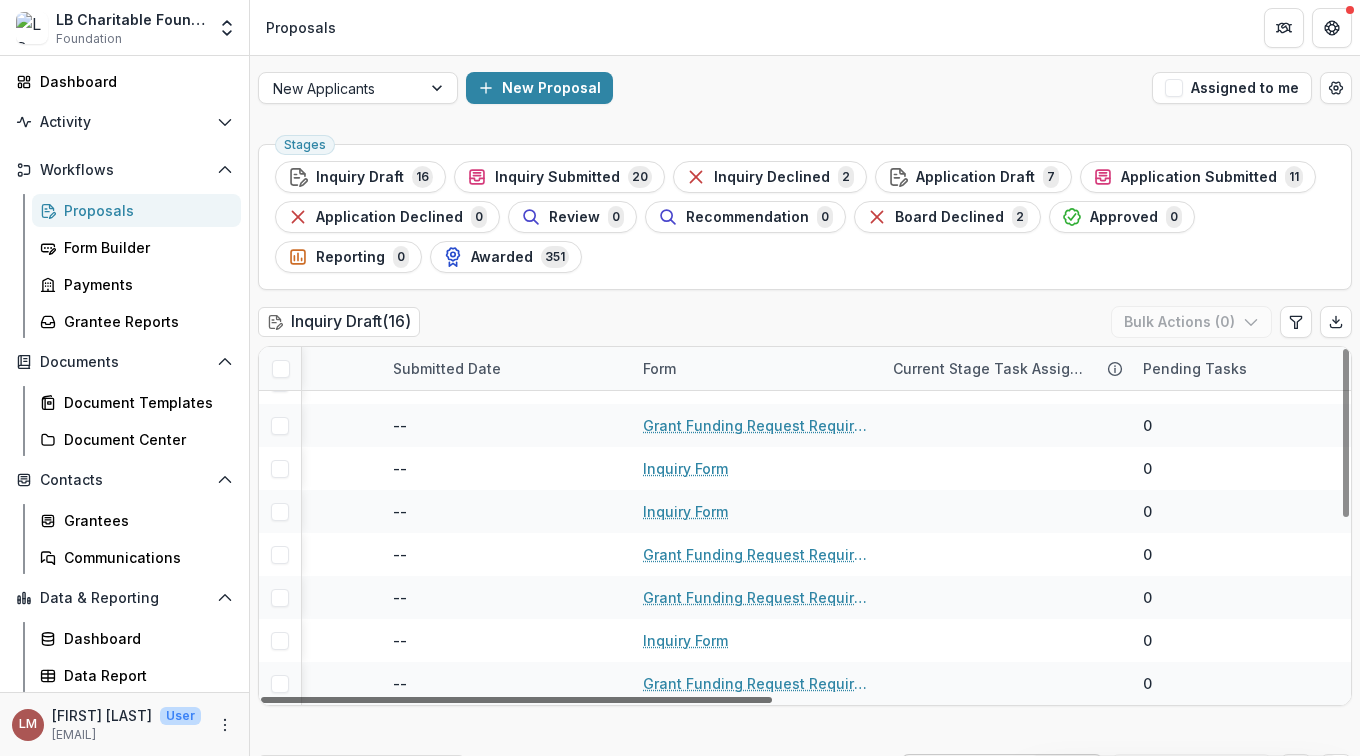 drag, startPoint x: 620, startPoint y: 700, endPoint x: 1168, endPoint y: 735, distance: 549.1166 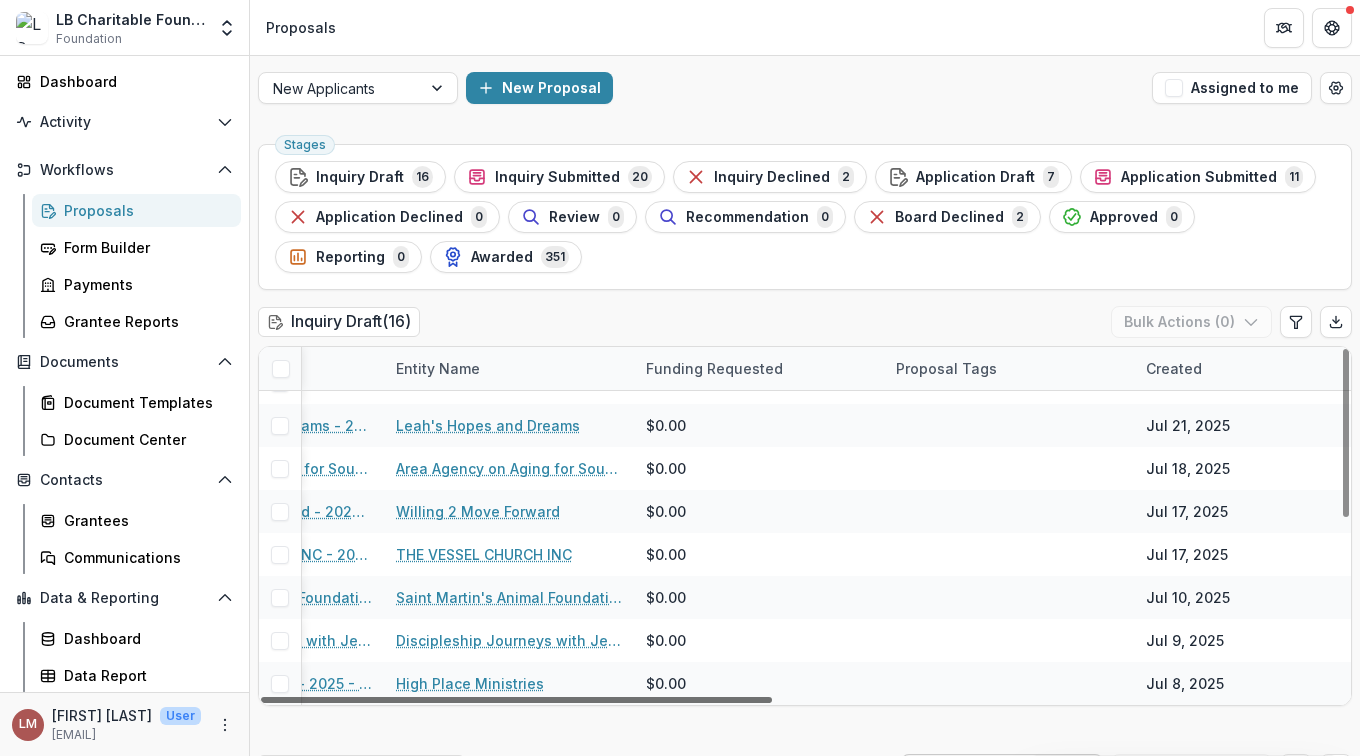 scroll, scrollTop: 374, scrollLeft: 2, axis: both 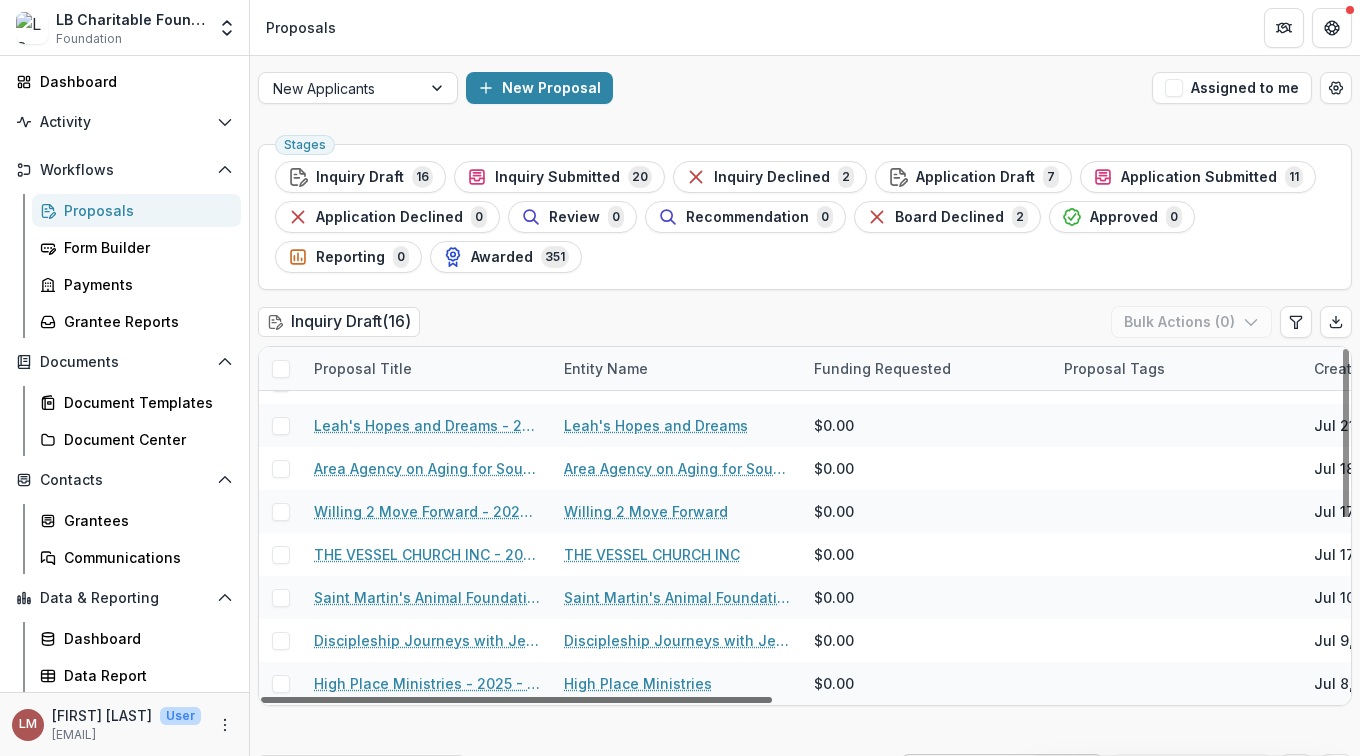 drag, startPoint x: 1167, startPoint y: 699, endPoint x: 509, endPoint y: 624, distance: 662.2605 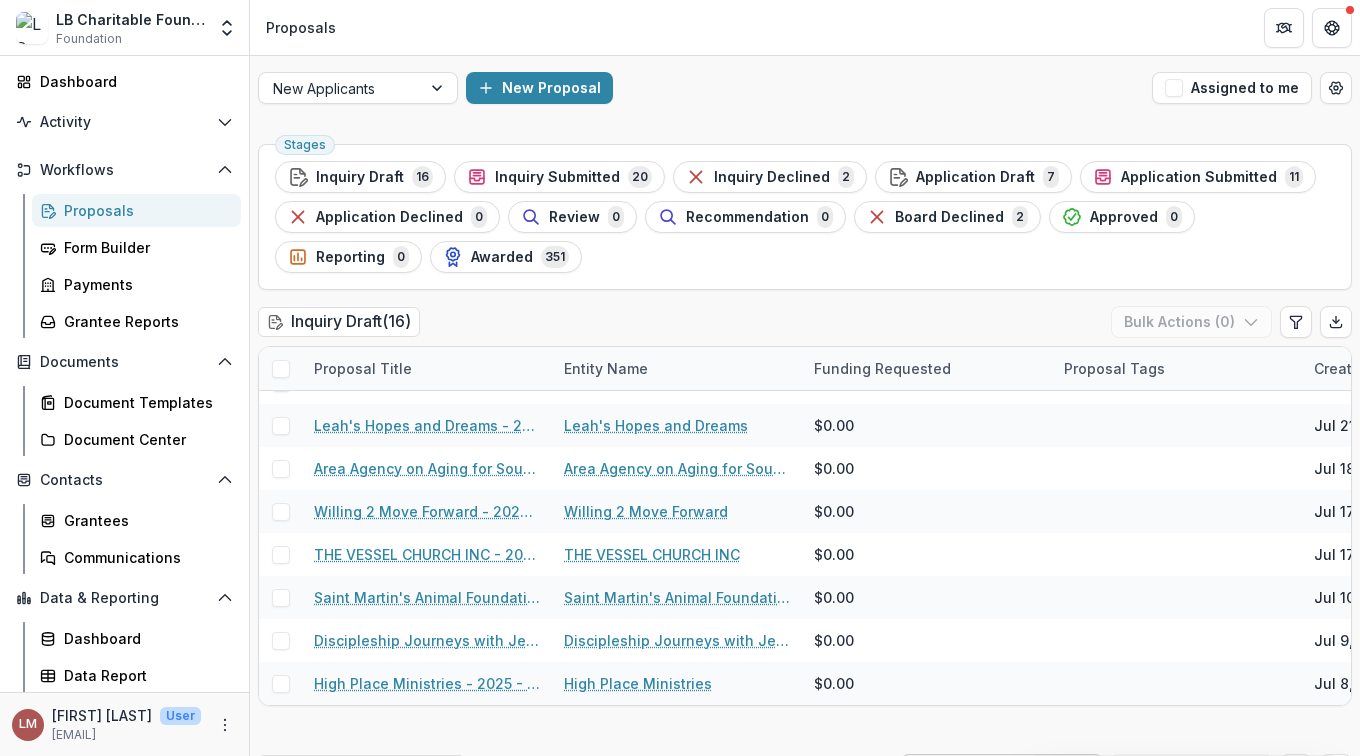 click on "Application Submitted" at bounding box center [1199, 177] 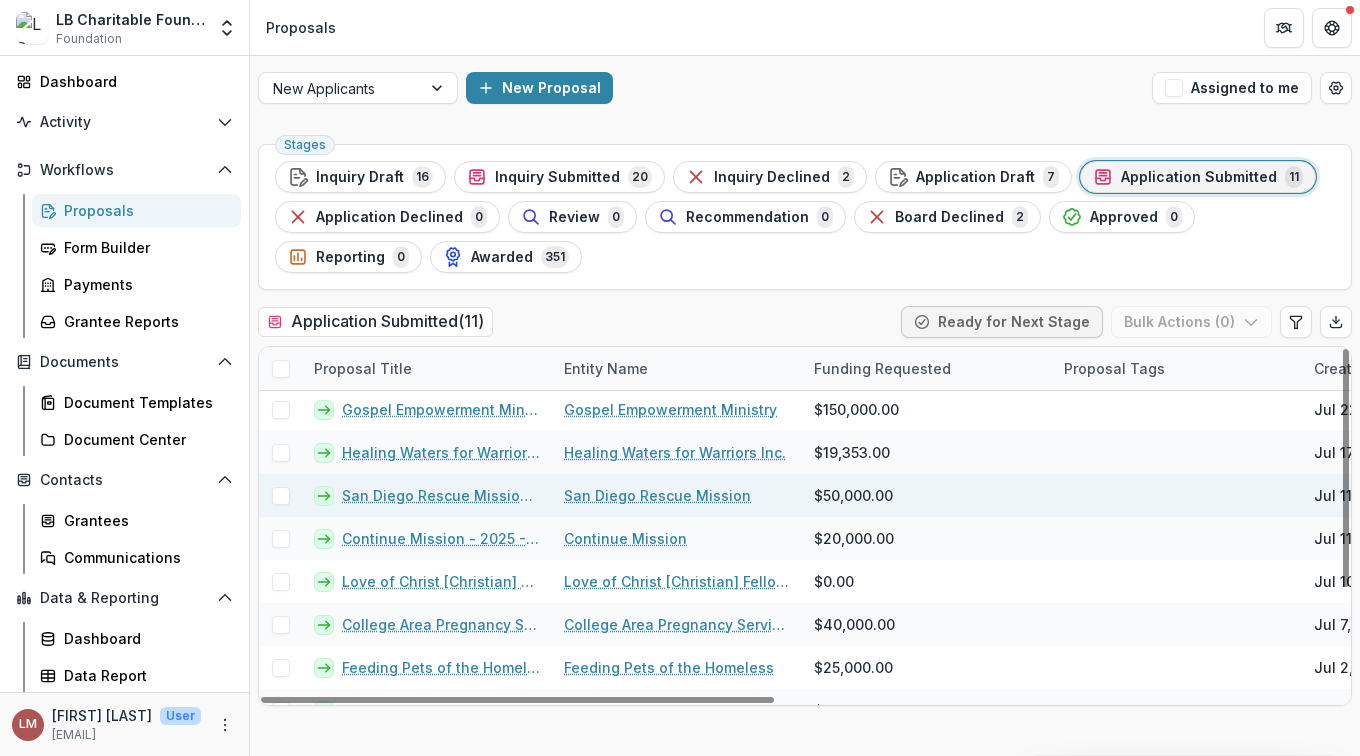scroll, scrollTop: 0, scrollLeft: 0, axis: both 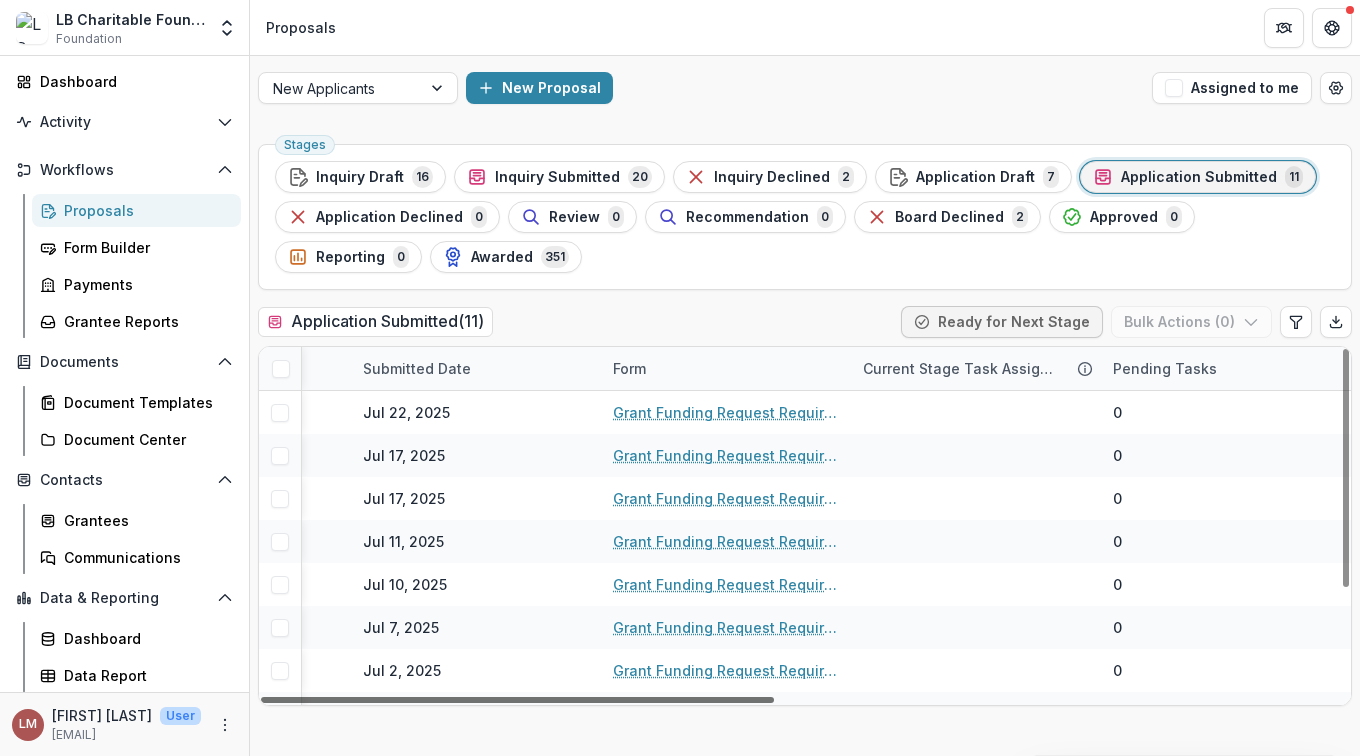 drag, startPoint x: 766, startPoint y: 697, endPoint x: 1354, endPoint y: 701, distance: 588.0136 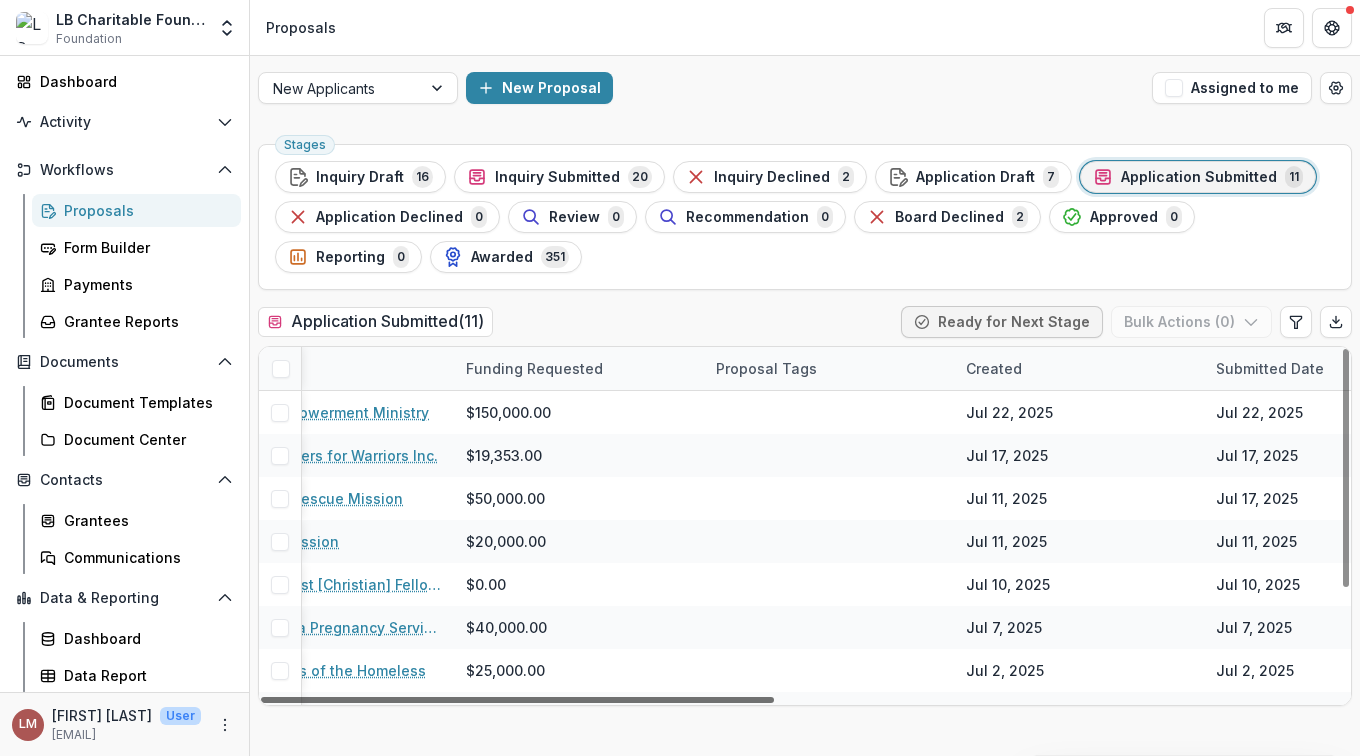 scroll, scrollTop: 0, scrollLeft: 0, axis: both 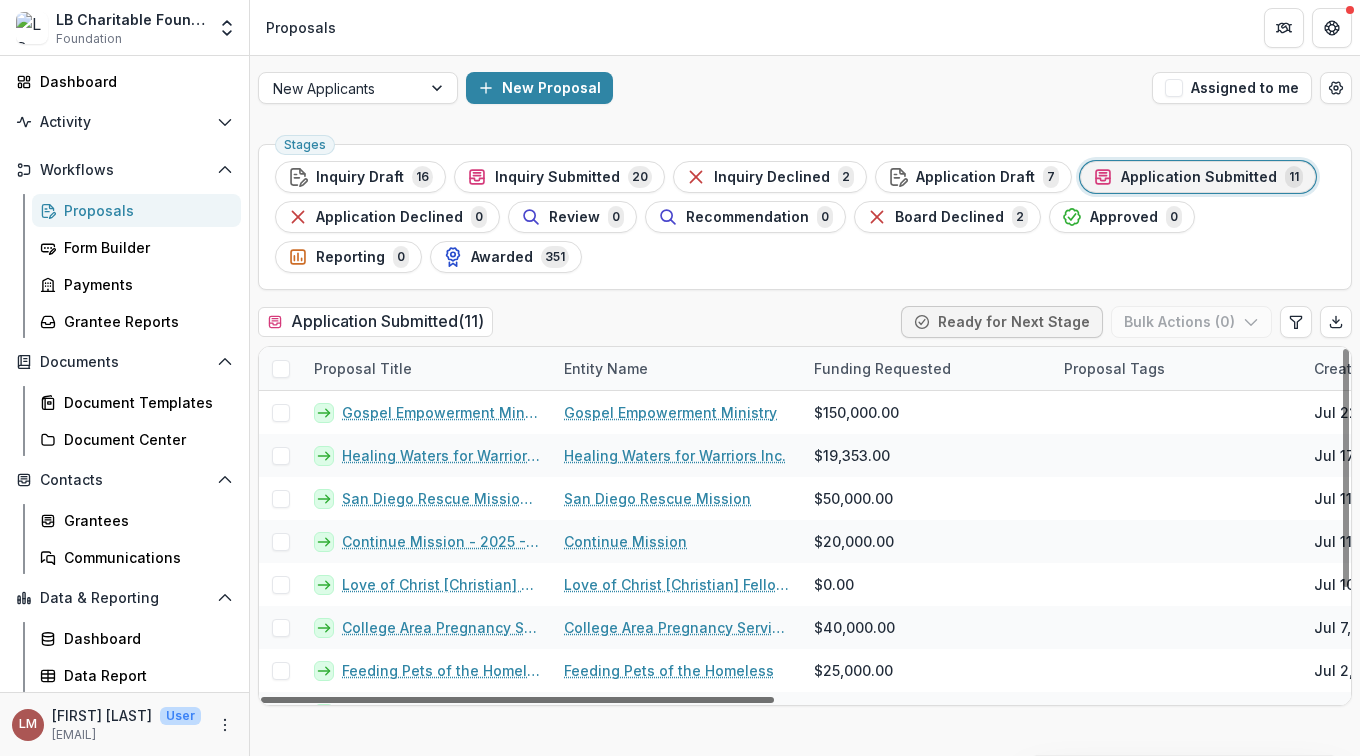 drag, startPoint x: 1194, startPoint y: 695, endPoint x: 421, endPoint y: 665, distance: 773.5819 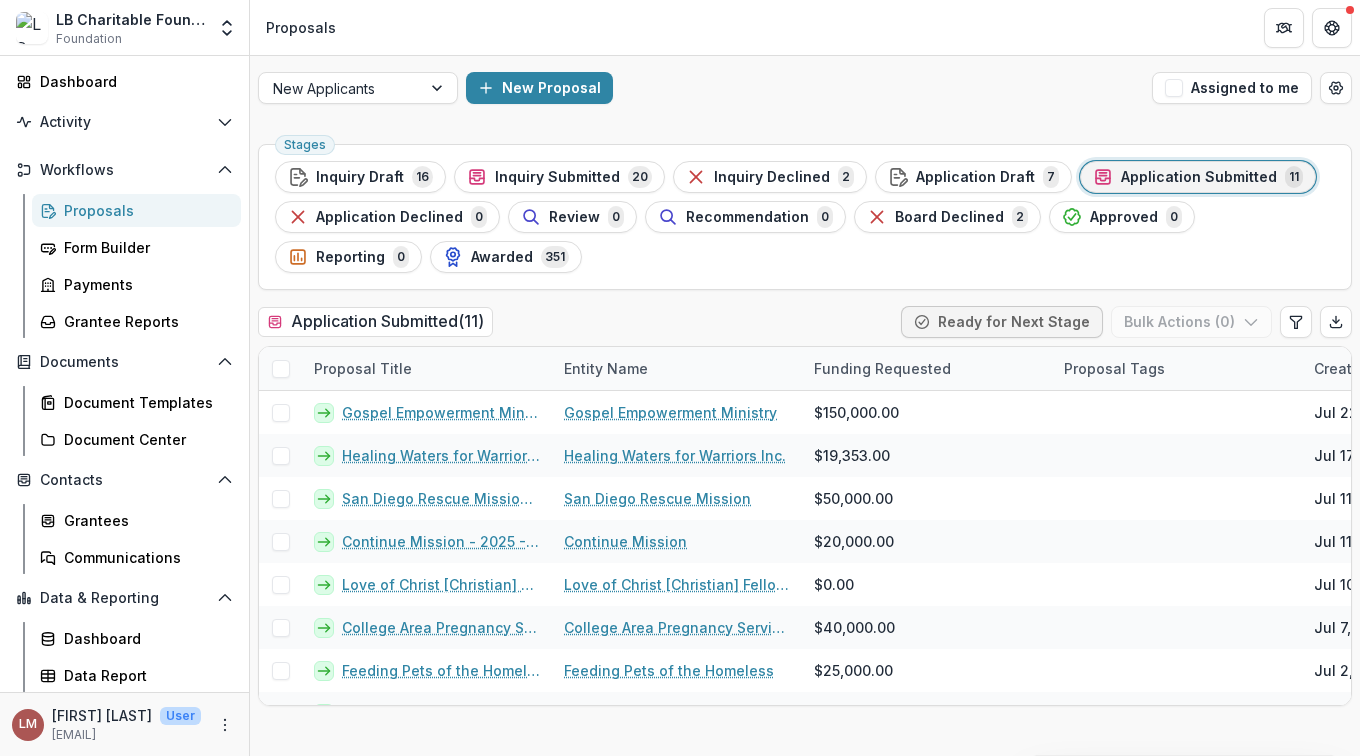click 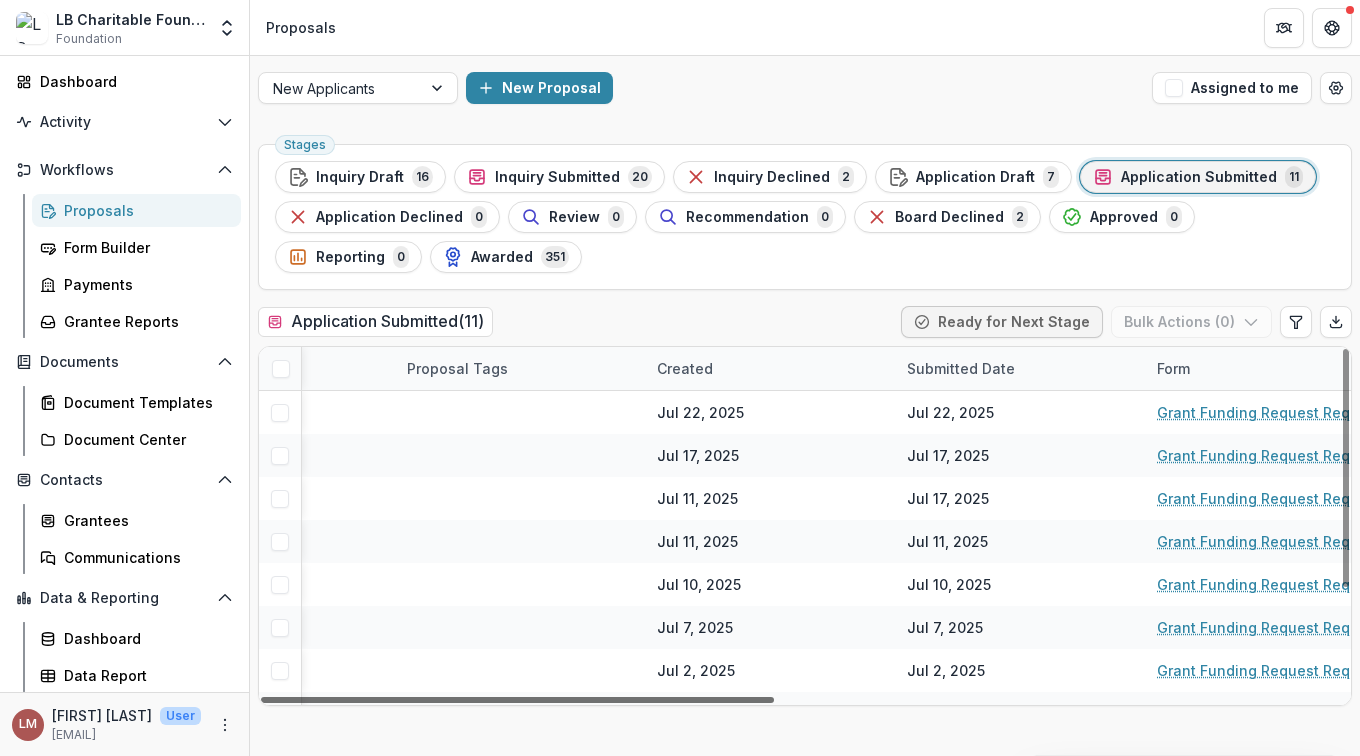 scroll, scrollTop: 0, scrollLeft: 690, axis: horizontal 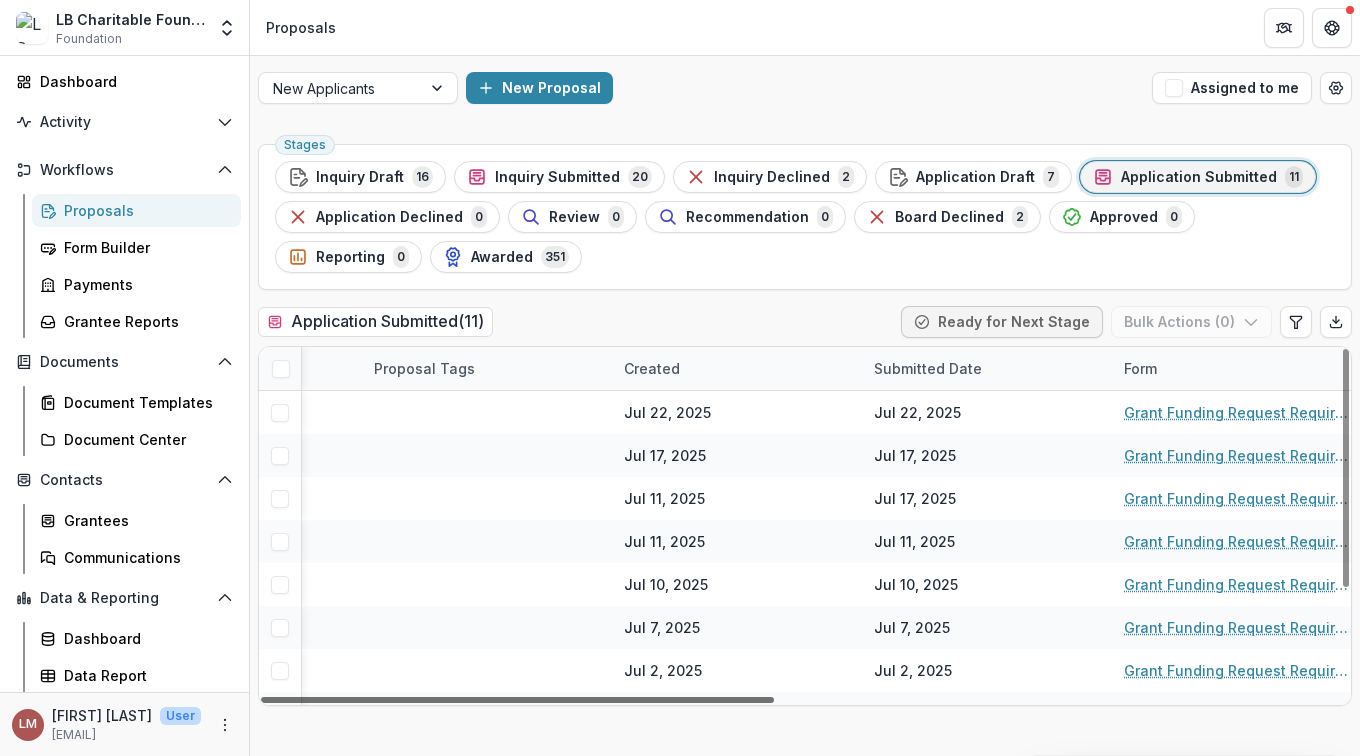 drag, startPoint x: 697, startPoint y: 697, endPoint x: 1021, endPoint y: 720, distance: 324.81534 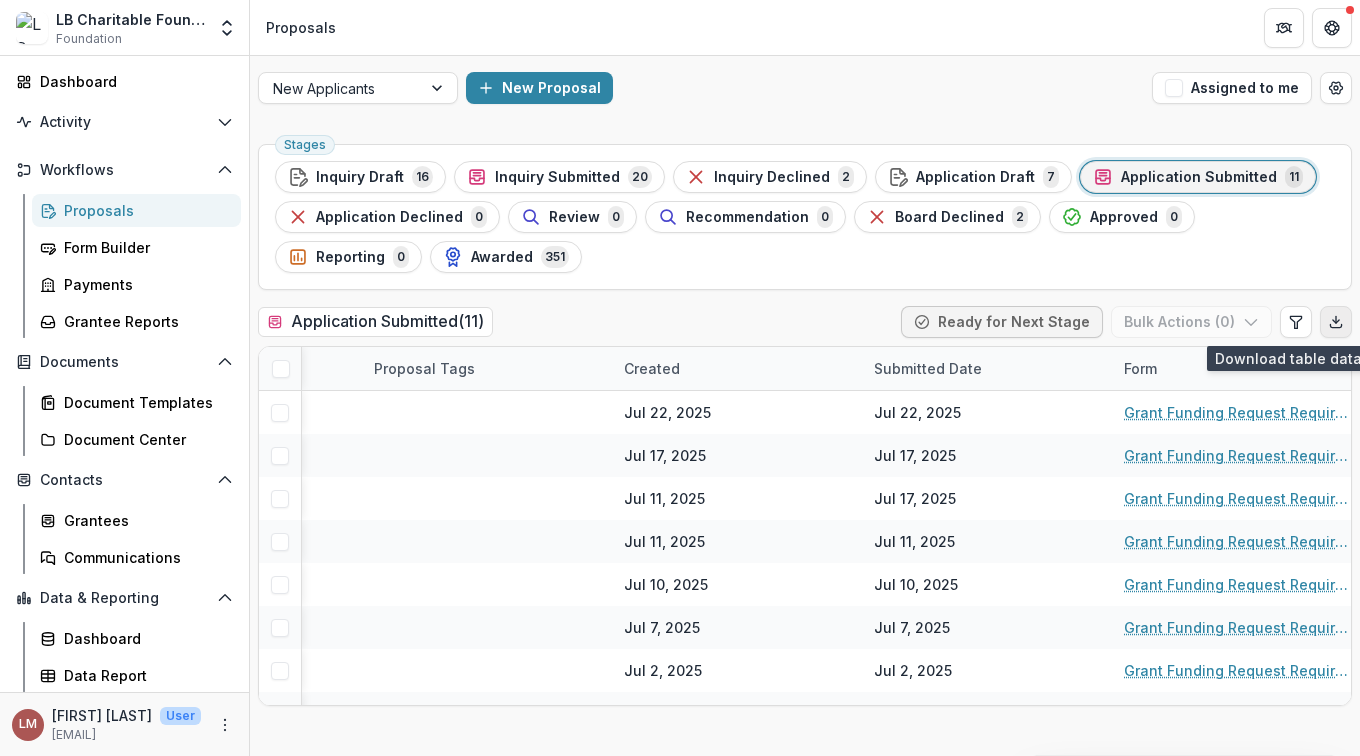 click 